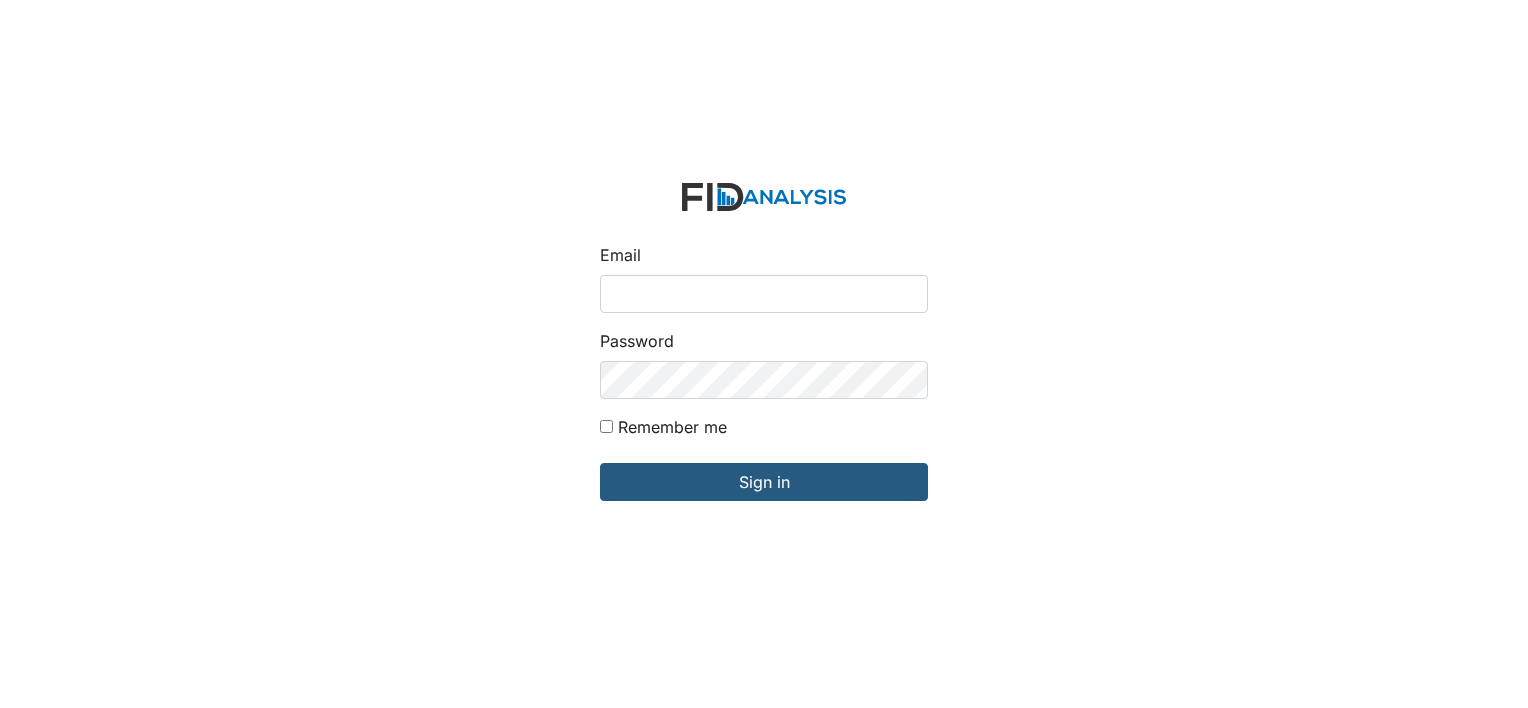 scroll, scrollTop: 0, scrollLeft: 0, axis: both 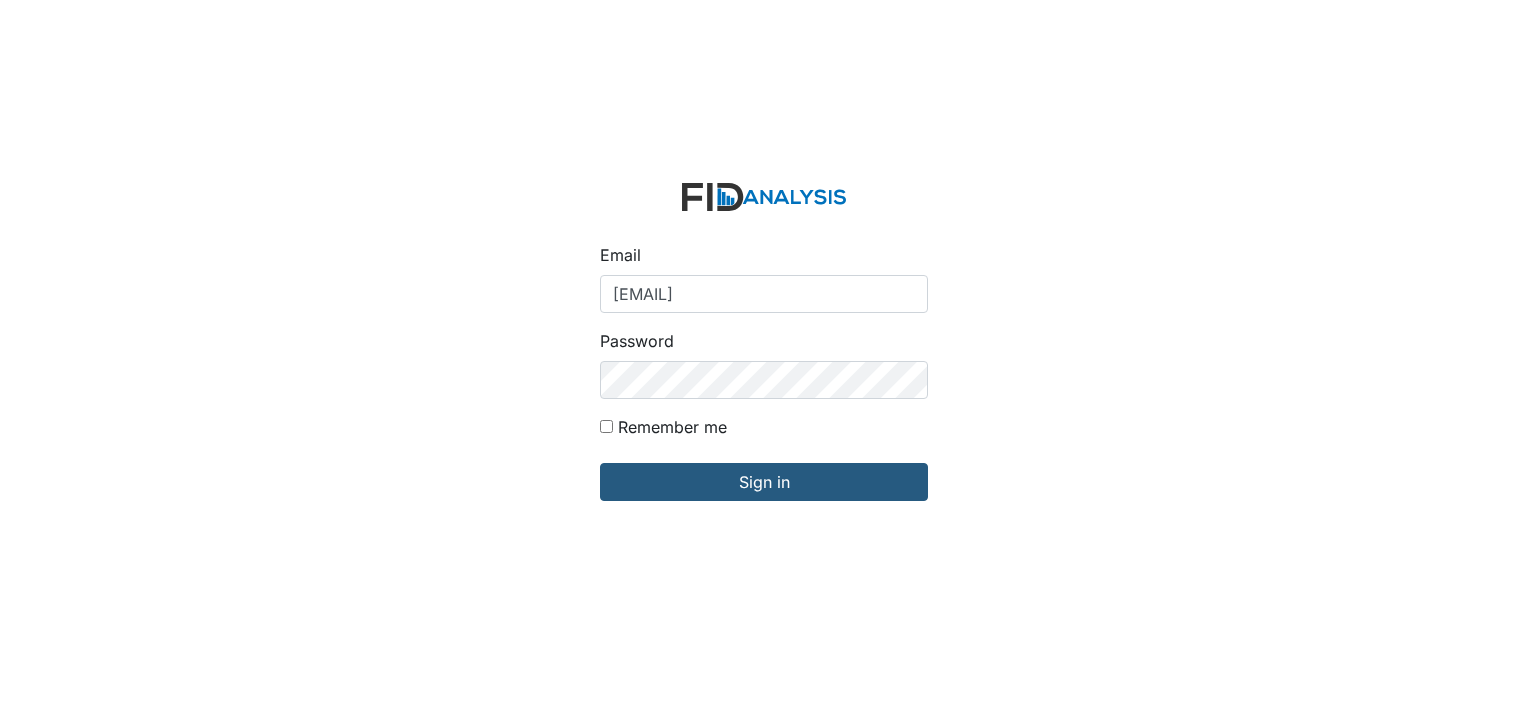 click on "Email
jwinston@lifeincorporated.com
Password
Remember me
Sign in" at bounding box center (764, 354) 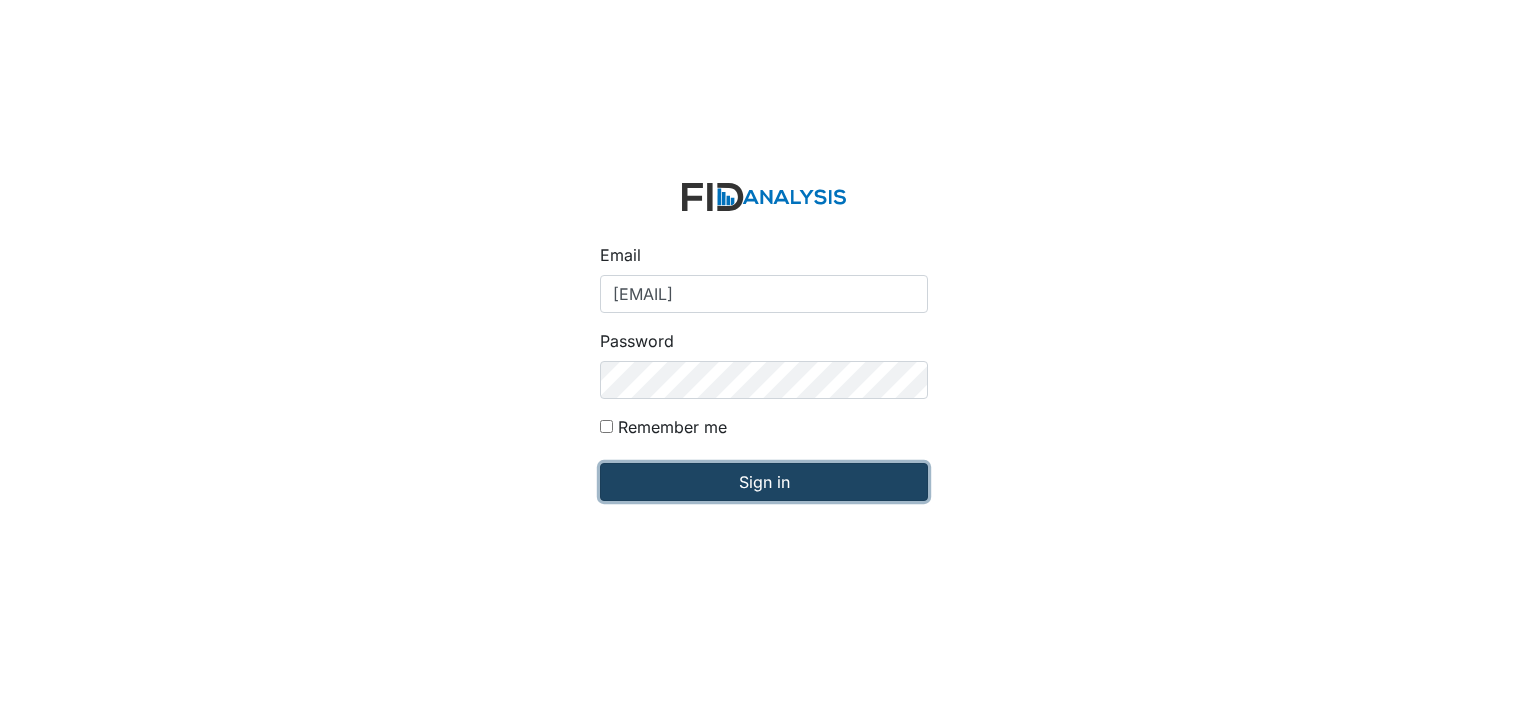 click on "Sign in" at bounding box center (764, 482) 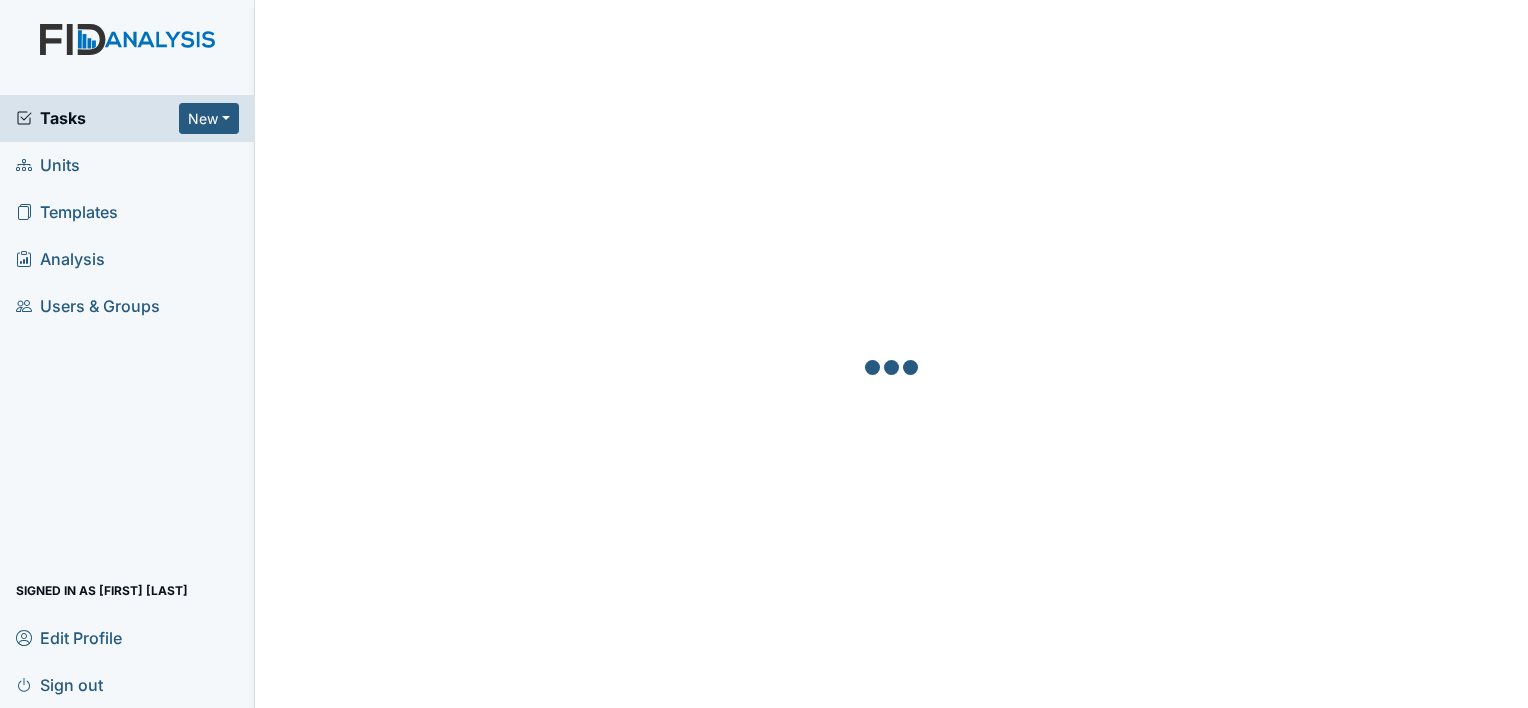 scroll, scrollTop: 0, scrollLeft: 0, axis: both 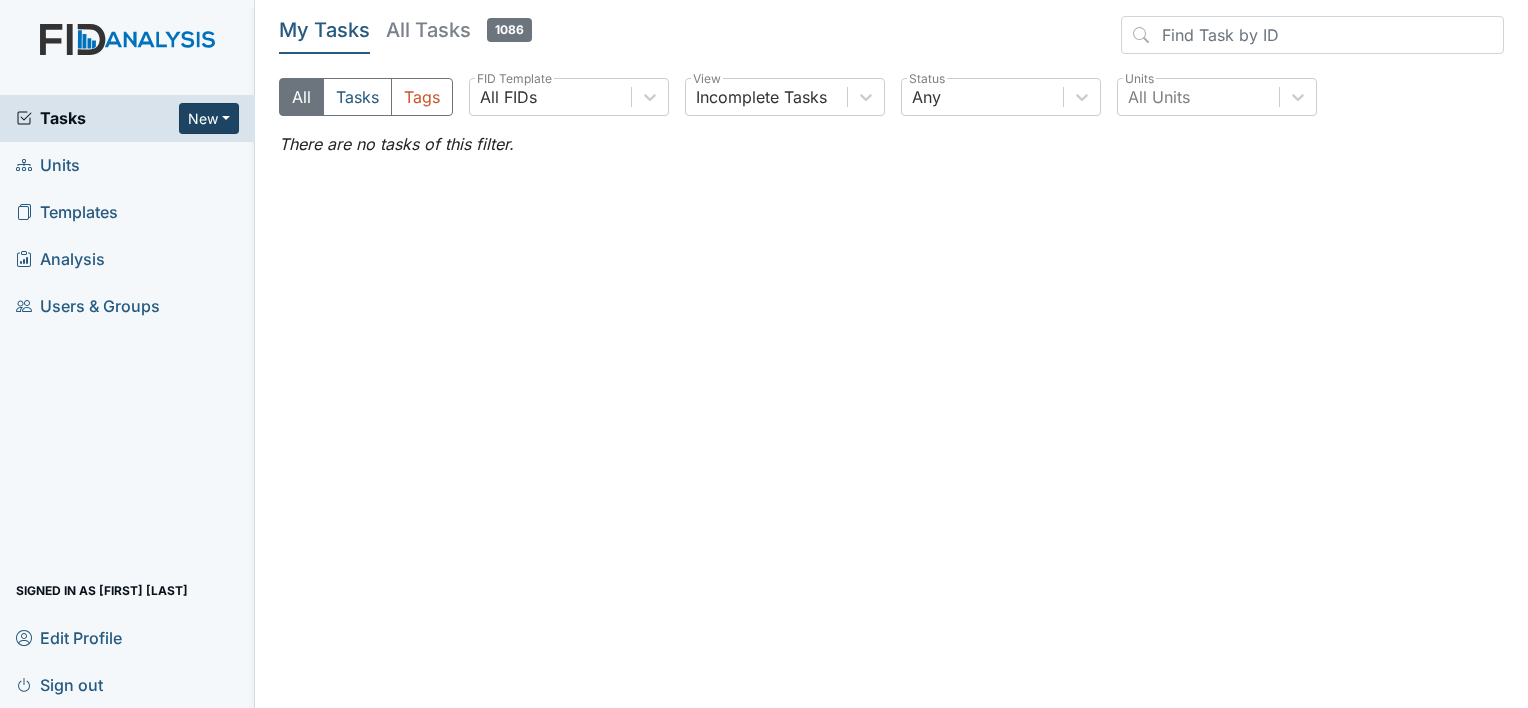 click on "New" at bounding box center (209, 118) 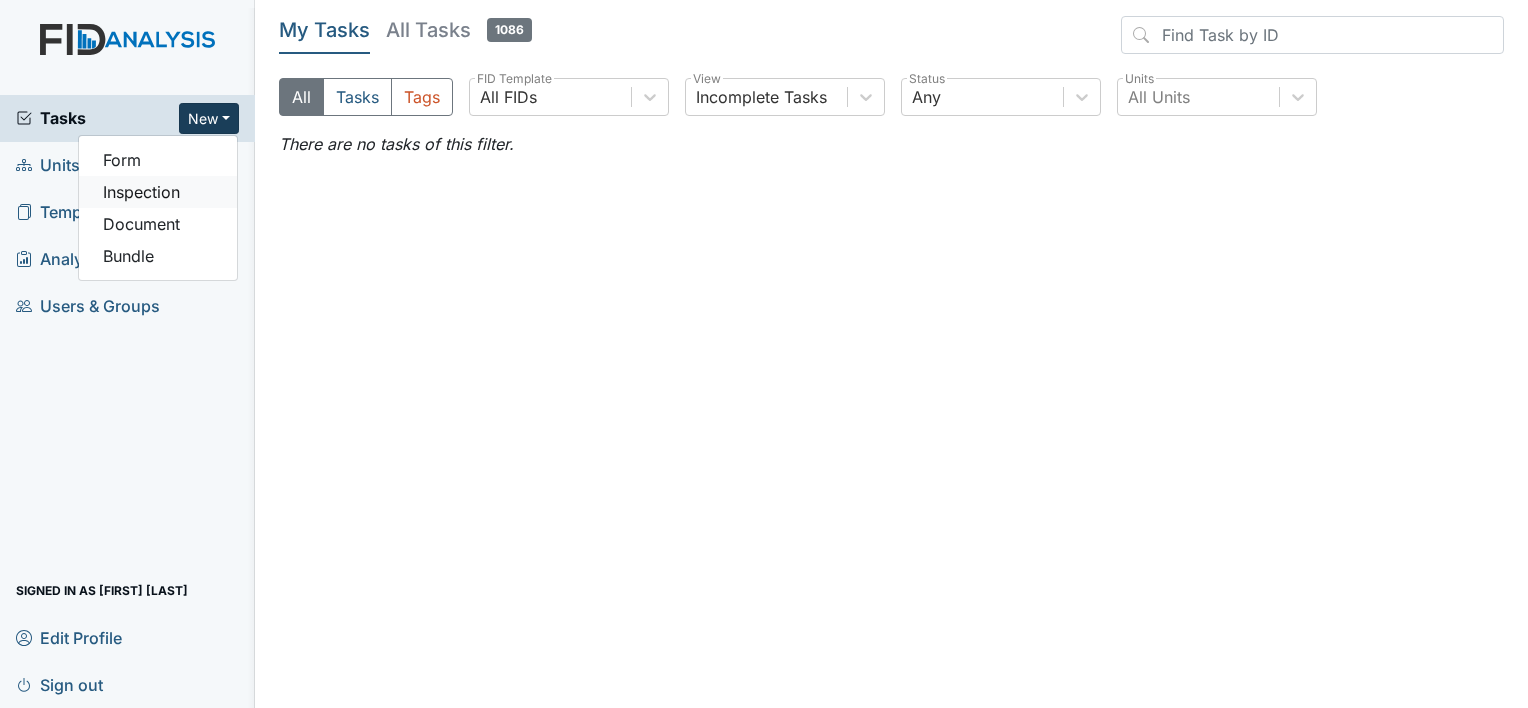 click on "Inspection" at bounding box center [158, 192] 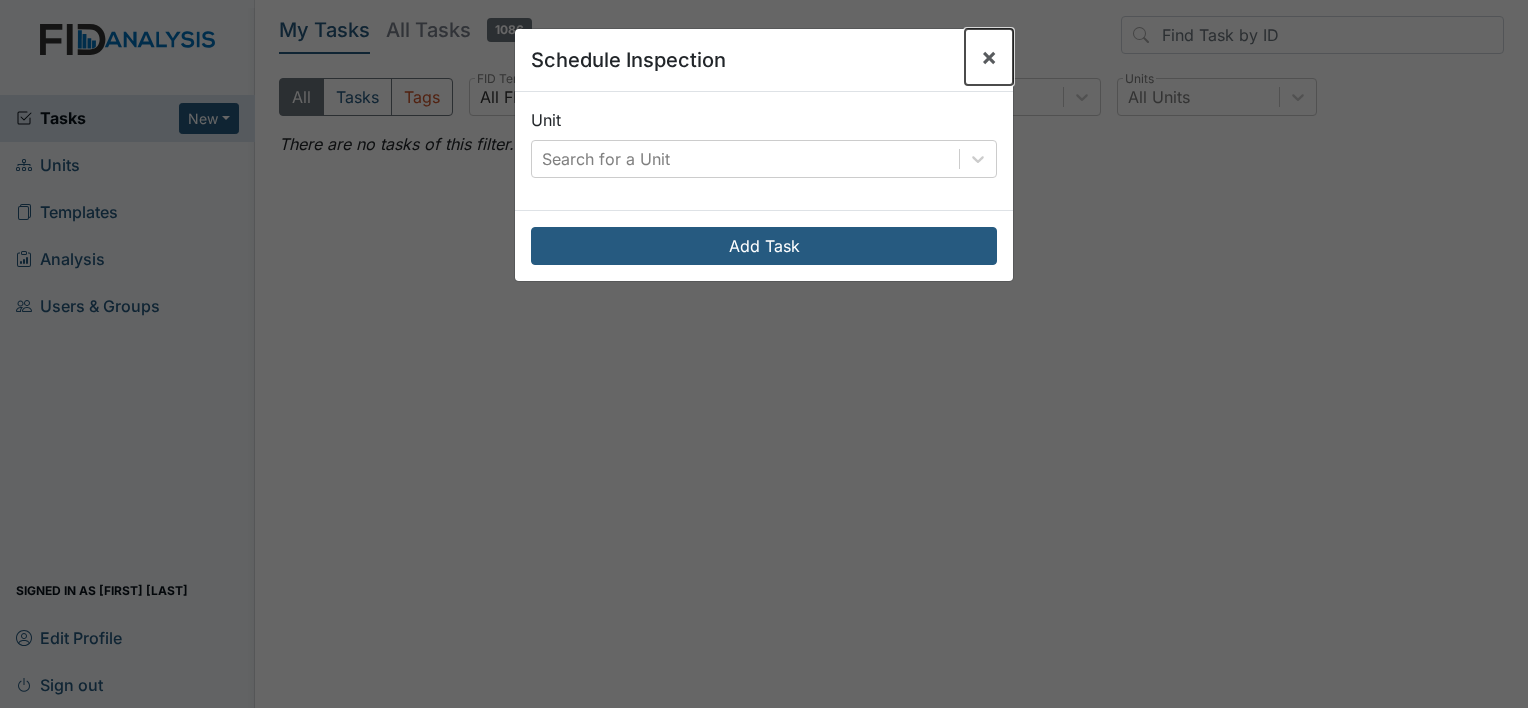 click on "×" at bounding box center (989, 56) 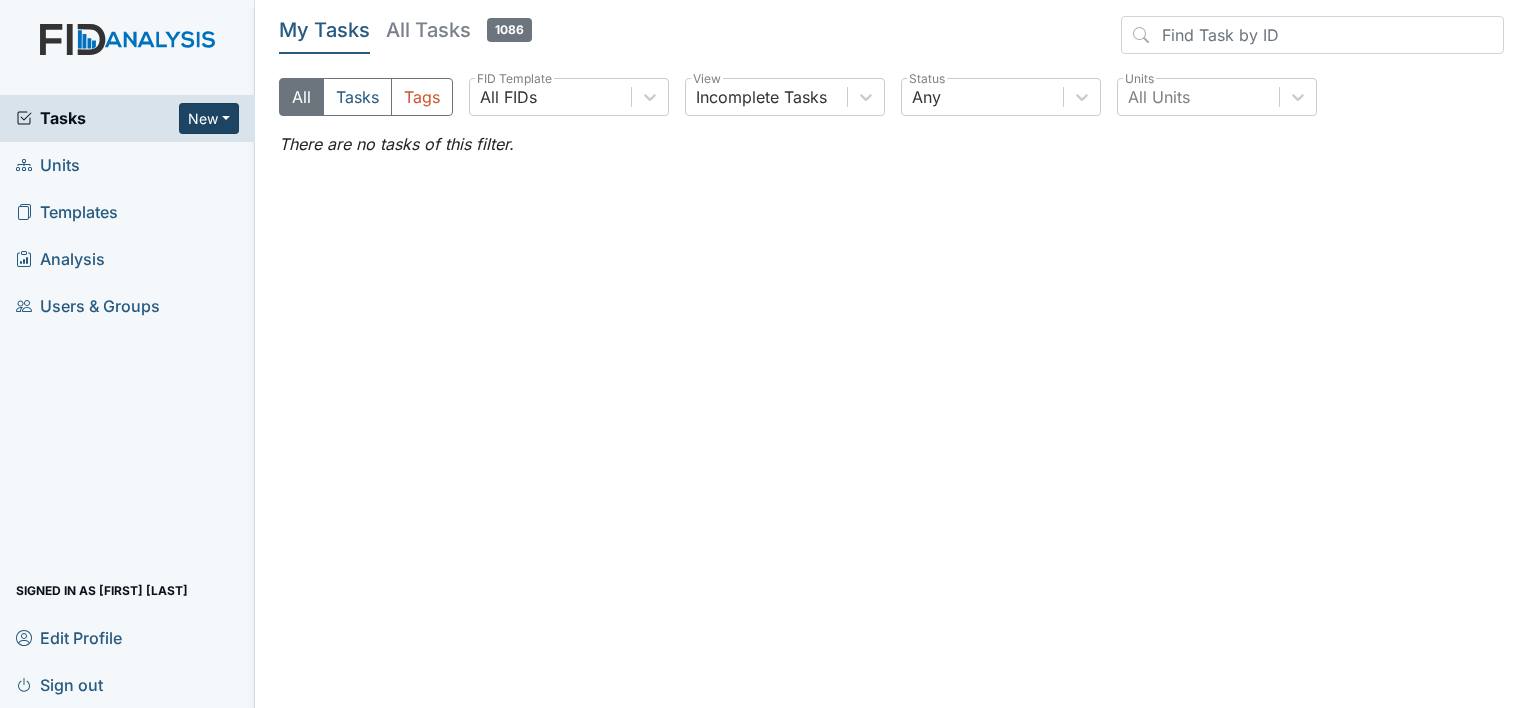 click on "New" at bounding box center (209, 118) 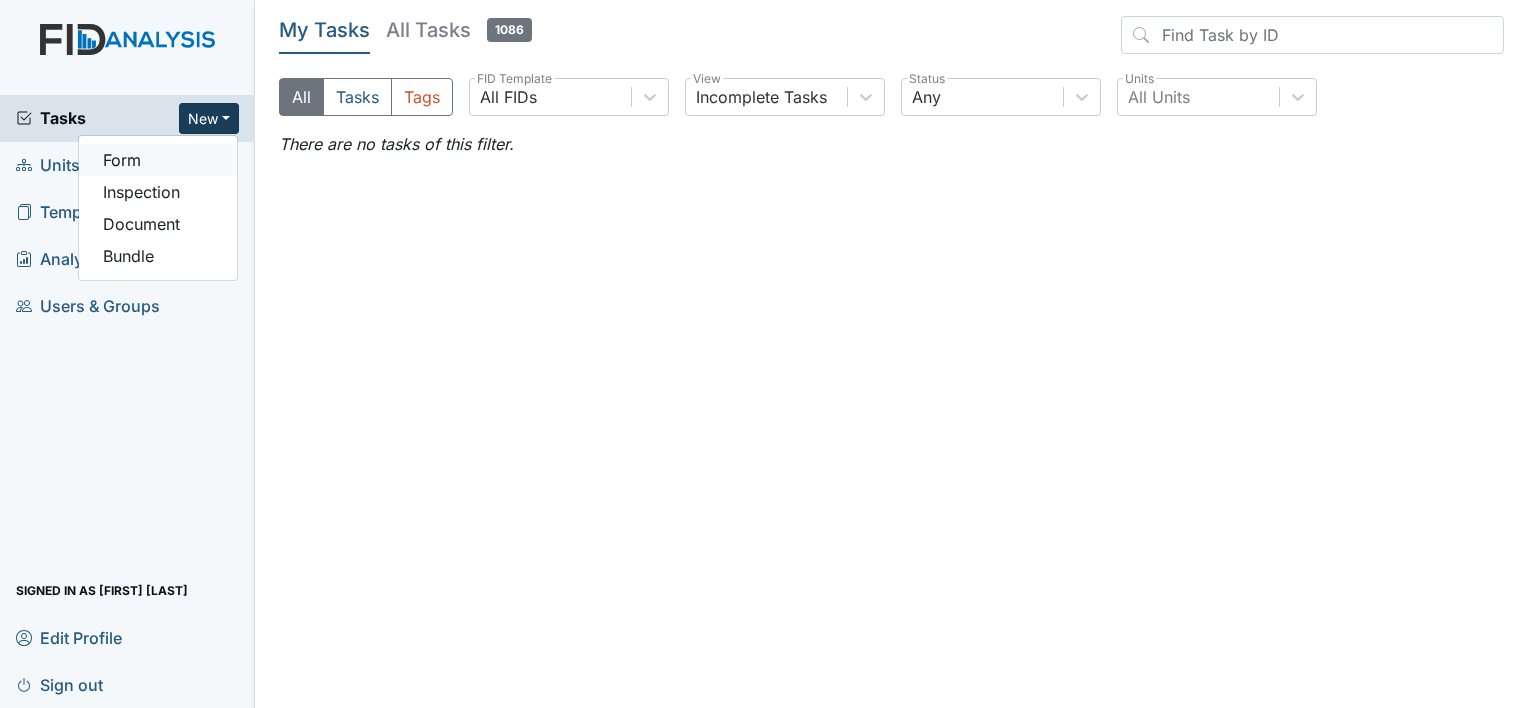 click on "Form" at bounding box center [158, 160] 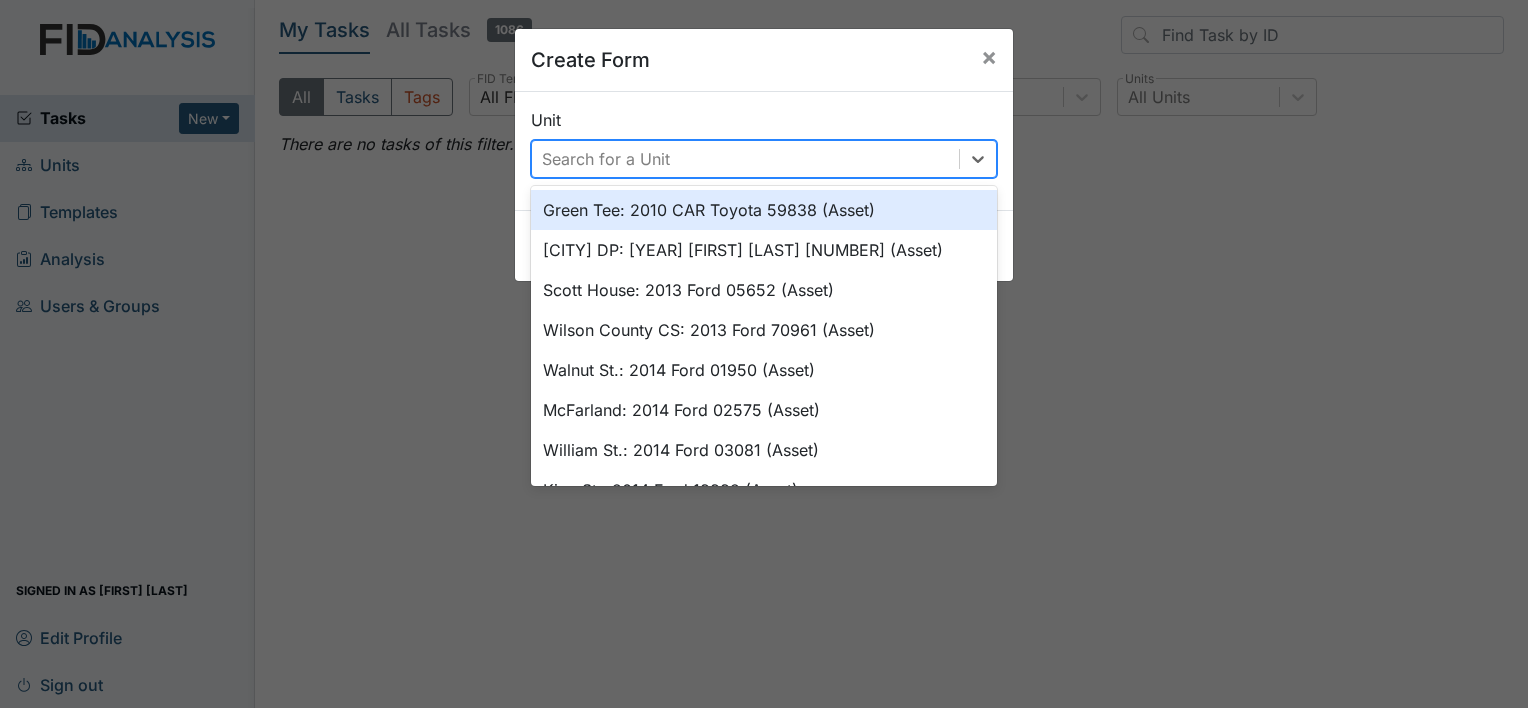 click on "Search for a Unit" at bounding box center (606, 159) 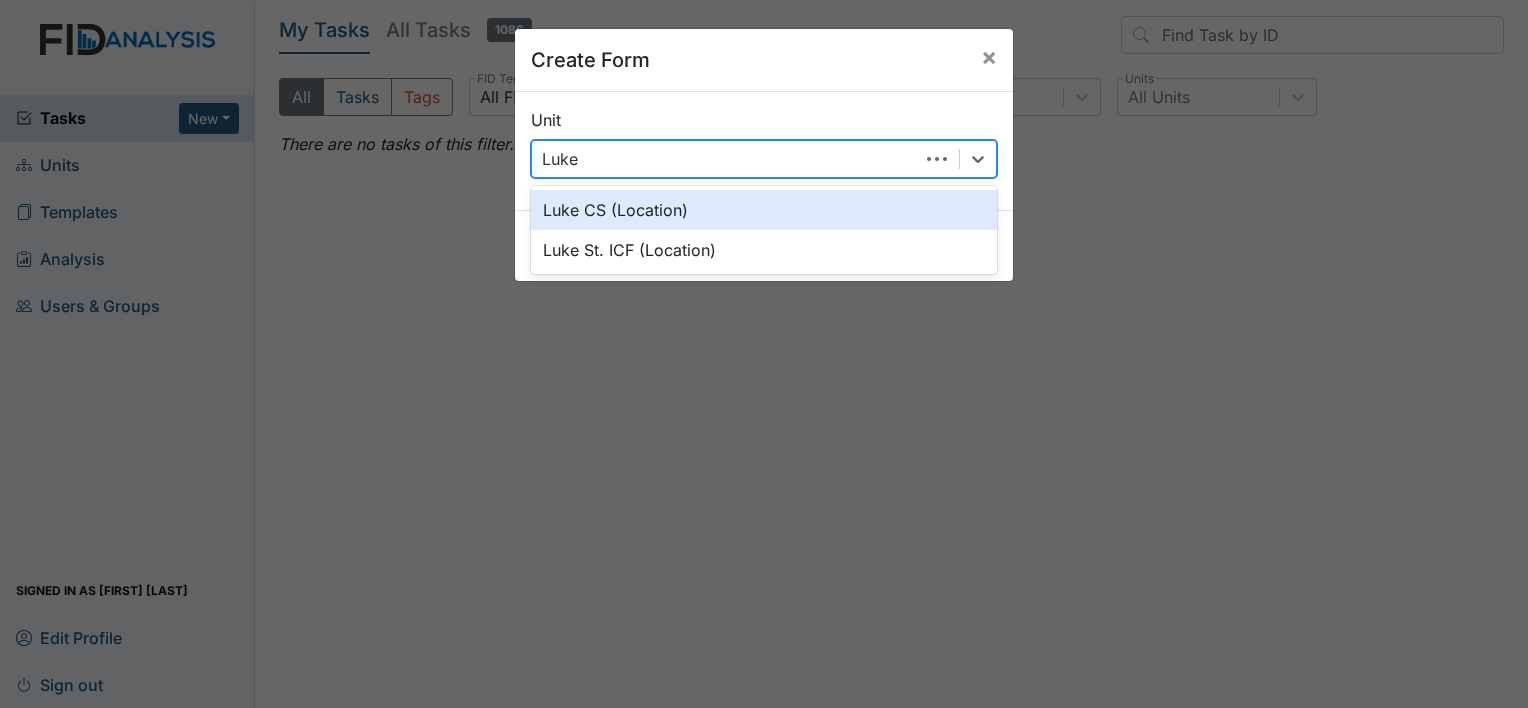 type on "Luke" 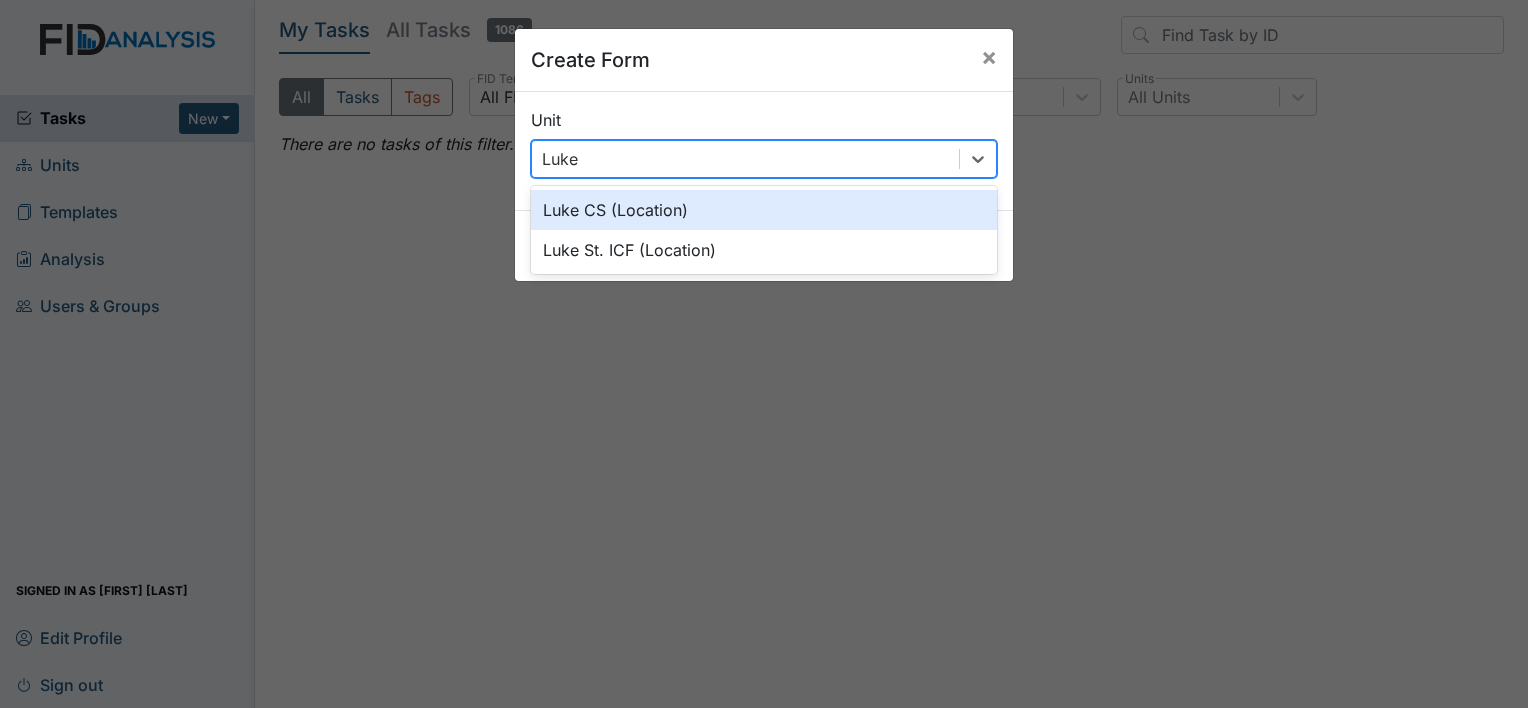 click on "Luke CS (Location)" at bounding box center [764, 210] 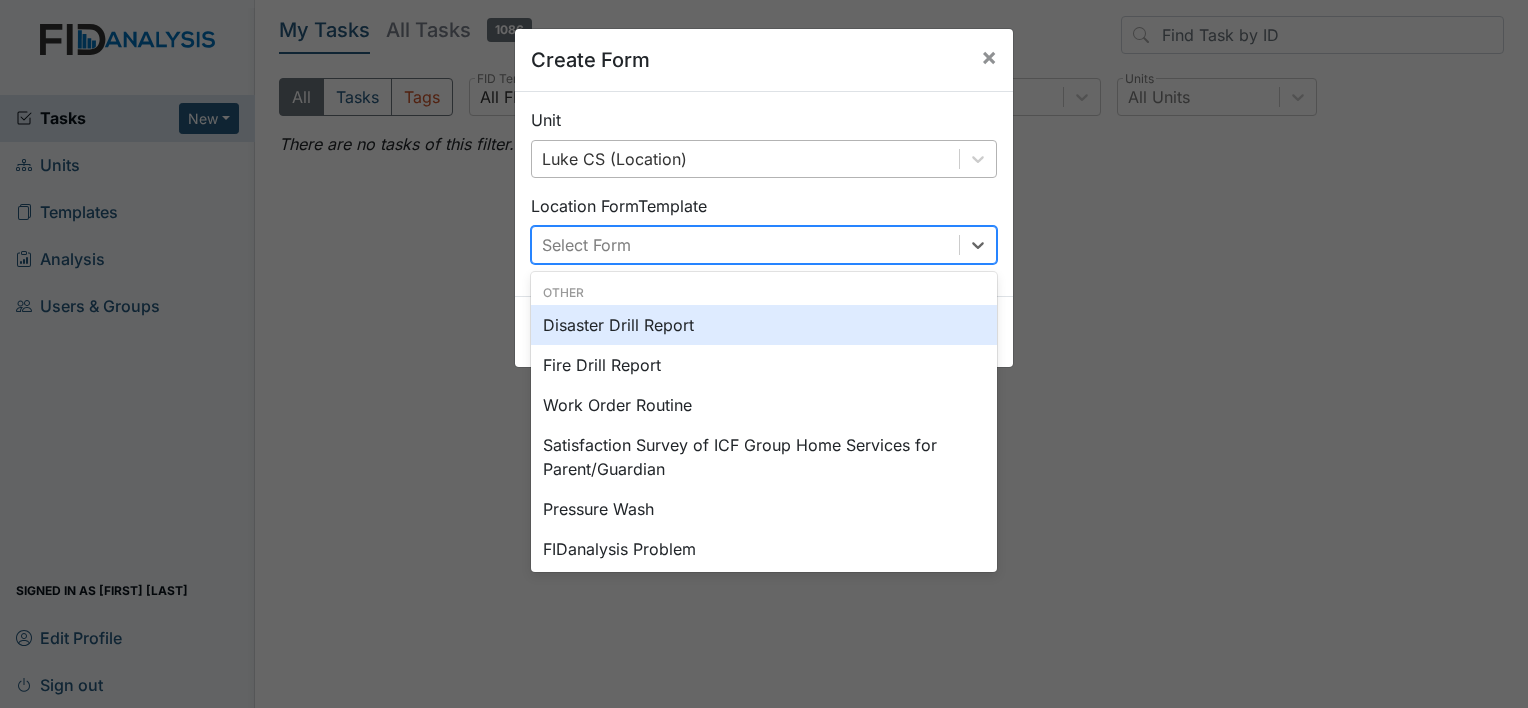 click on "Select Form" at bounding box center [745, 245] 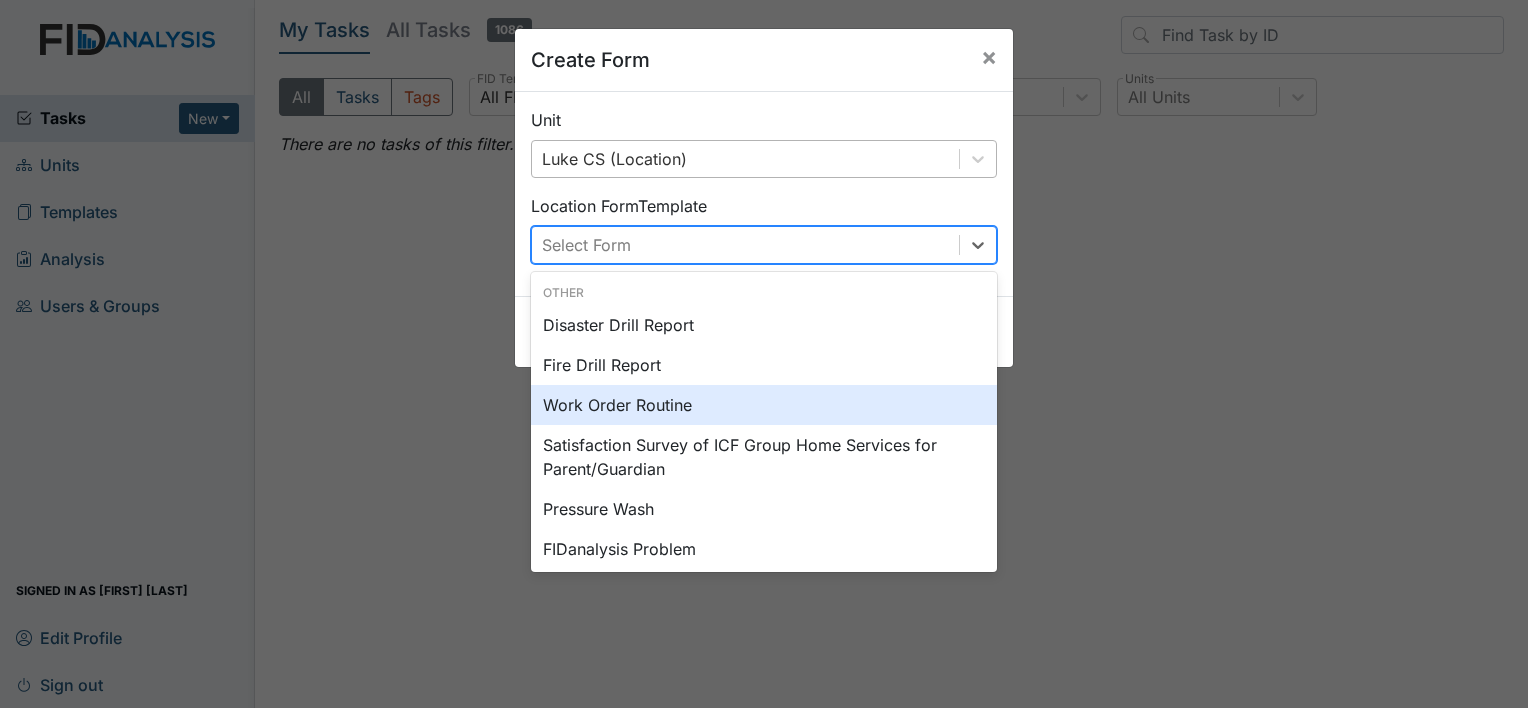 click on "Work Order Routine" at bounding box center (764, 405) 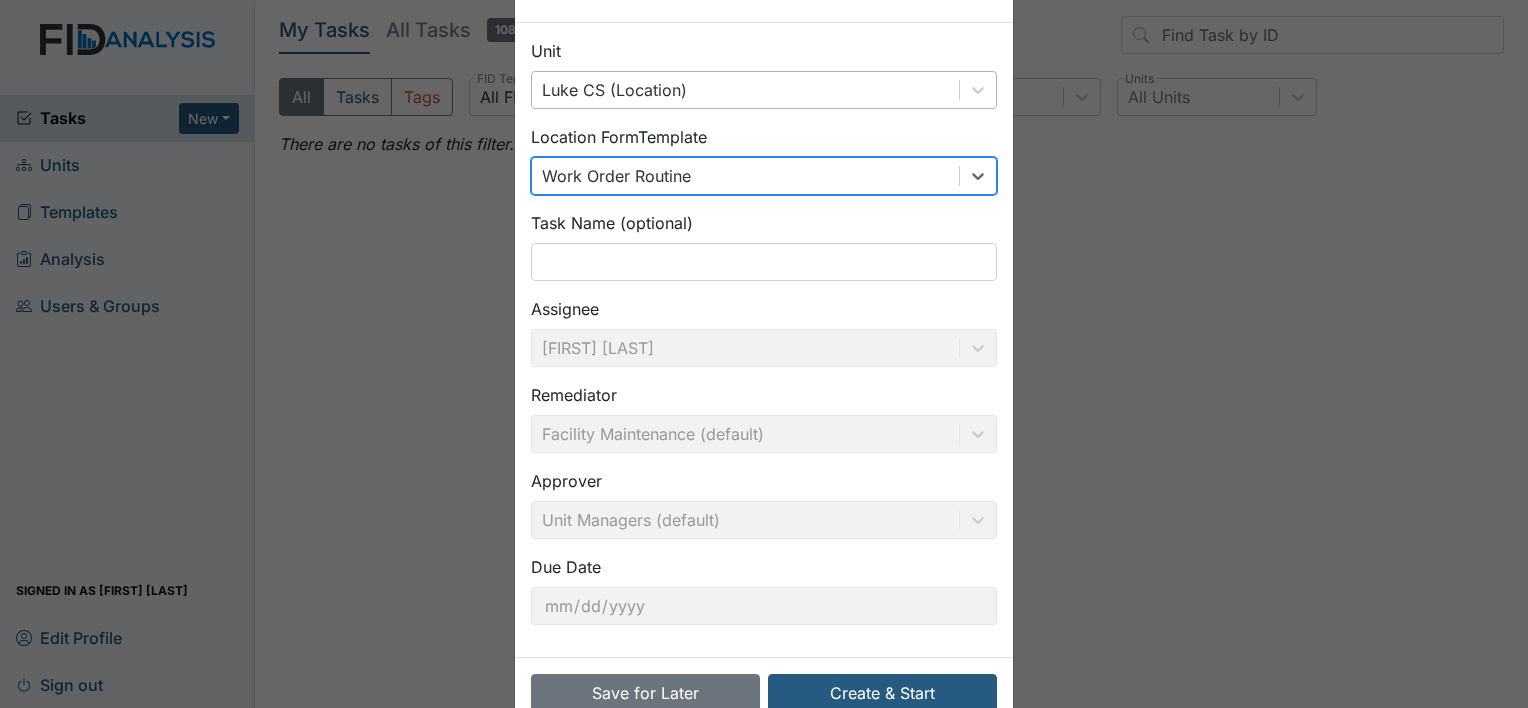 scroll, scrollTop: 116, scrollLeft: 0, axis: vertical 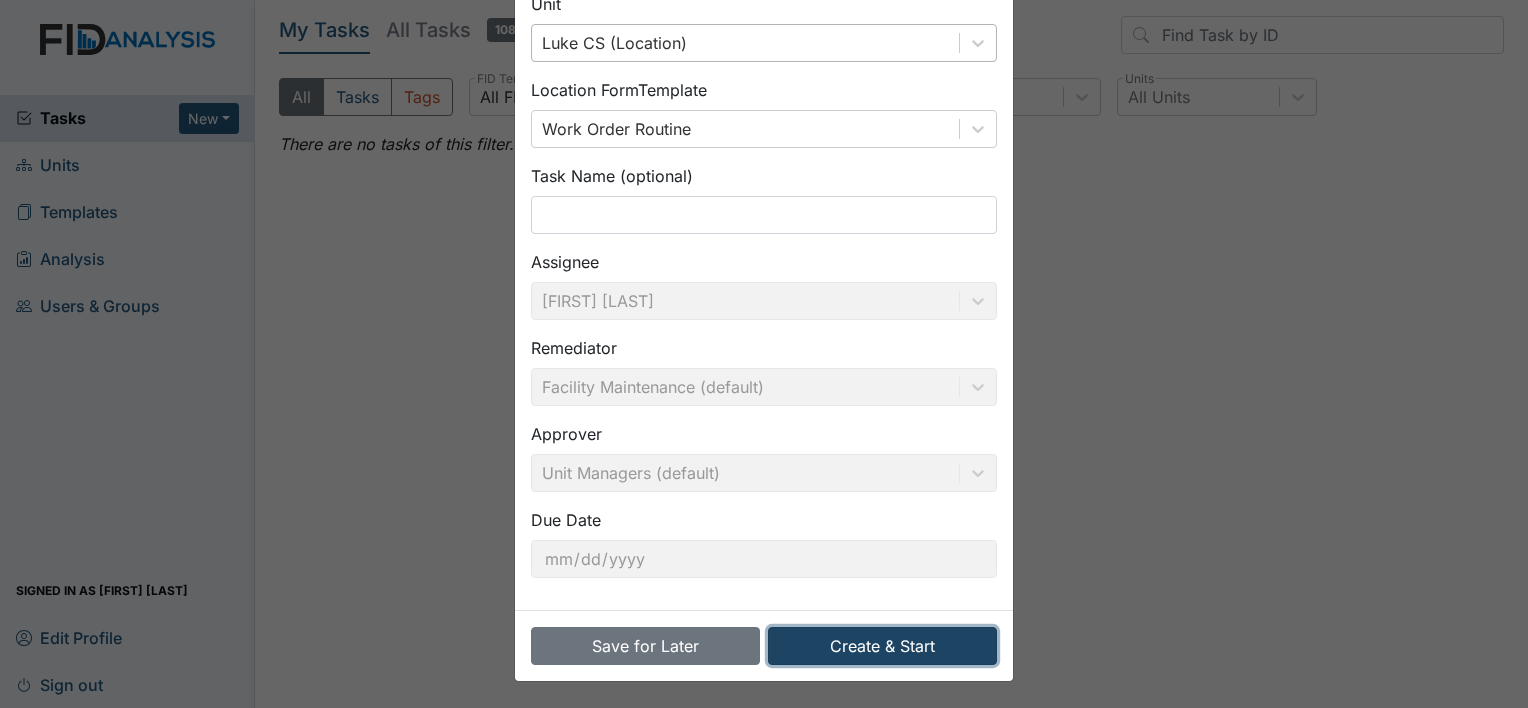 click on "Create & Start" at bounding box center (882, 646) 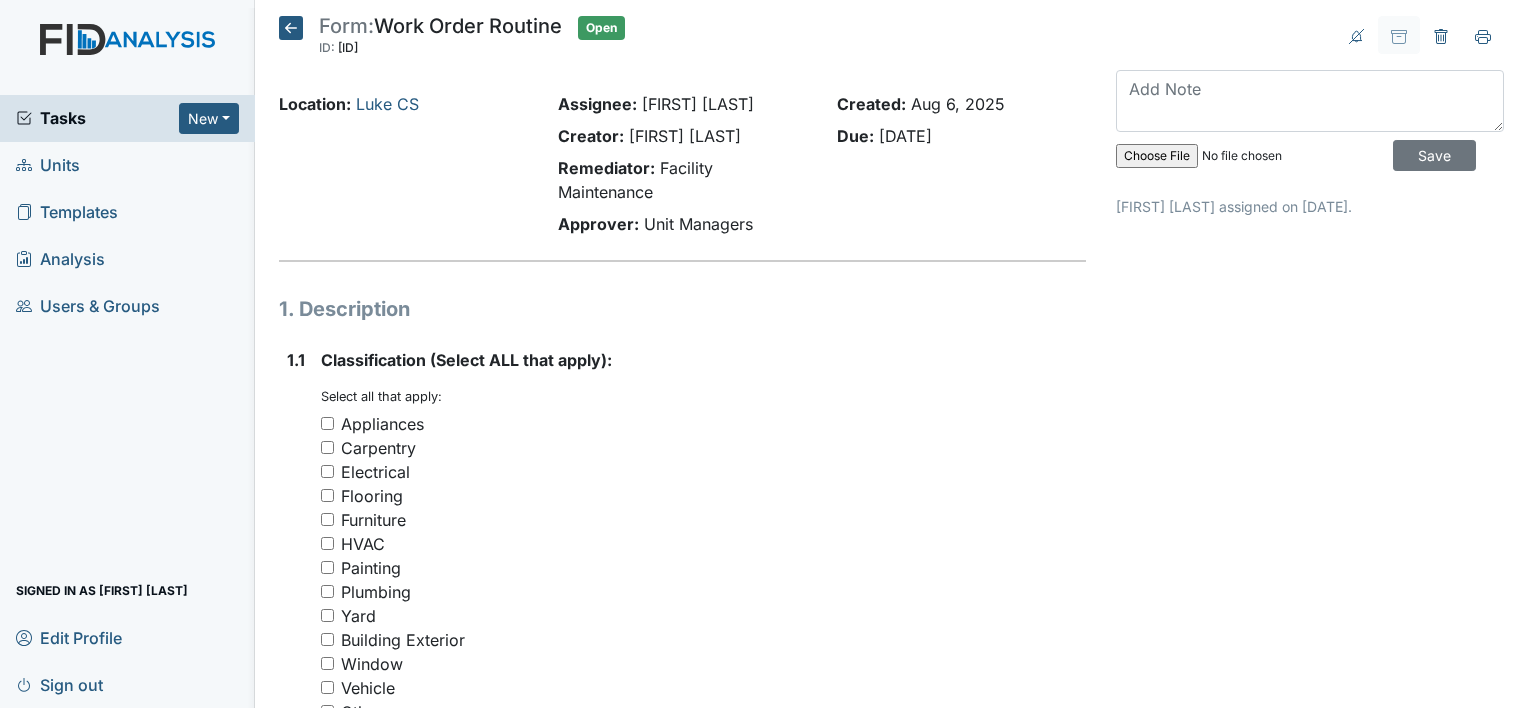scroll, scrollTop: 0, scrollLeft: 0, axis: both 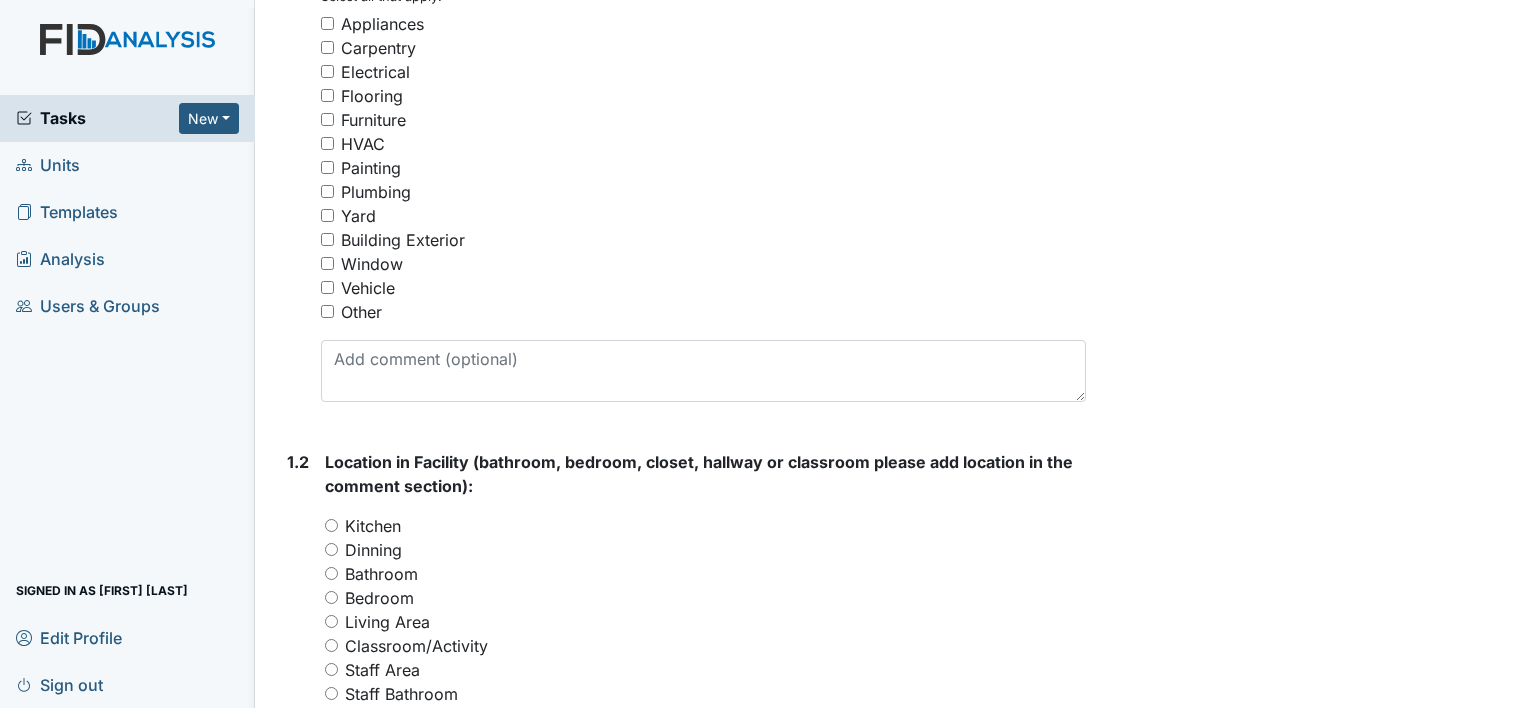 click on "Other" at bounding box center [703, 312] 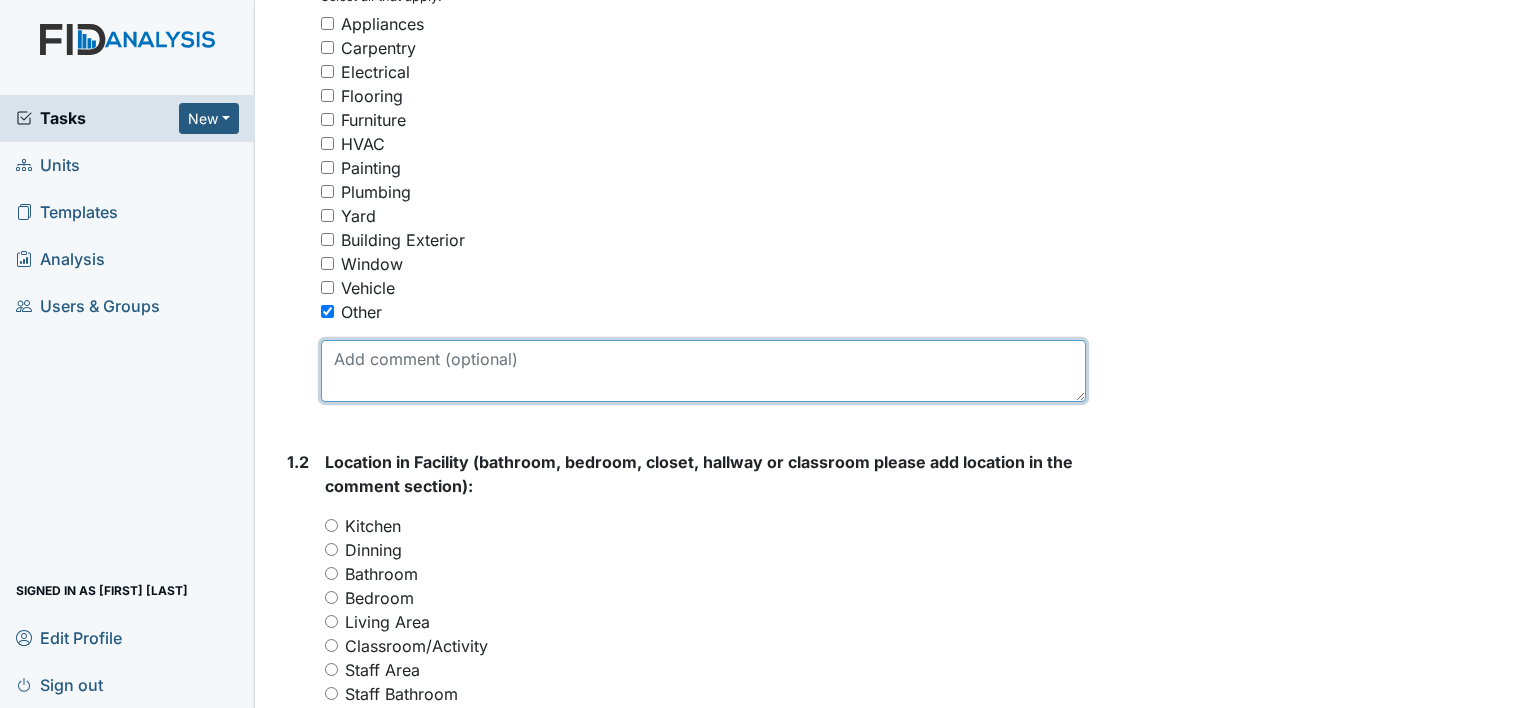 click at bounding box center [703, 371] 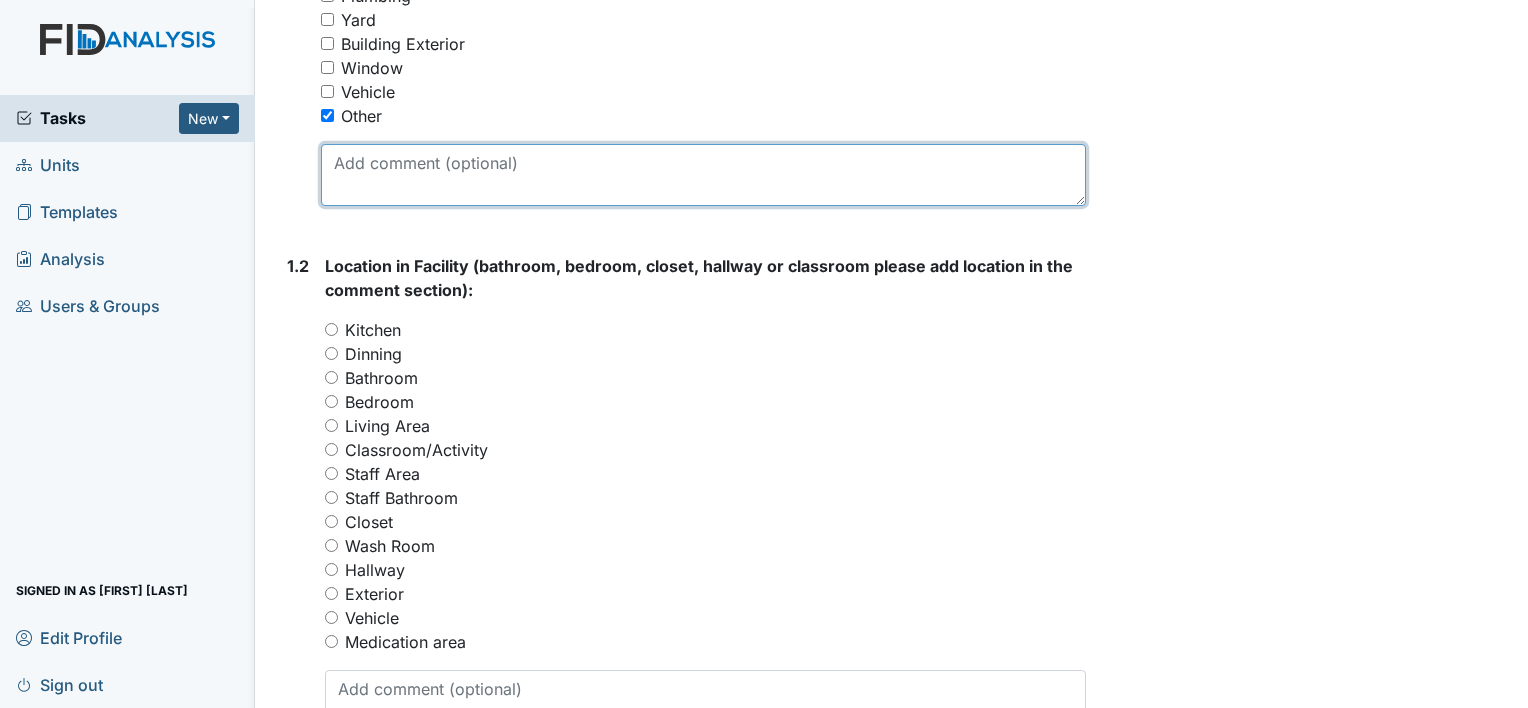 scroll, scrollTop: 600, scrollLeft: 0, axis: vertical 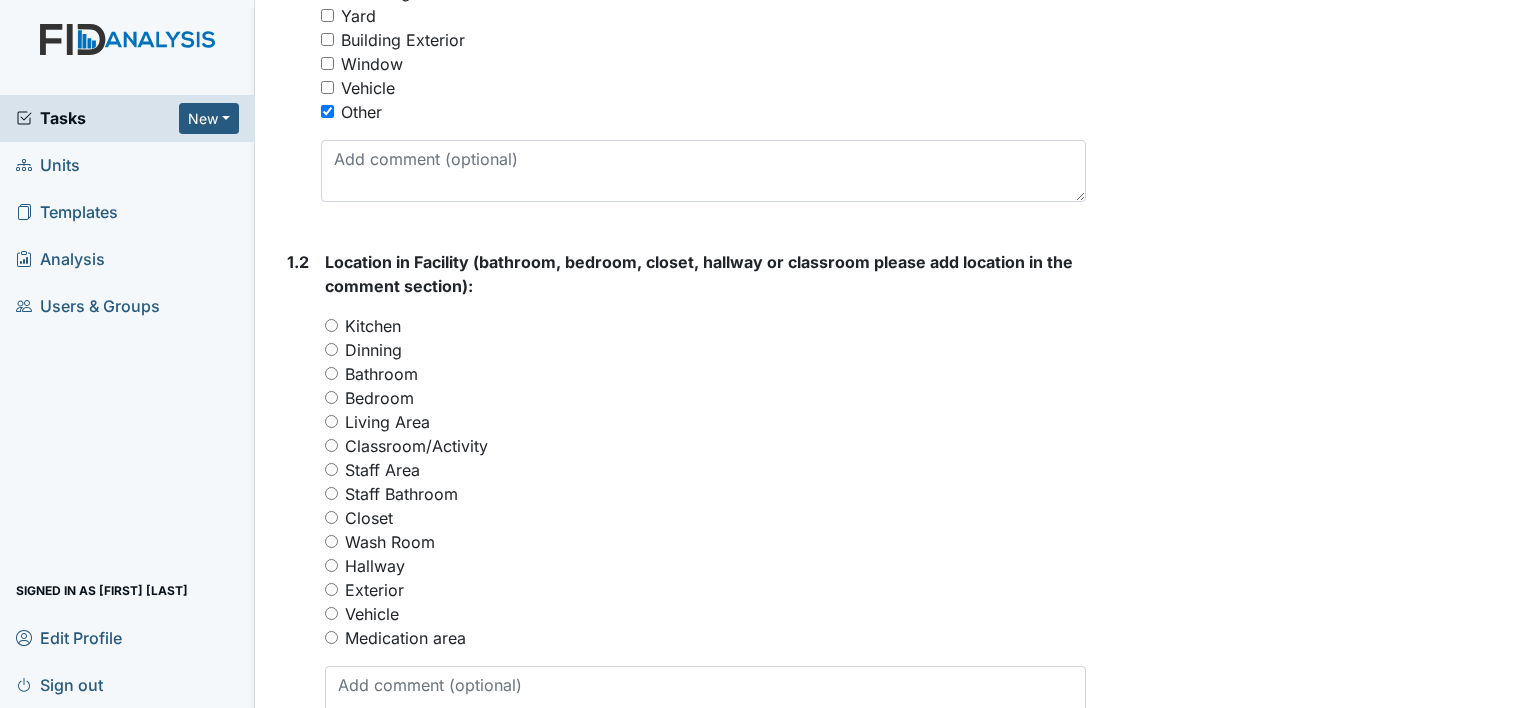 click on "Bedroom" at bounding box center (331, 397) 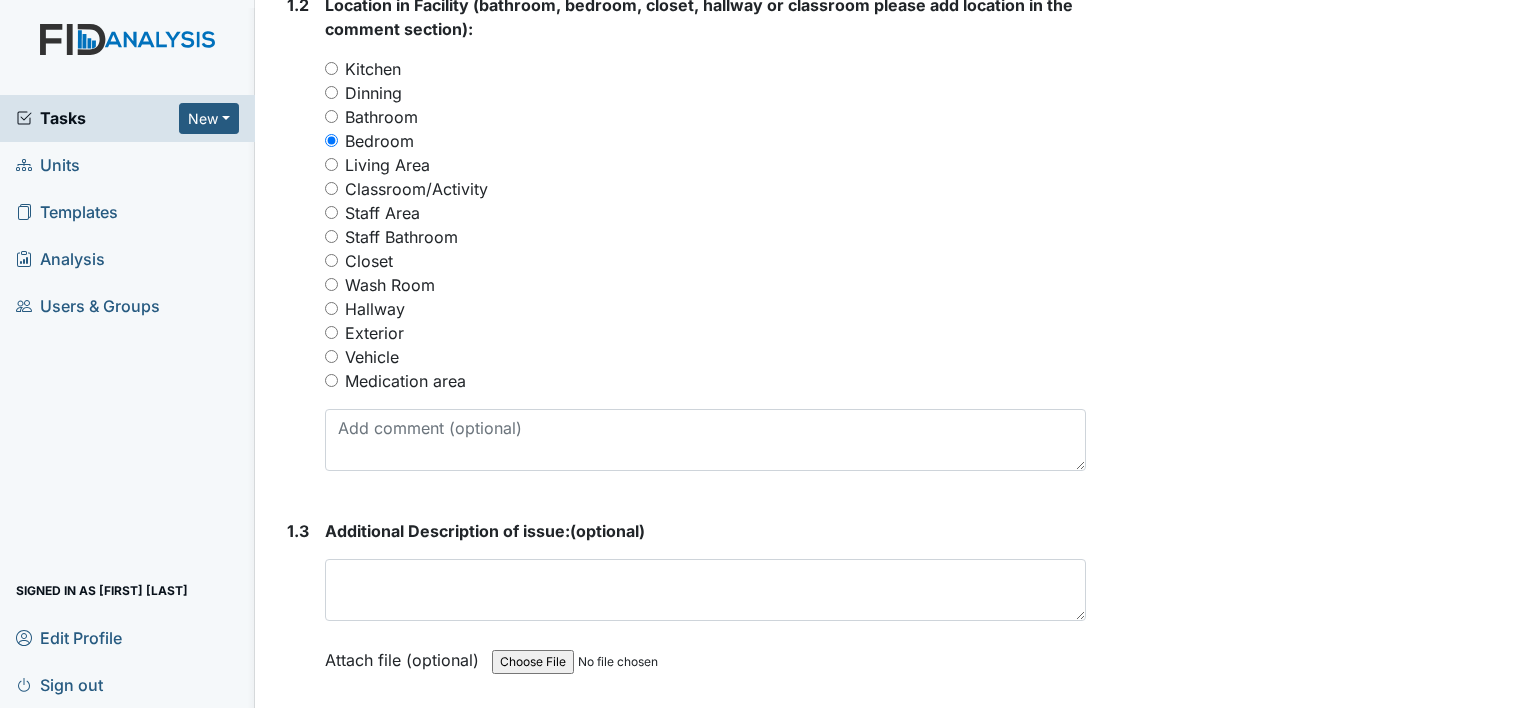 scroll, scrollTop: 1000, scrollLeft: 0, axis: vertical 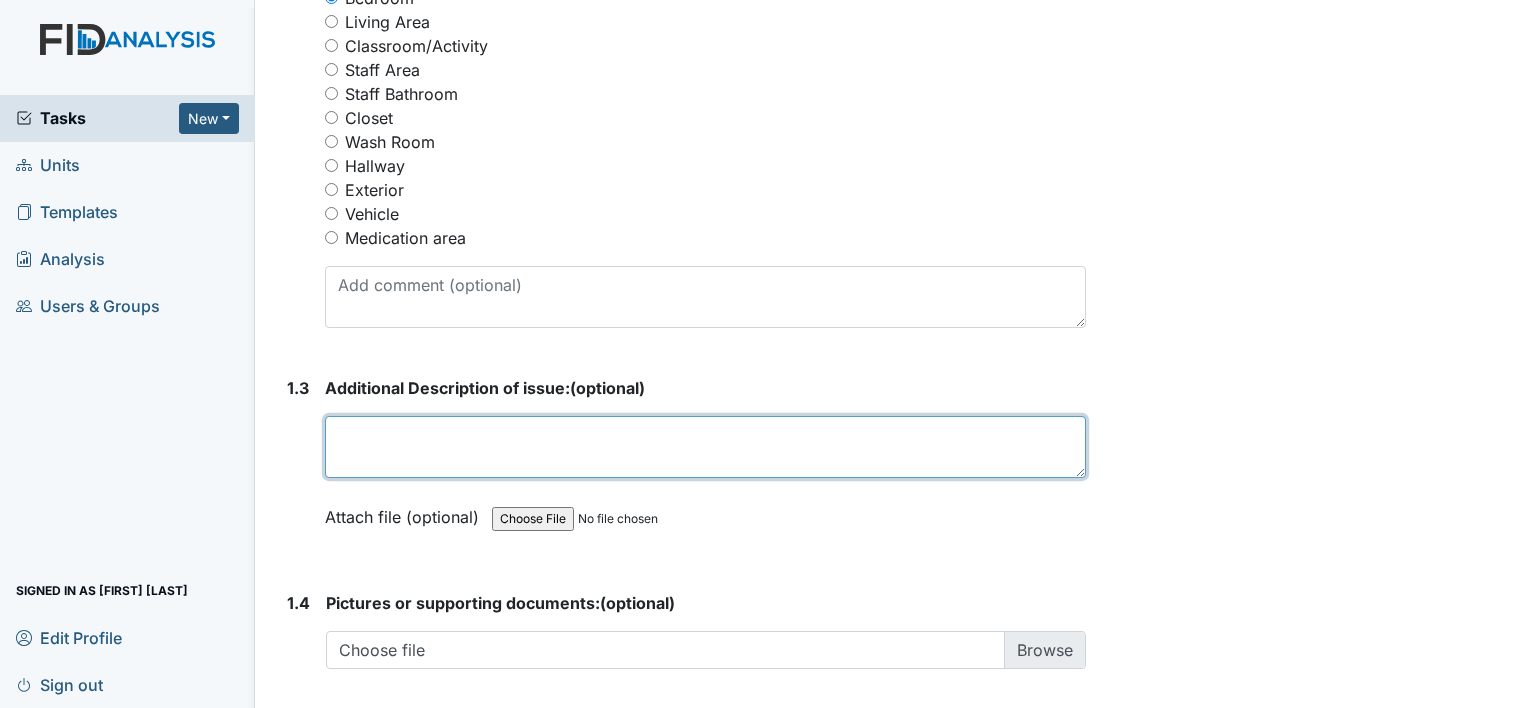 click at bounding box center (705, 447) 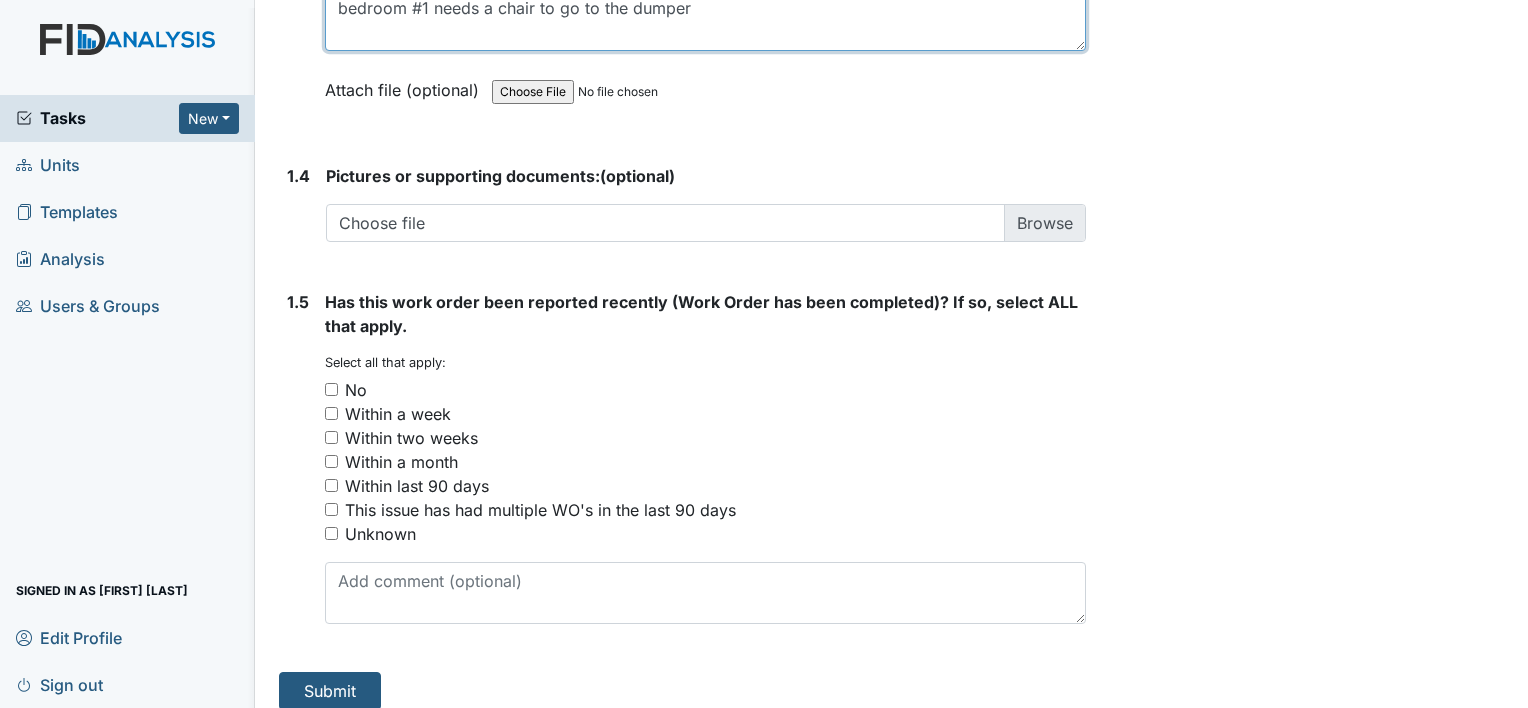 scroll, scrollTop: 1442, scrollLeft: 0, axis: vertical 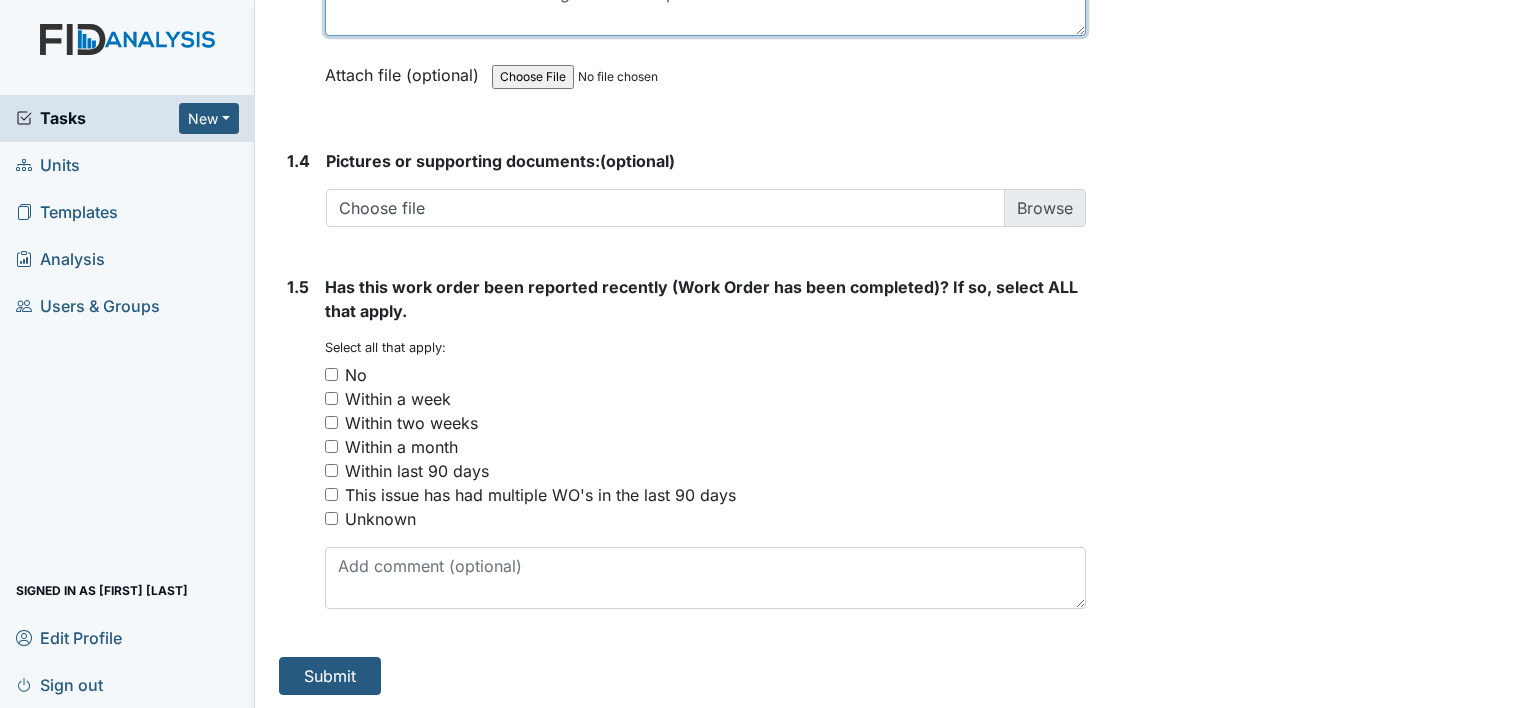 type on "bedroom #1 needs a chair to go to the dumper" 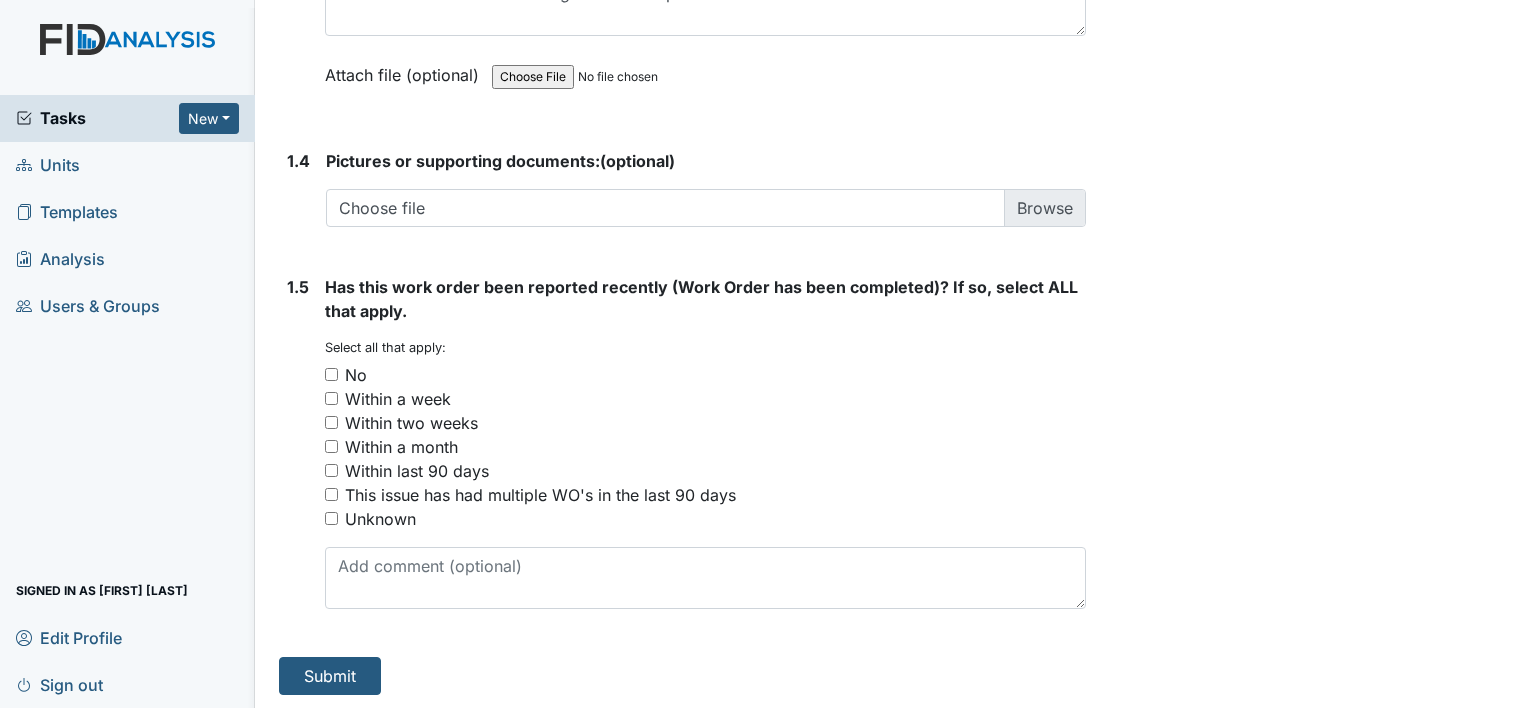 click on "No" at bounding box center (331, 374) 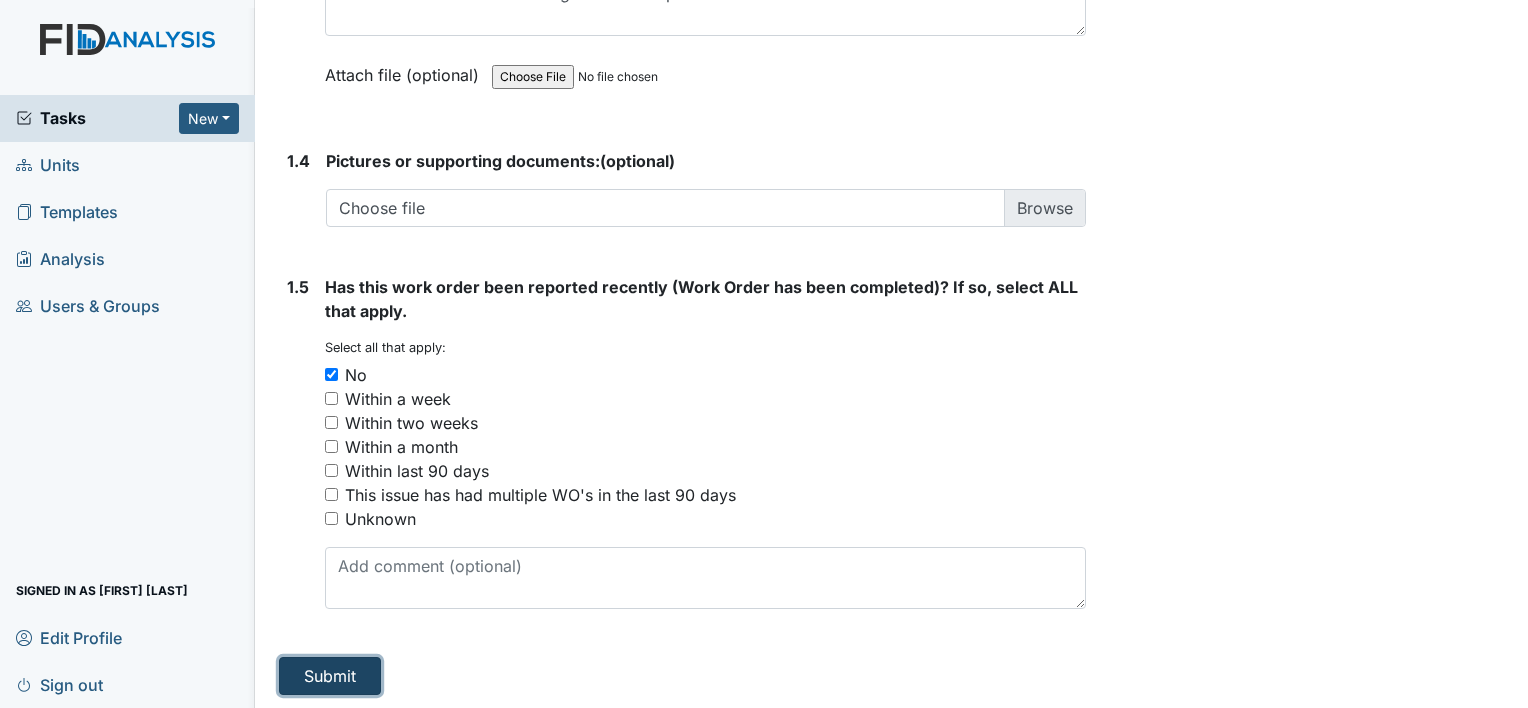 drag, startPoint x: 320, startPoint y: 662, endPoint x: 321, endPoint y: 650, distance: 12.0415945 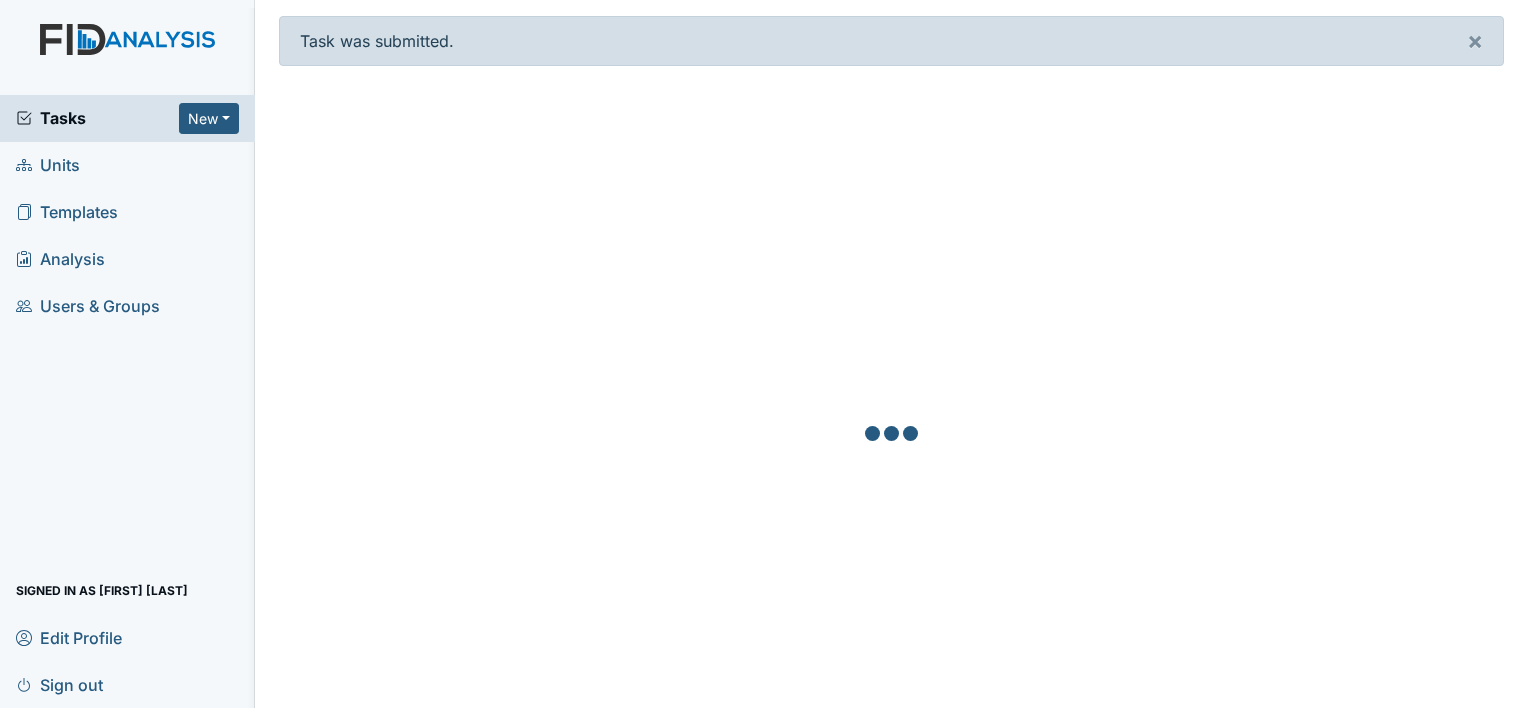 scroll, scrollTop: 0, scrollLeft: 0, axis: both 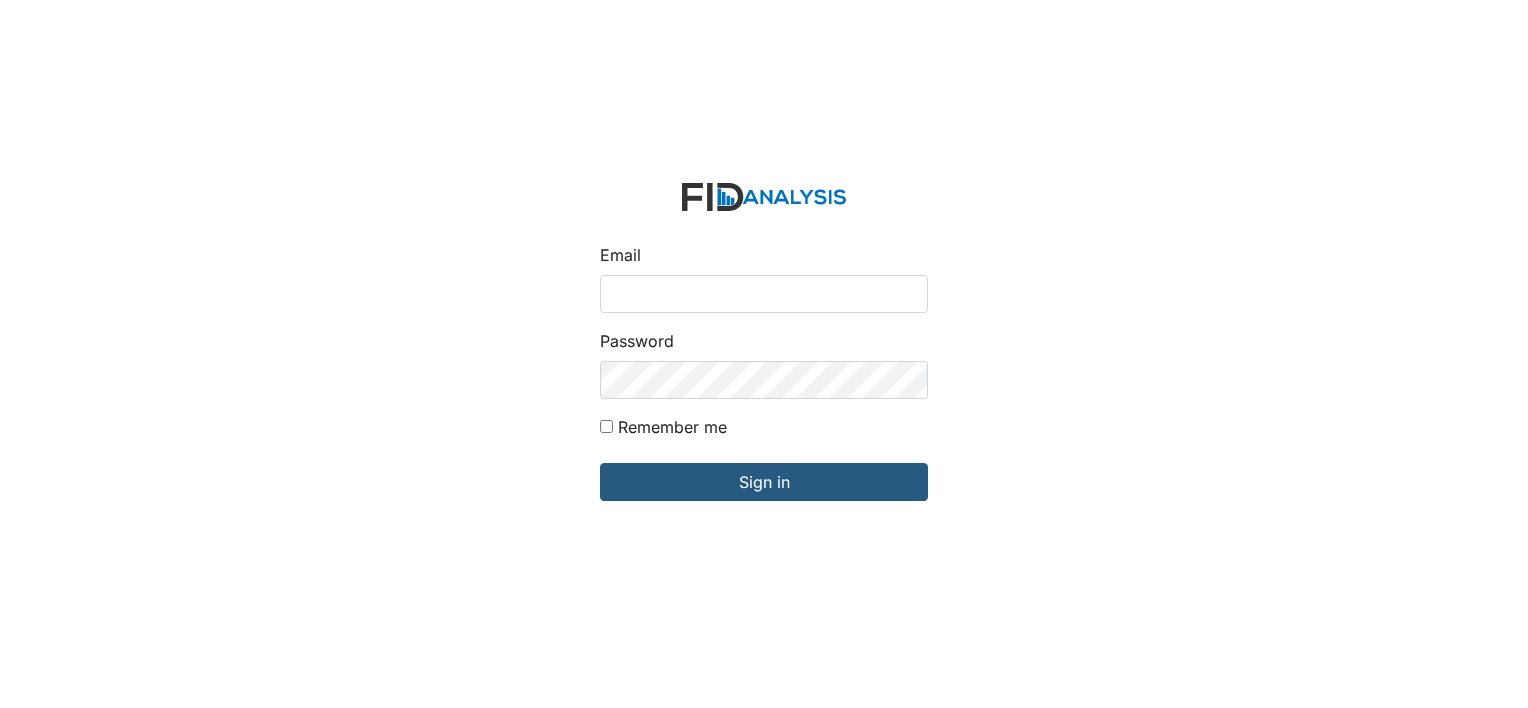 click on "Email" at bounding box center (764, 294) 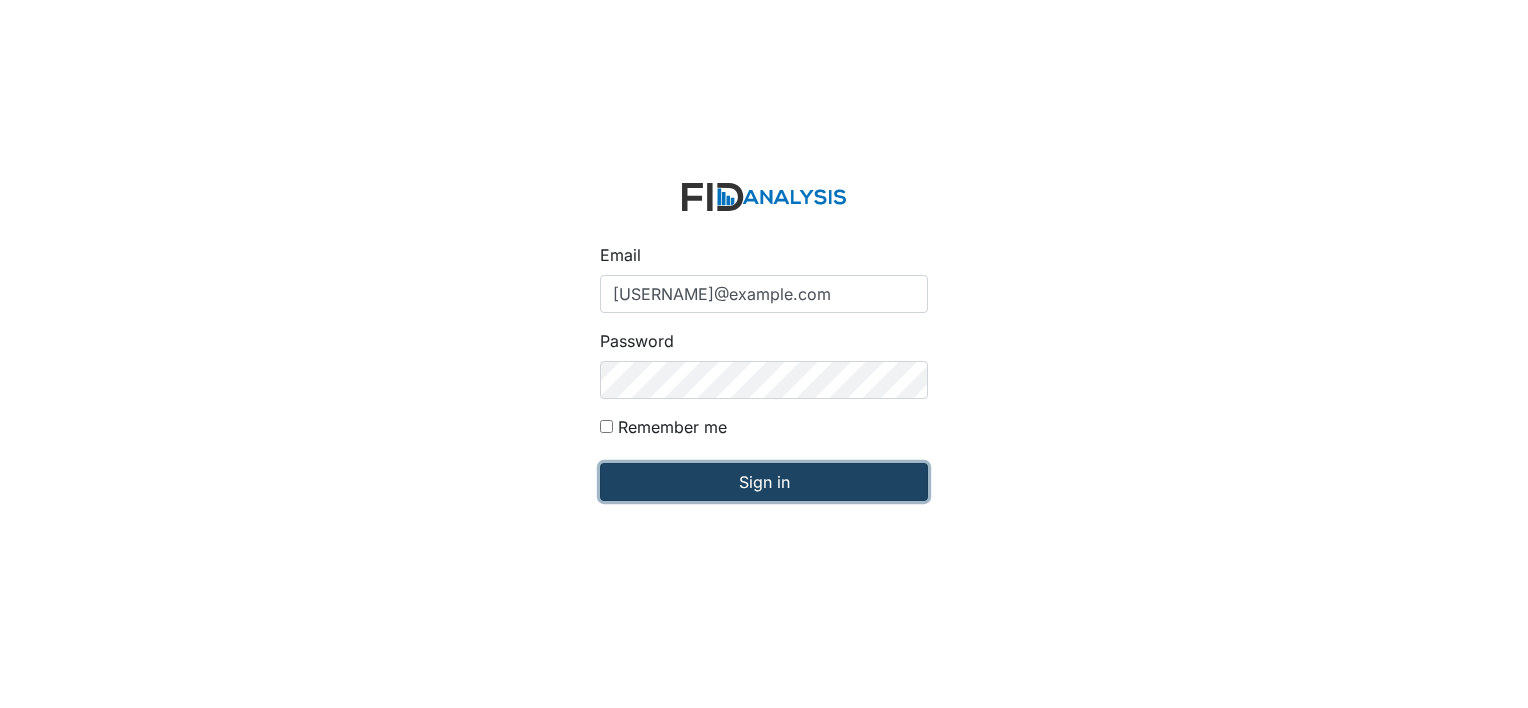 click on "Sign in" at bounding box center (764, 482) 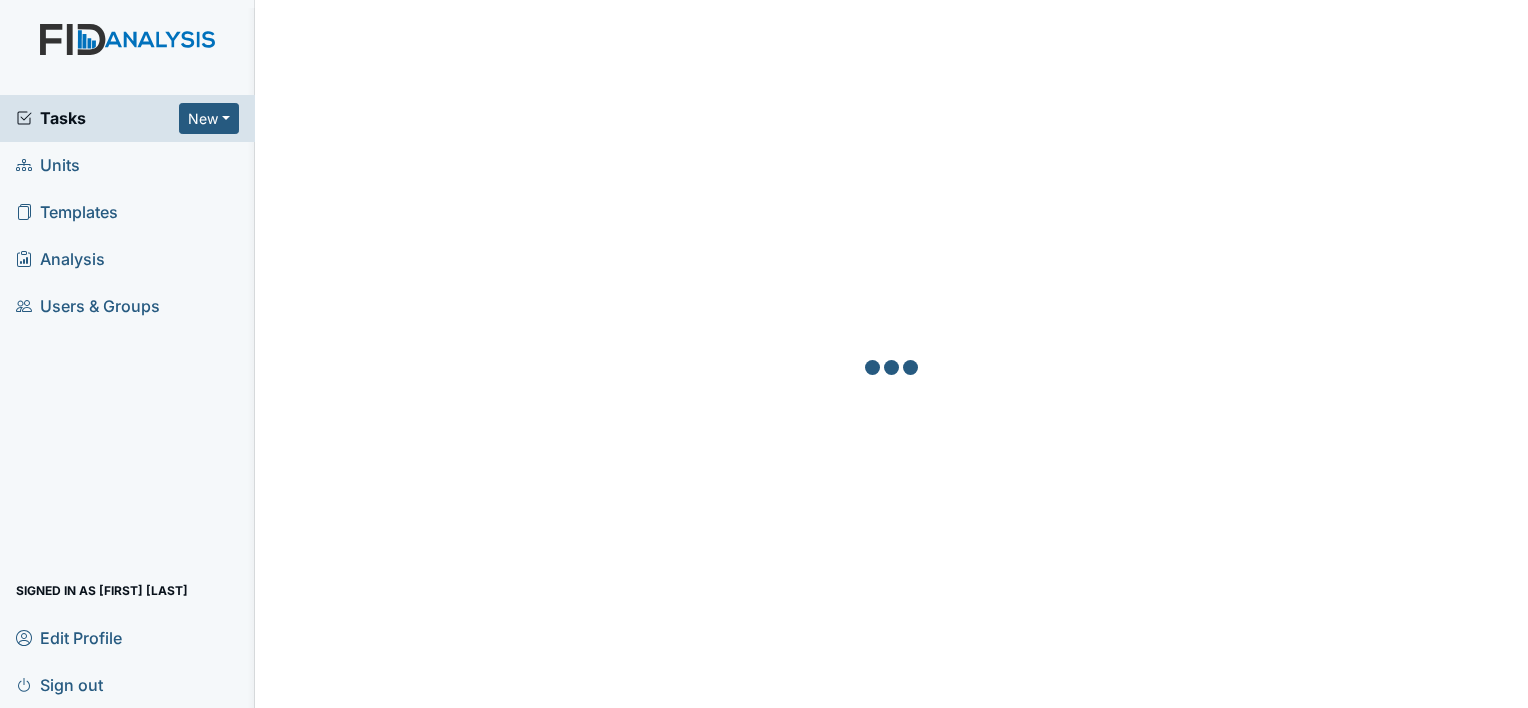 scroll, scrollTop: 0, scrollLeft: 0, axis: both 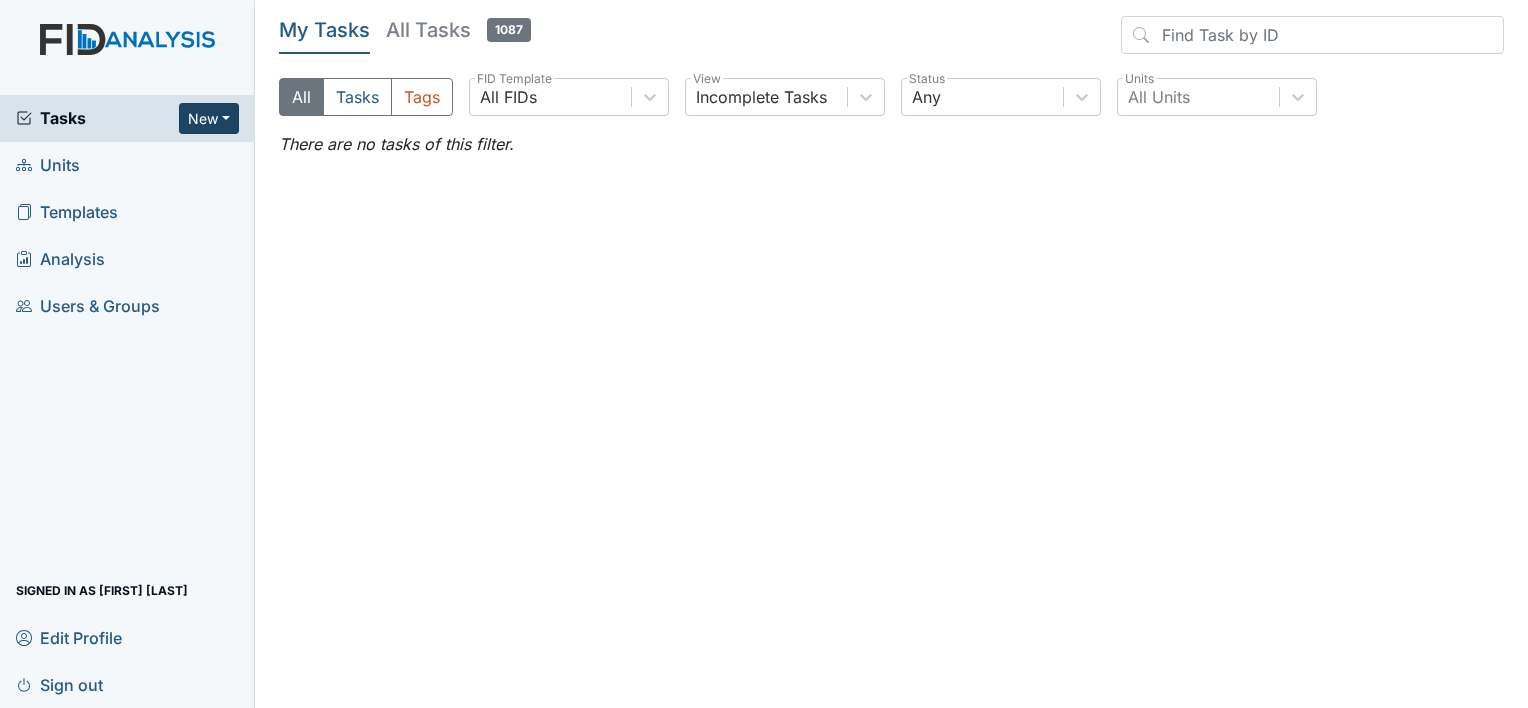 click on "New" at bounding box center (209, 118) 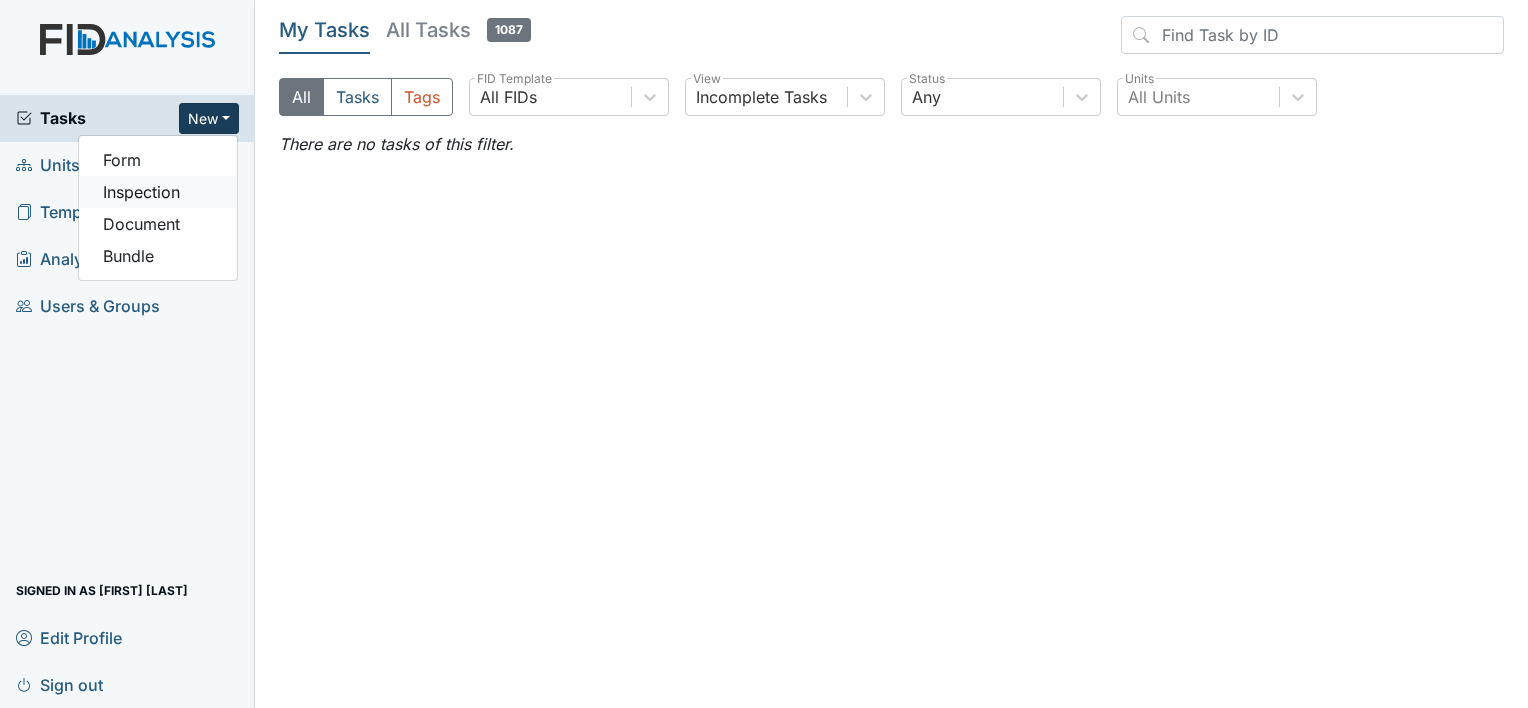 click on "Inspection" at bounding box center (158, 192) 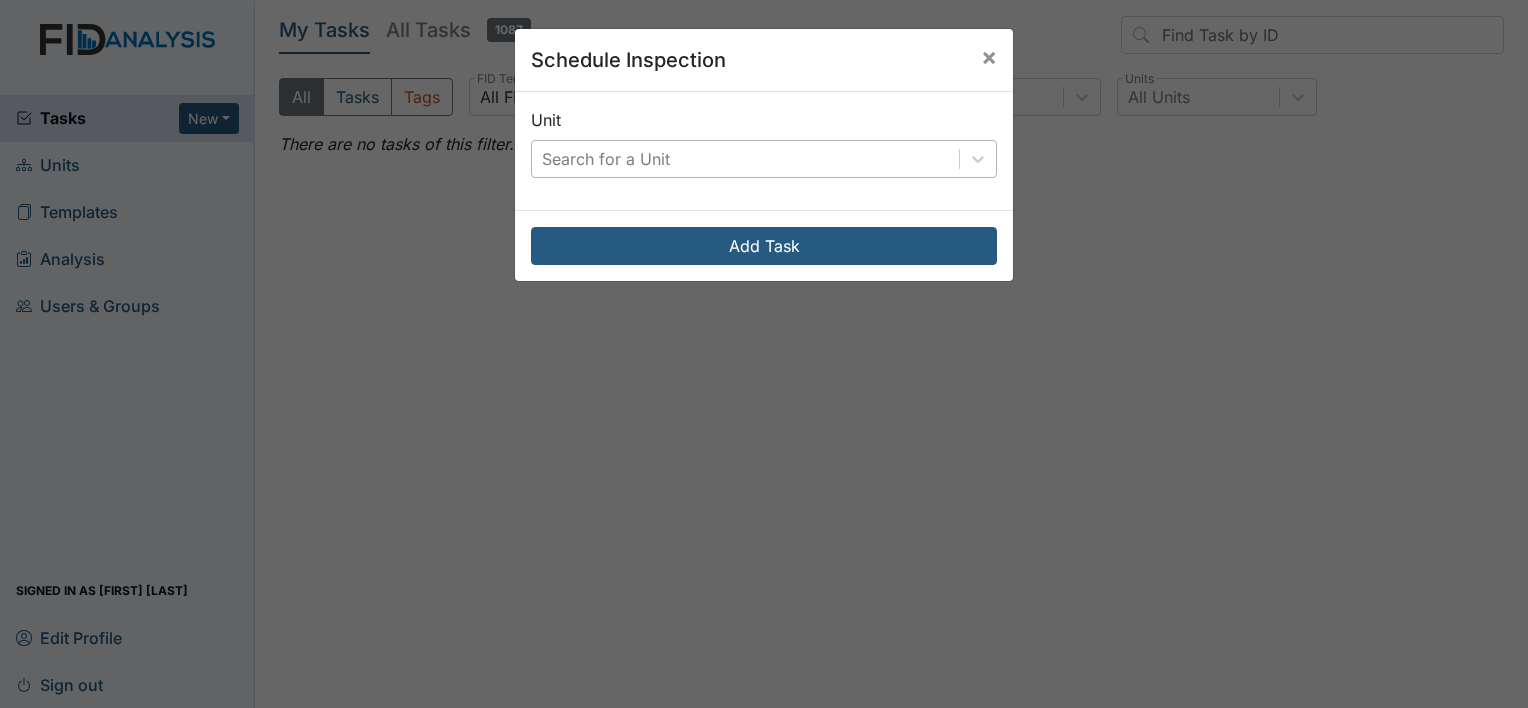 click on "Search for a Unit" at bounding box center (606, 159) 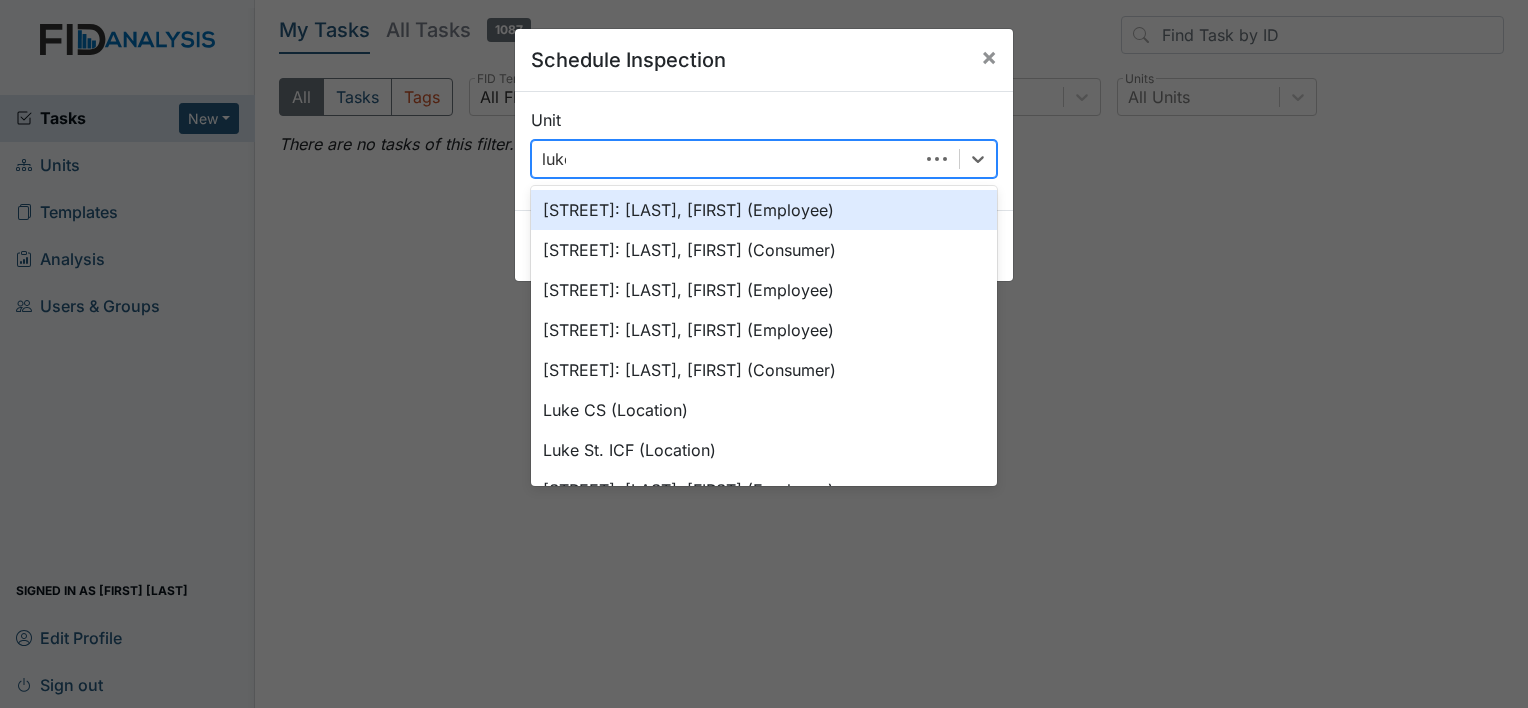 type on "luke" 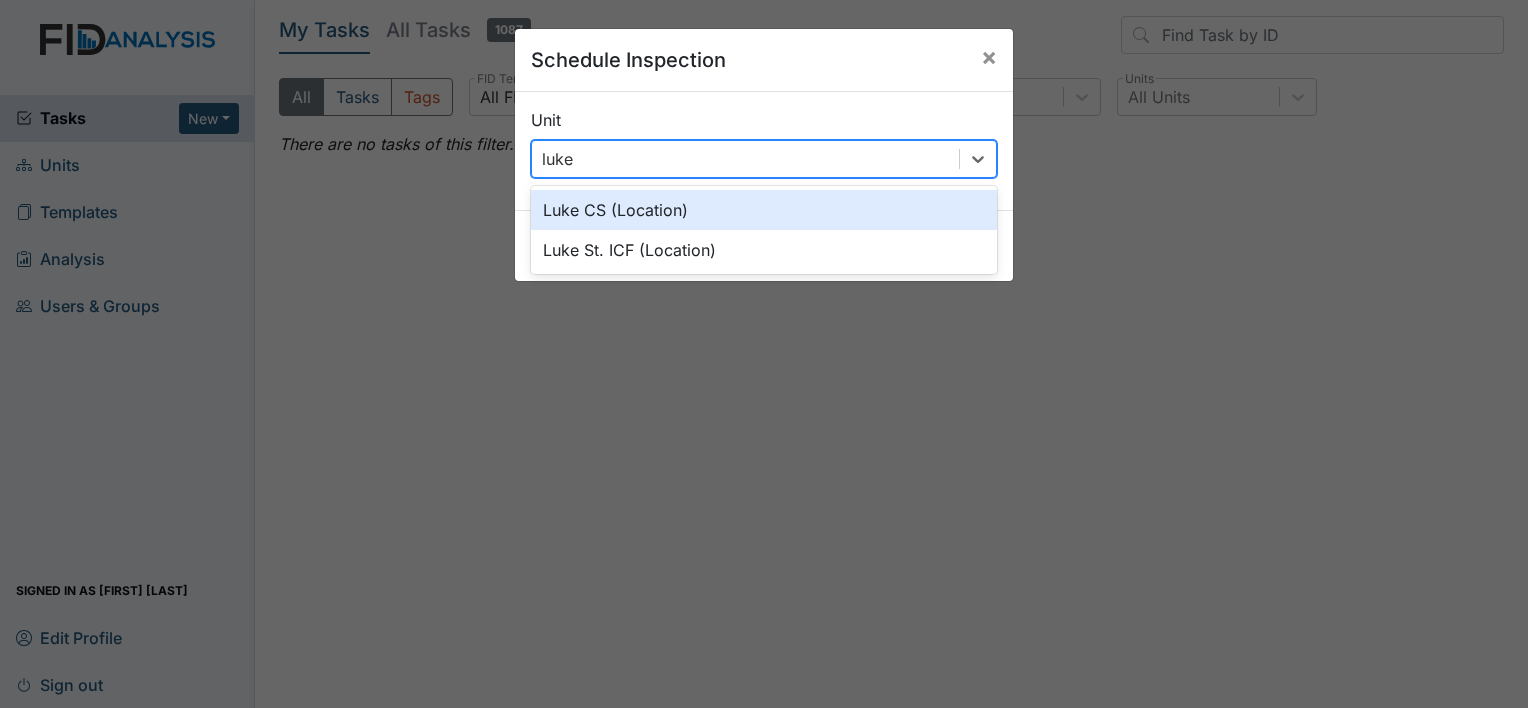 click on "Luke CS (Location)" at bounding box center [764, 210] 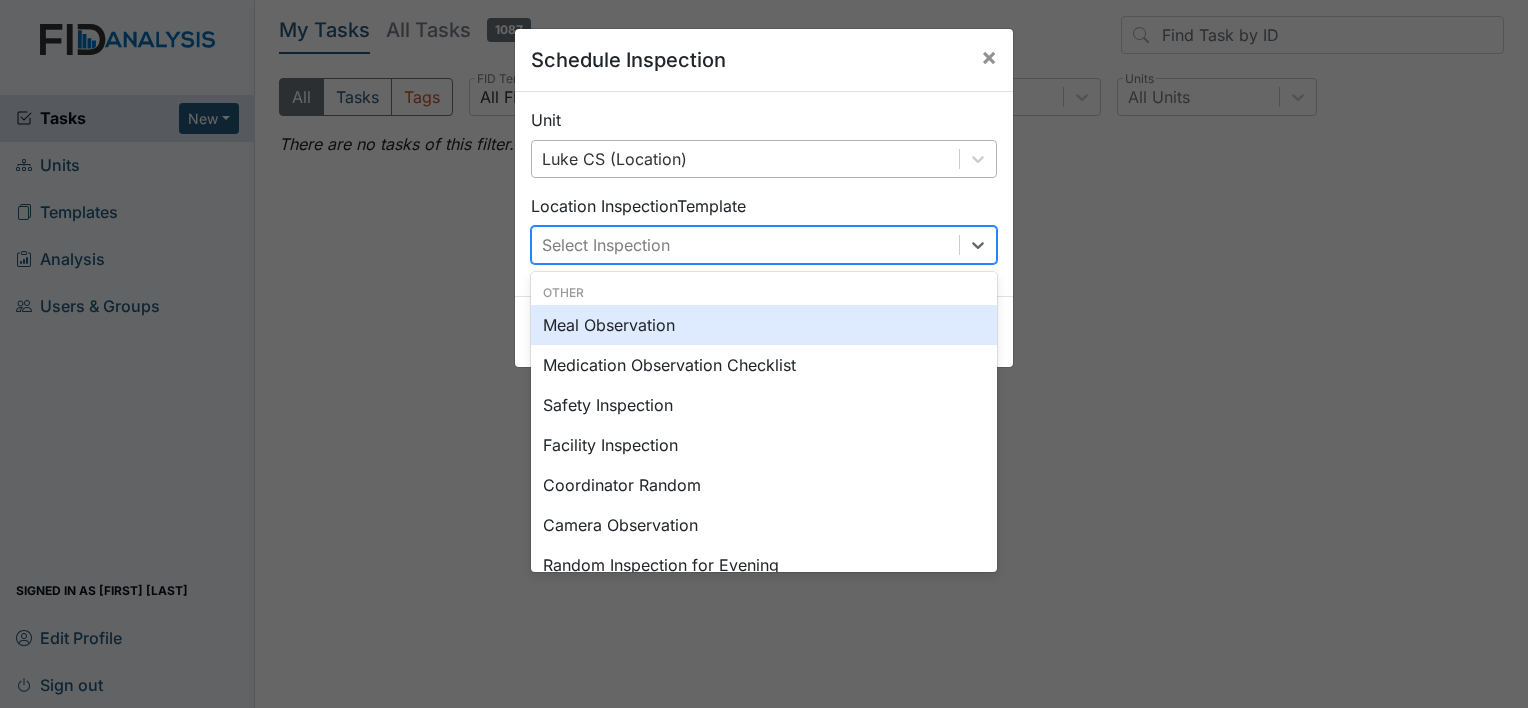 click on "Select Inspection" at bounding box center (606, 245) 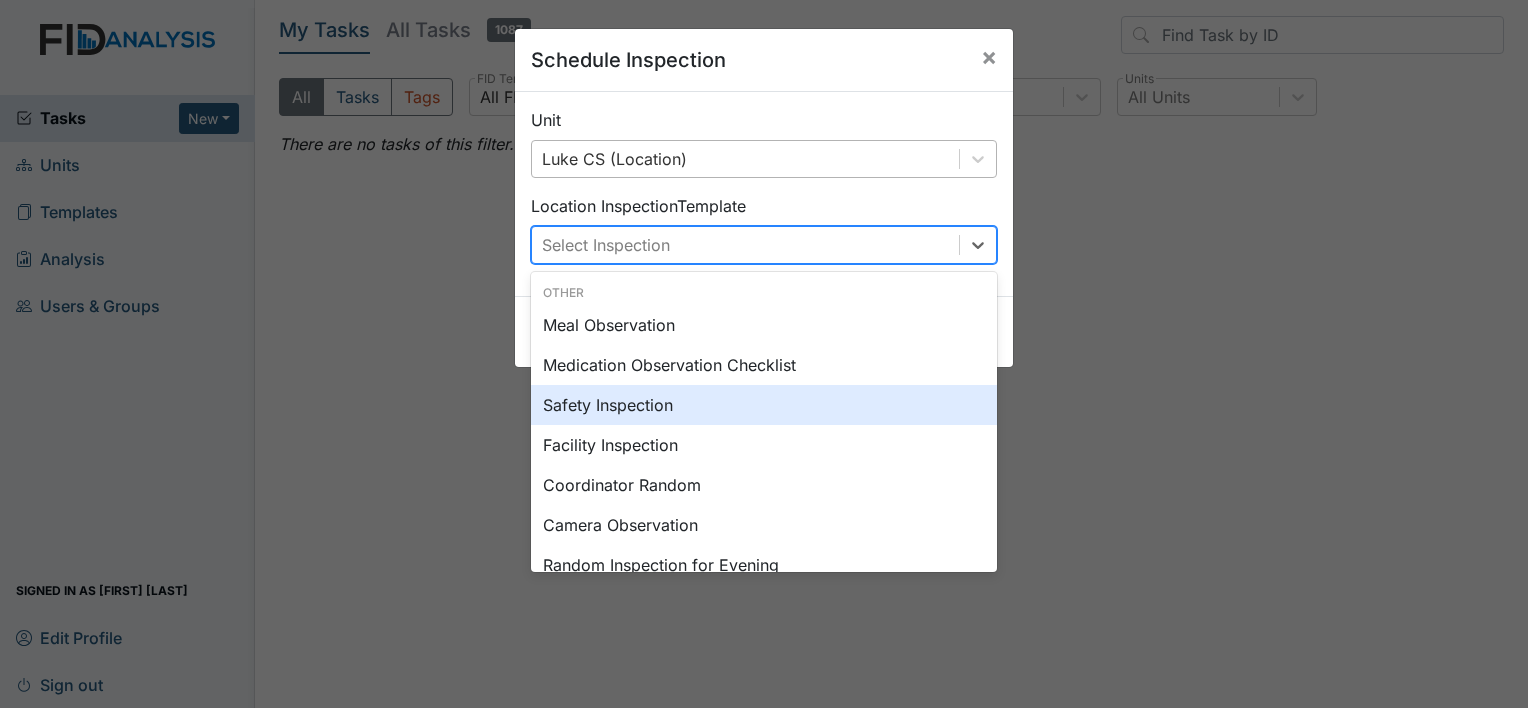 click on "Safety Inspection" at bounding box center (764, 405) 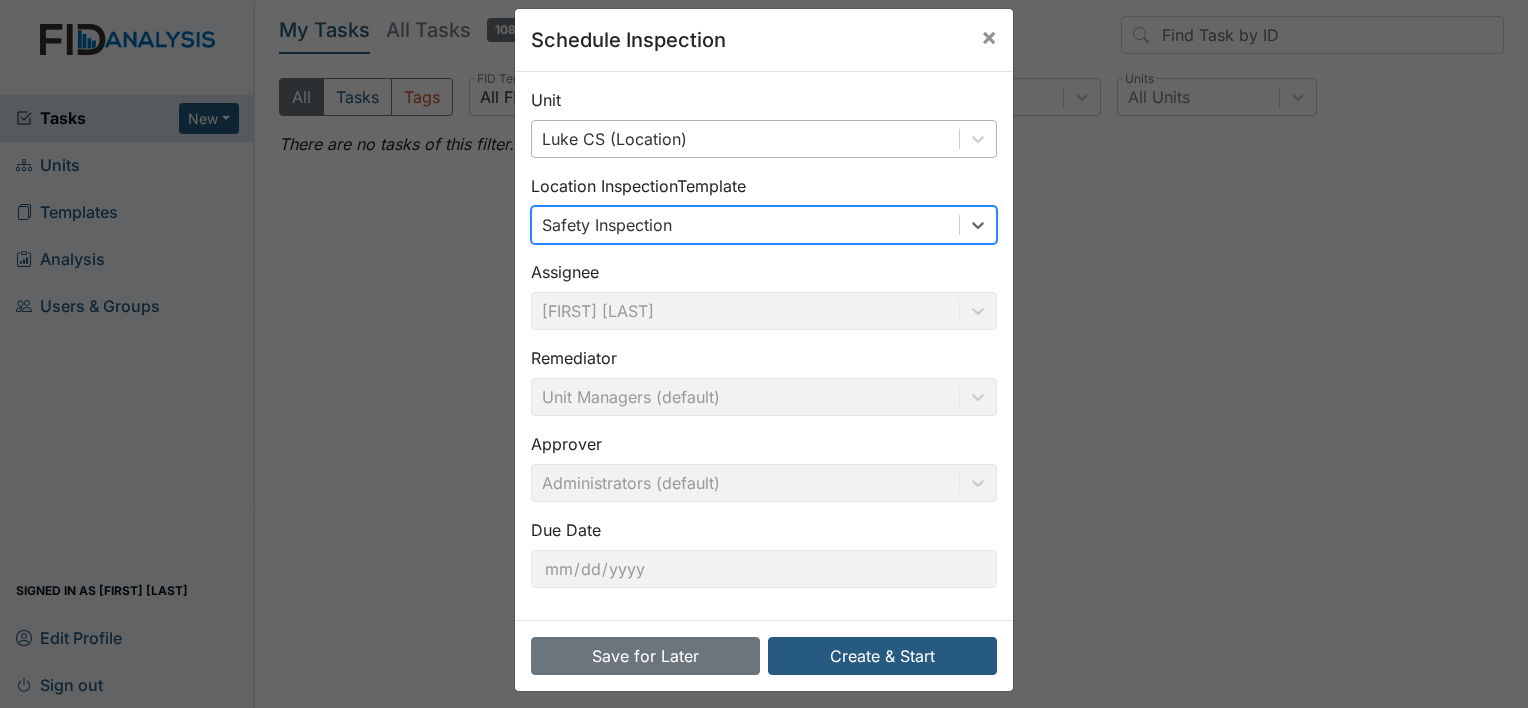 scroll, scrollTop: 31, scrollLeft: 0, axis: vertical 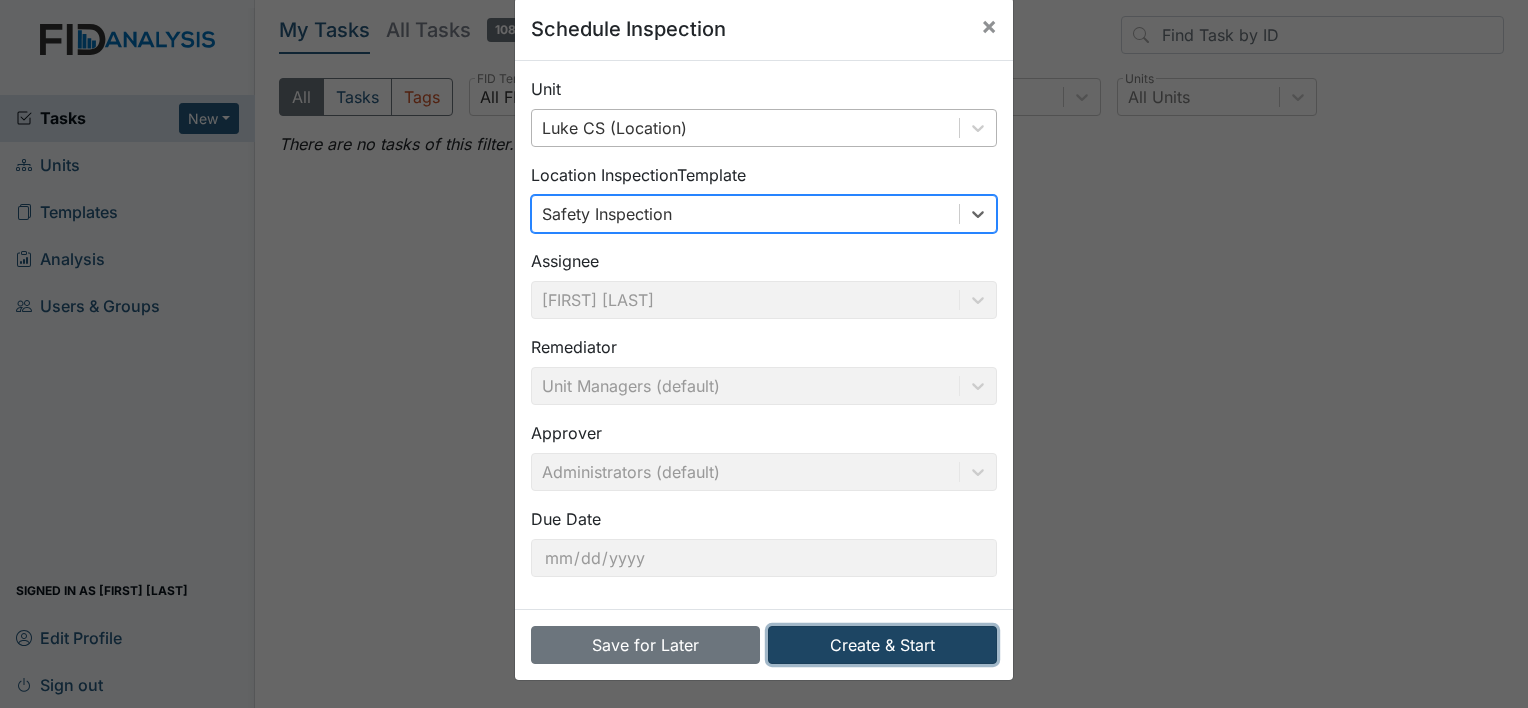 click on "Create & Start" at bounding box center [882, 645] 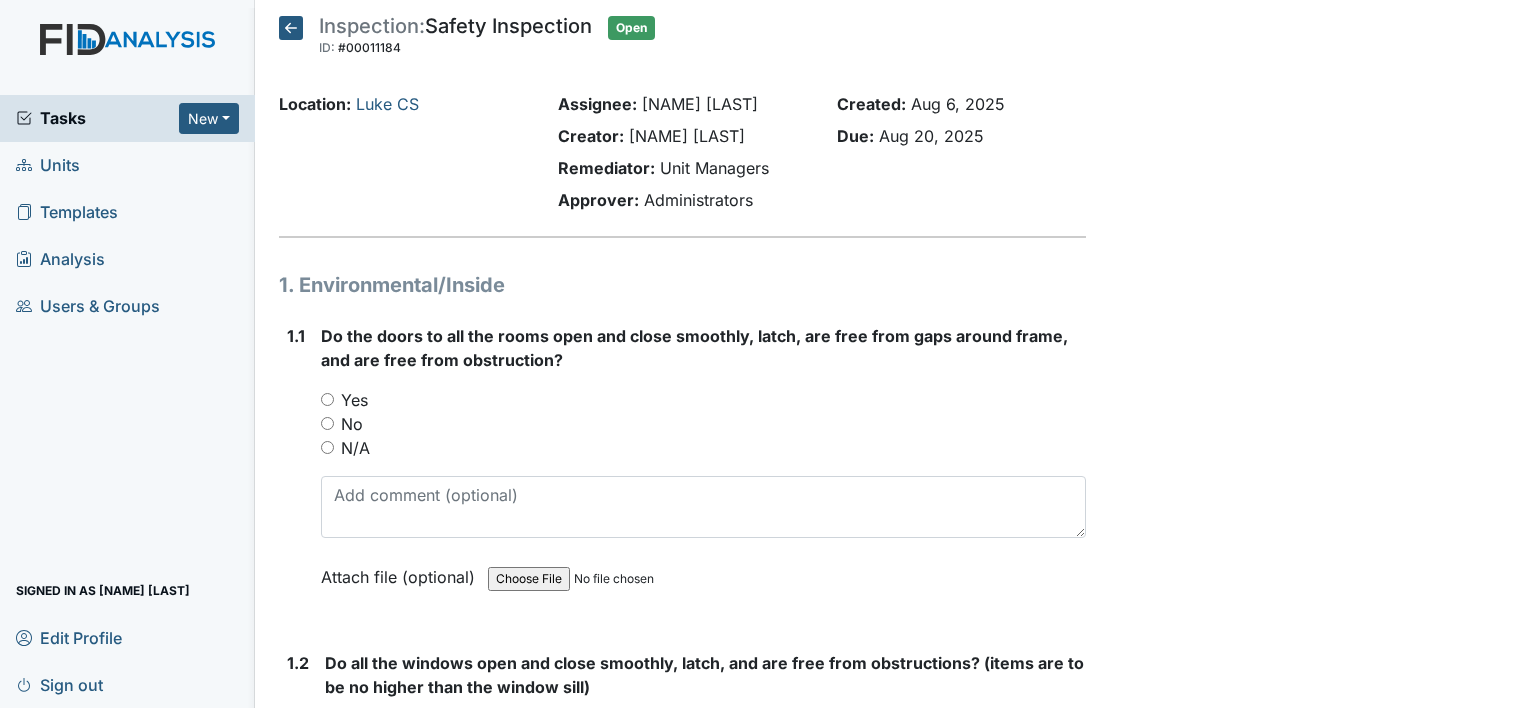 scroll, scrollTop: 0, scrollLeft: 0, axis: both 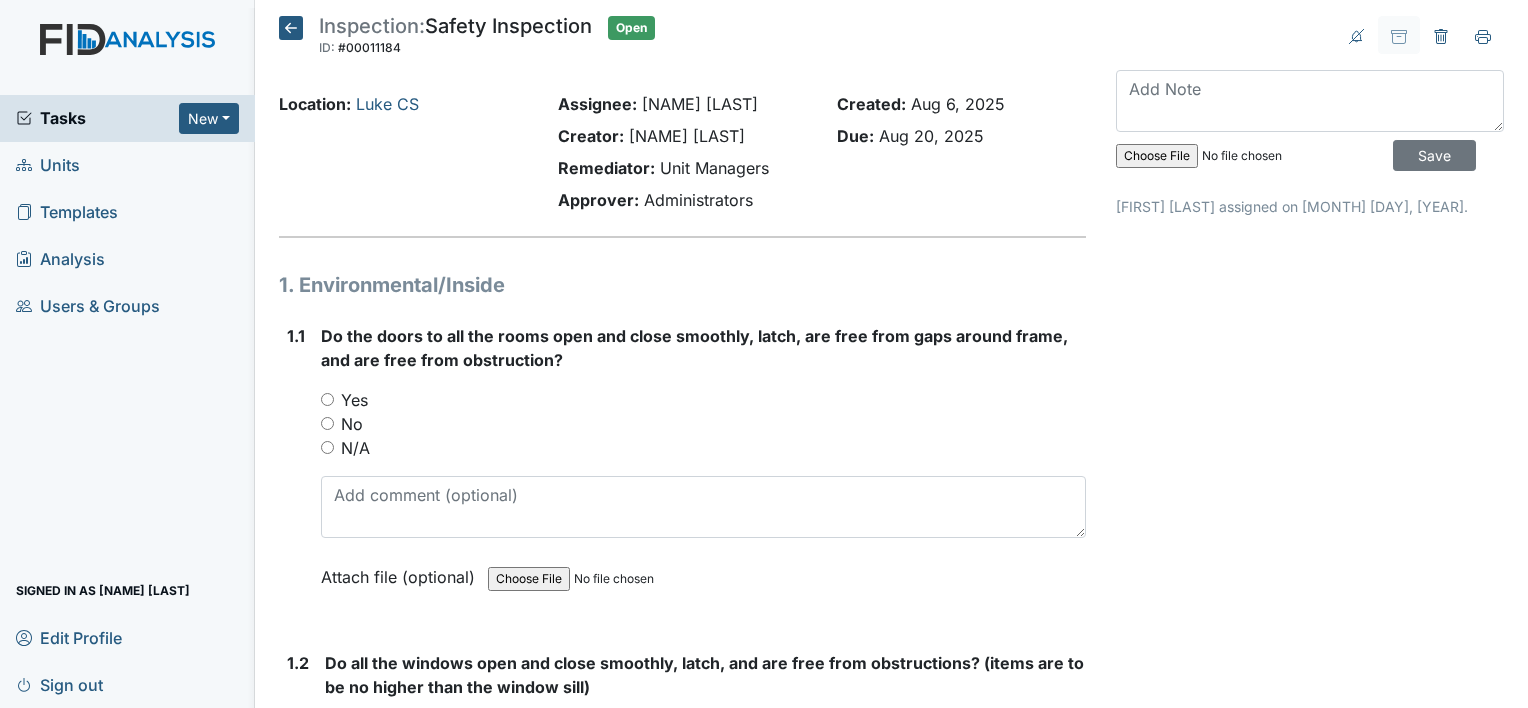 drag, startPoint x: 329, startPoint y: 401, endPoint x: 346, endPoint y: 392, distance: 19.235384 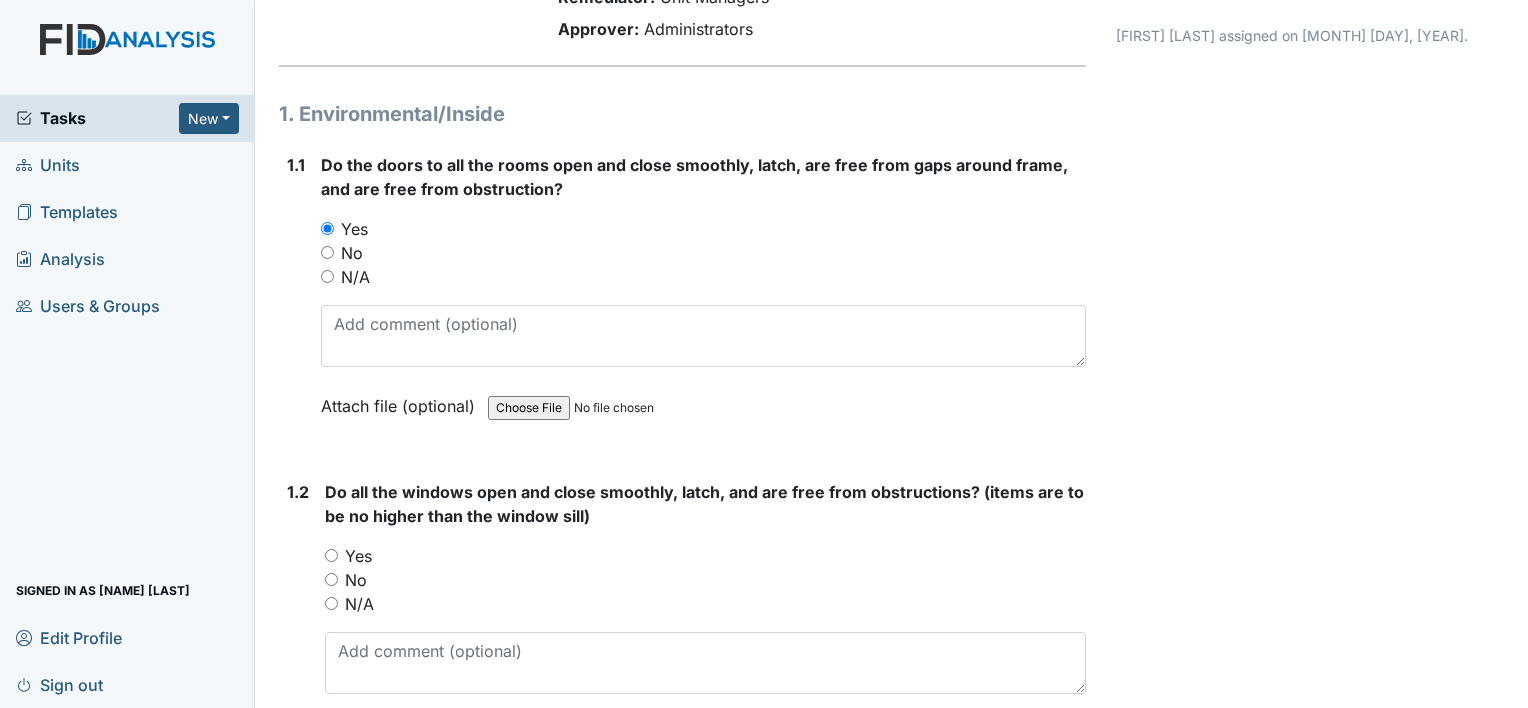 scroll, scrollTop: 300, scrollLeft: 0, axis: vertical 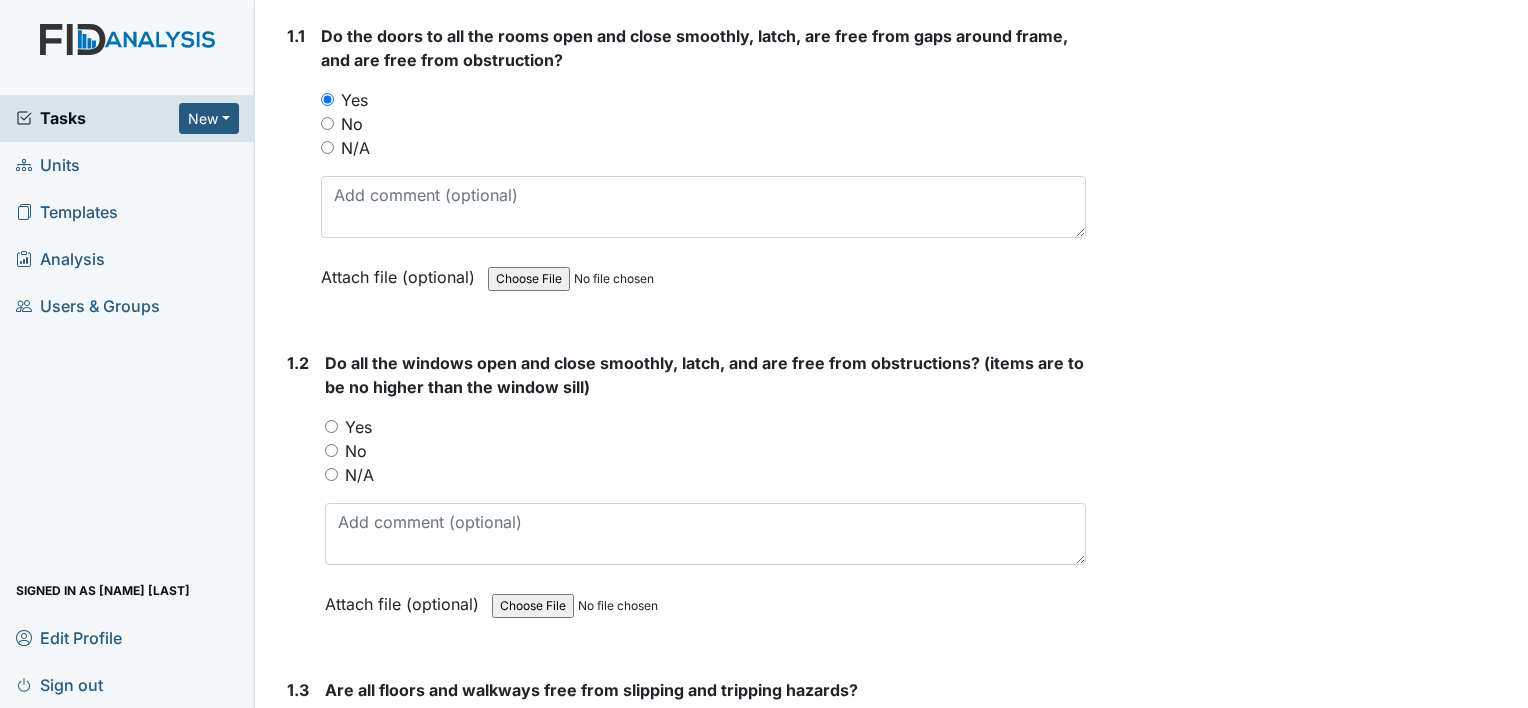 click on "1.2
Do all the windows open and close smoothly, latch, and are free from obstructions? (items are to be no higher than the window sill)
You must select one of the below options.
Yes
No
N/A
Attach file (optional)
You can upload .pdf, .txt, .jpg, .jpeg, .png, .csv, .xls, or .doc files under 100MB." at bounding box center [682, 498] 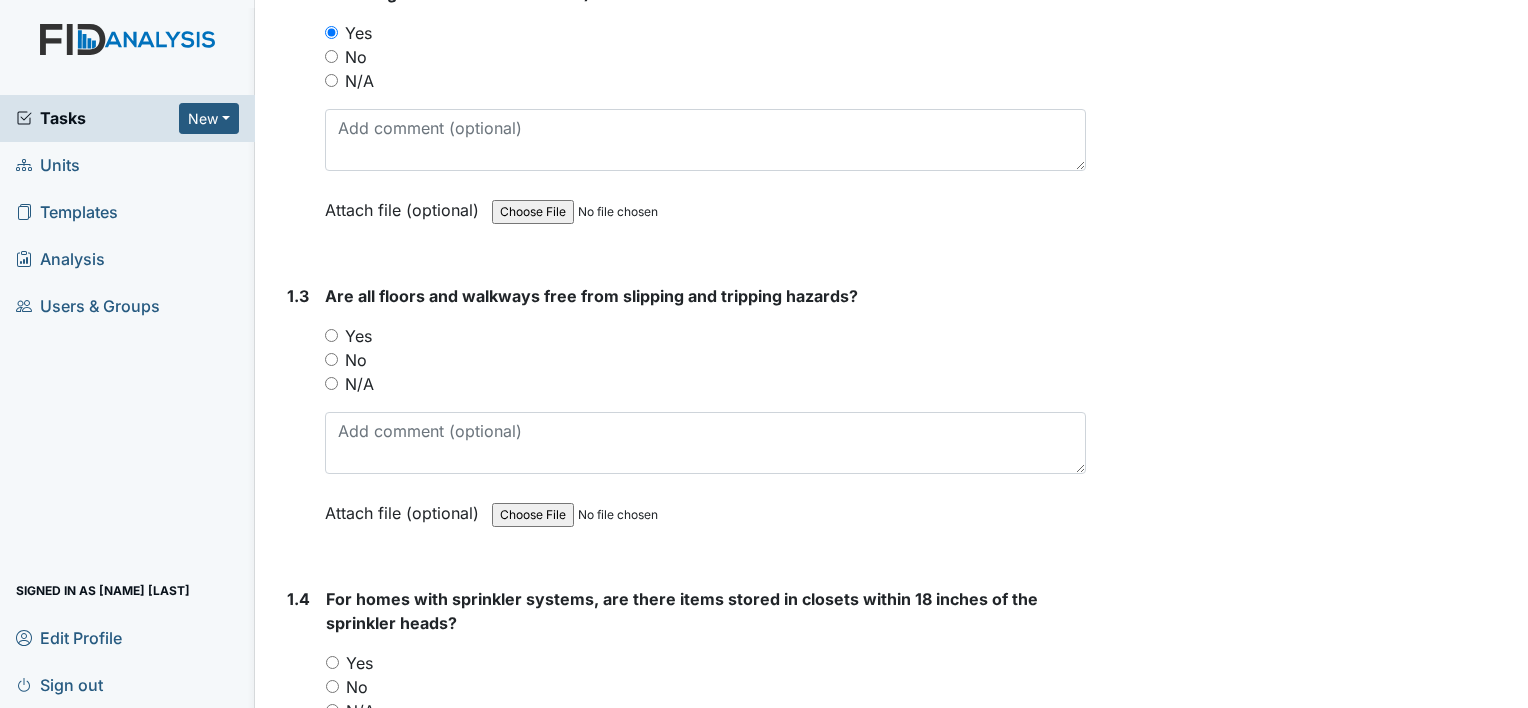 scroll, scrollTop: 700, scrollLeft: 0, axis: vertical 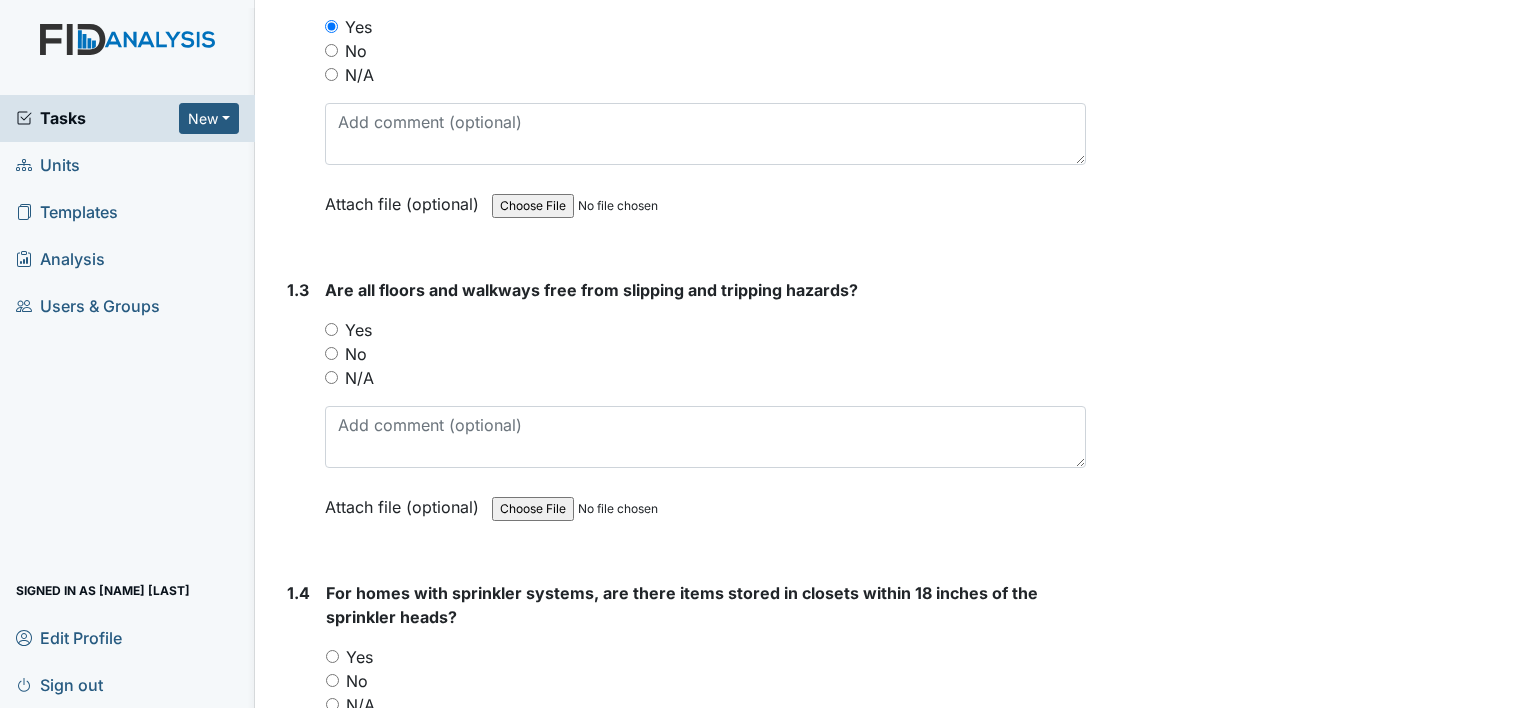 click on "Yes" at bounding box center [331, 329] 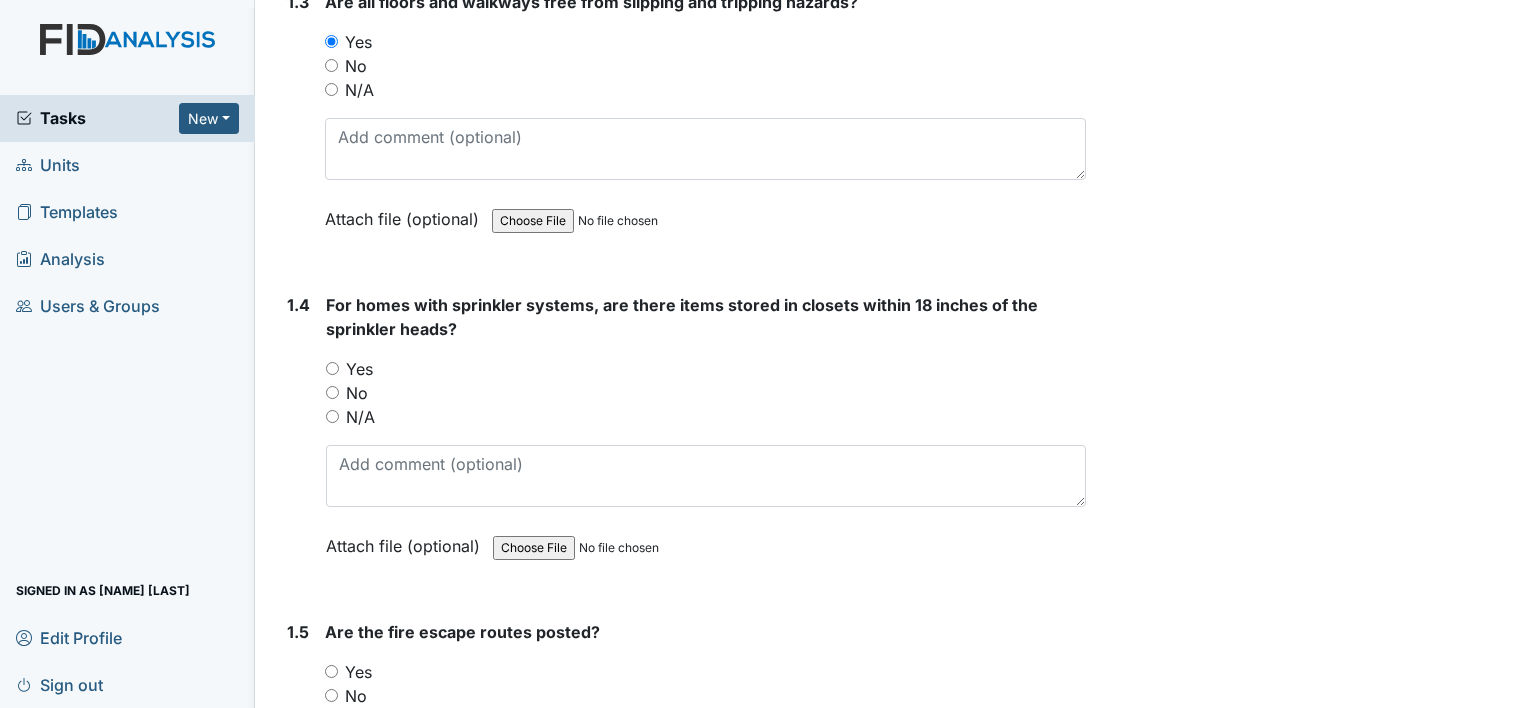 scroll, scrollTop: 1000, scrollLeft: 0, axis: vertical 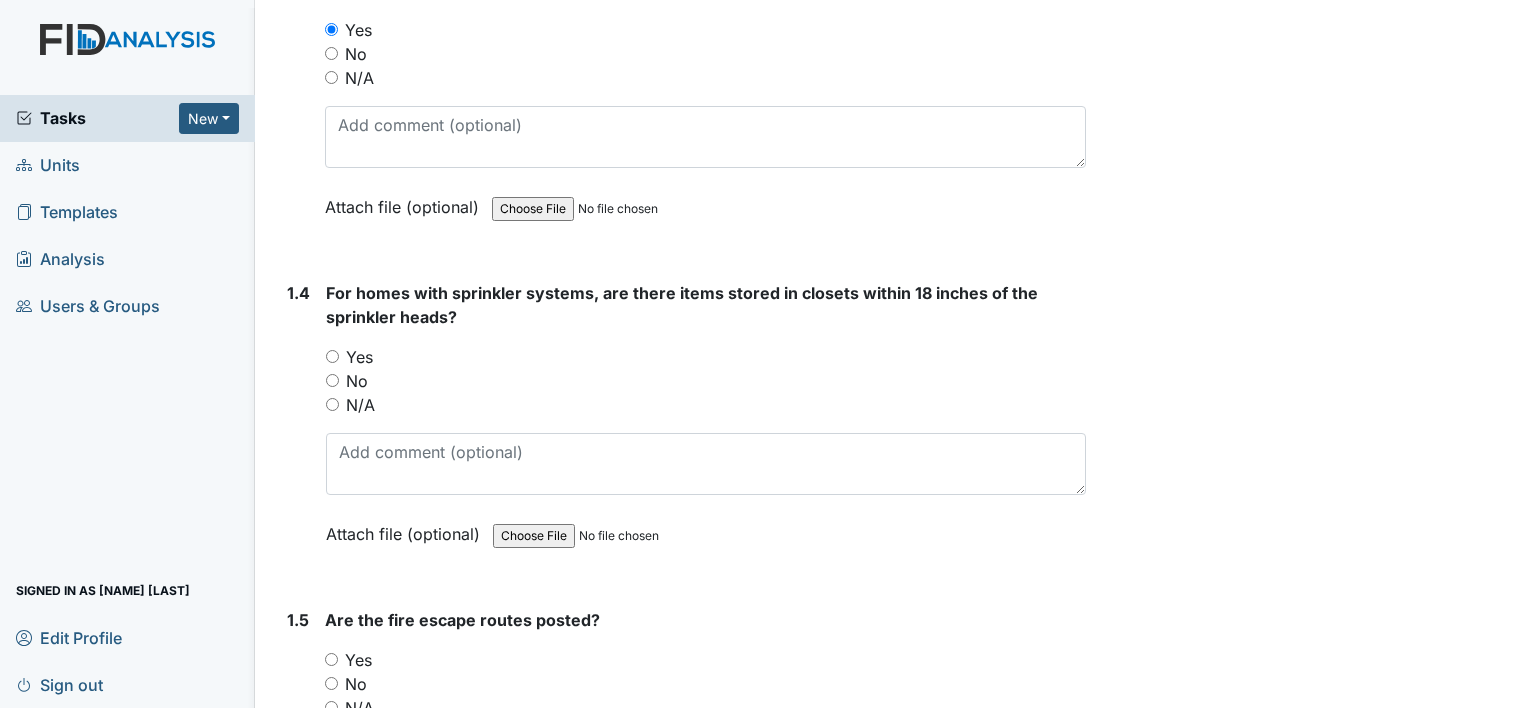 click on "Yes" at bounding box center (332, 356) 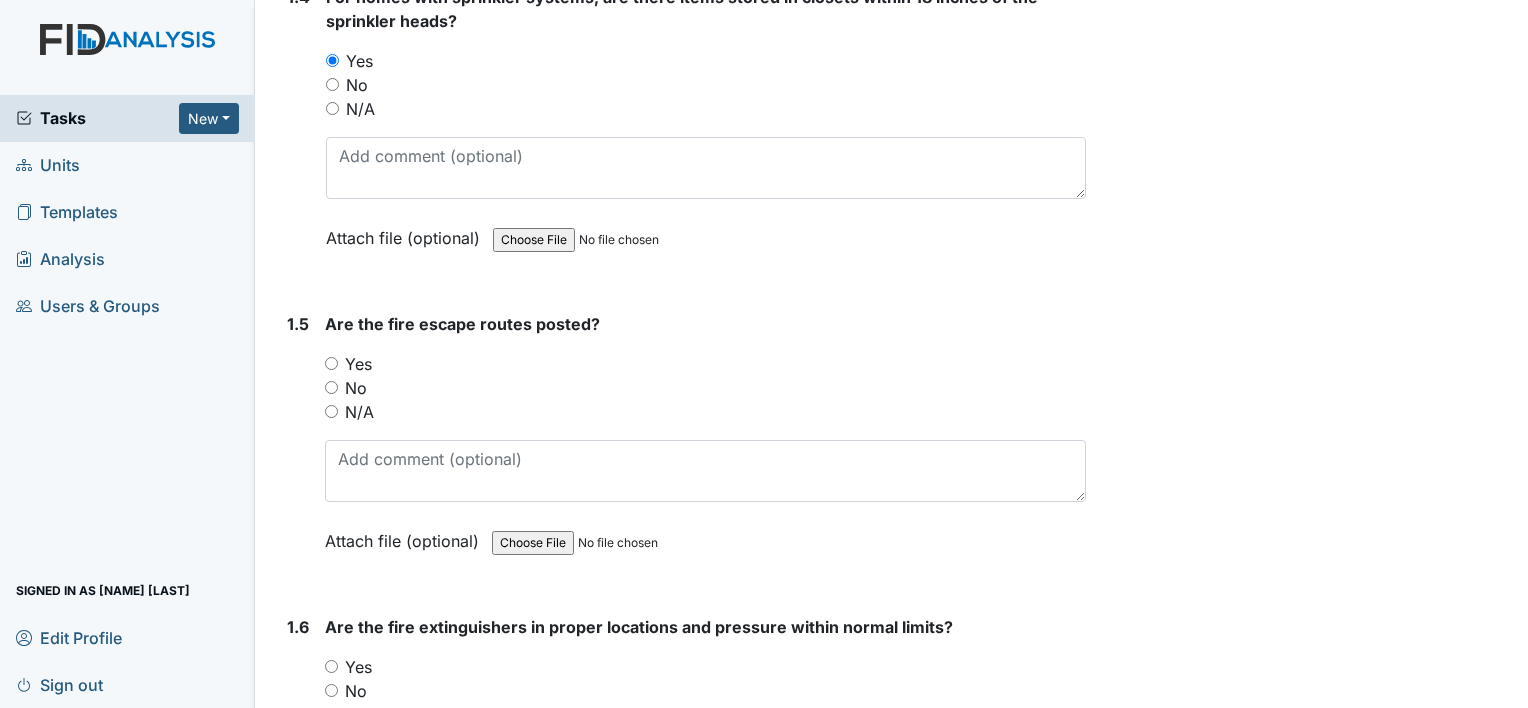 scroll, scrollTop: 1300, scrollLeft: 0, axis: vertical 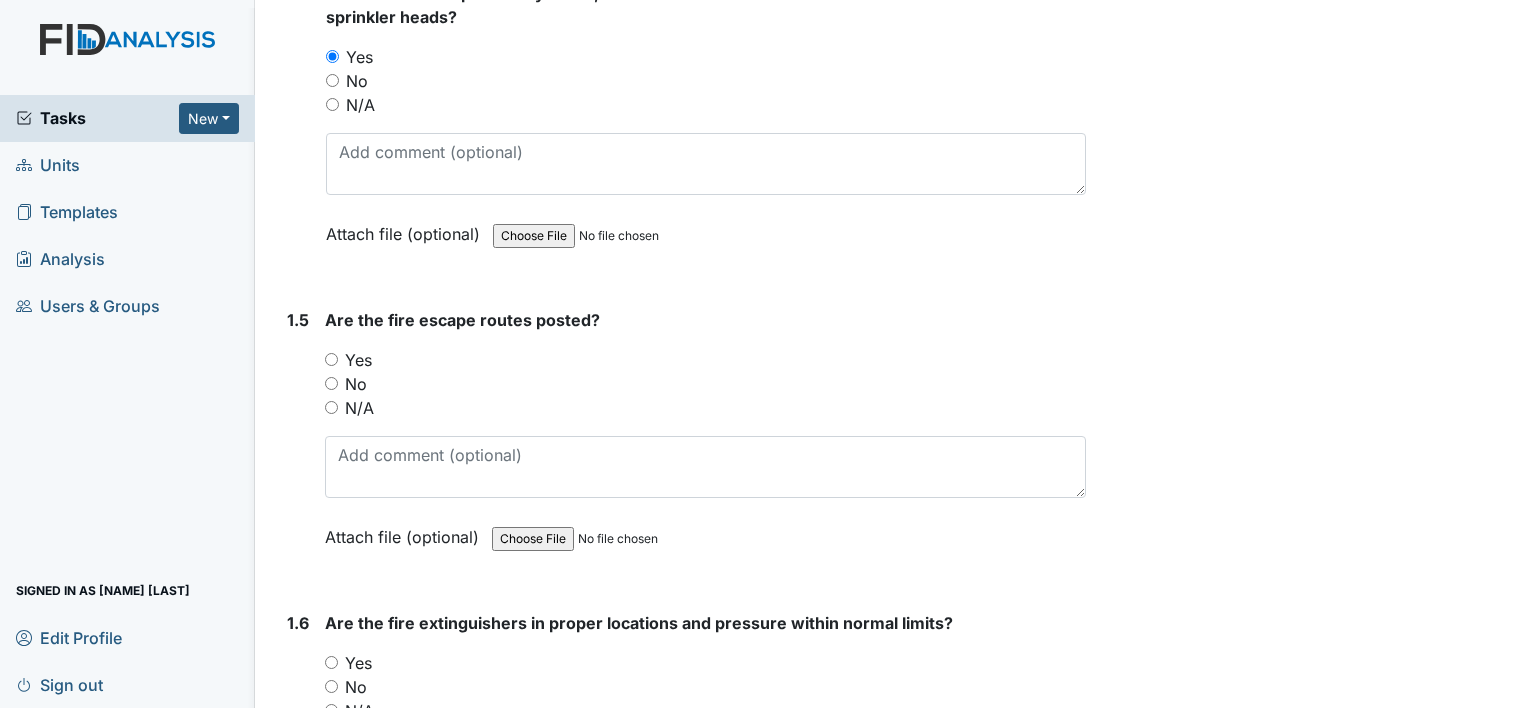 click on "Yes" at bounding box center (331, 359) 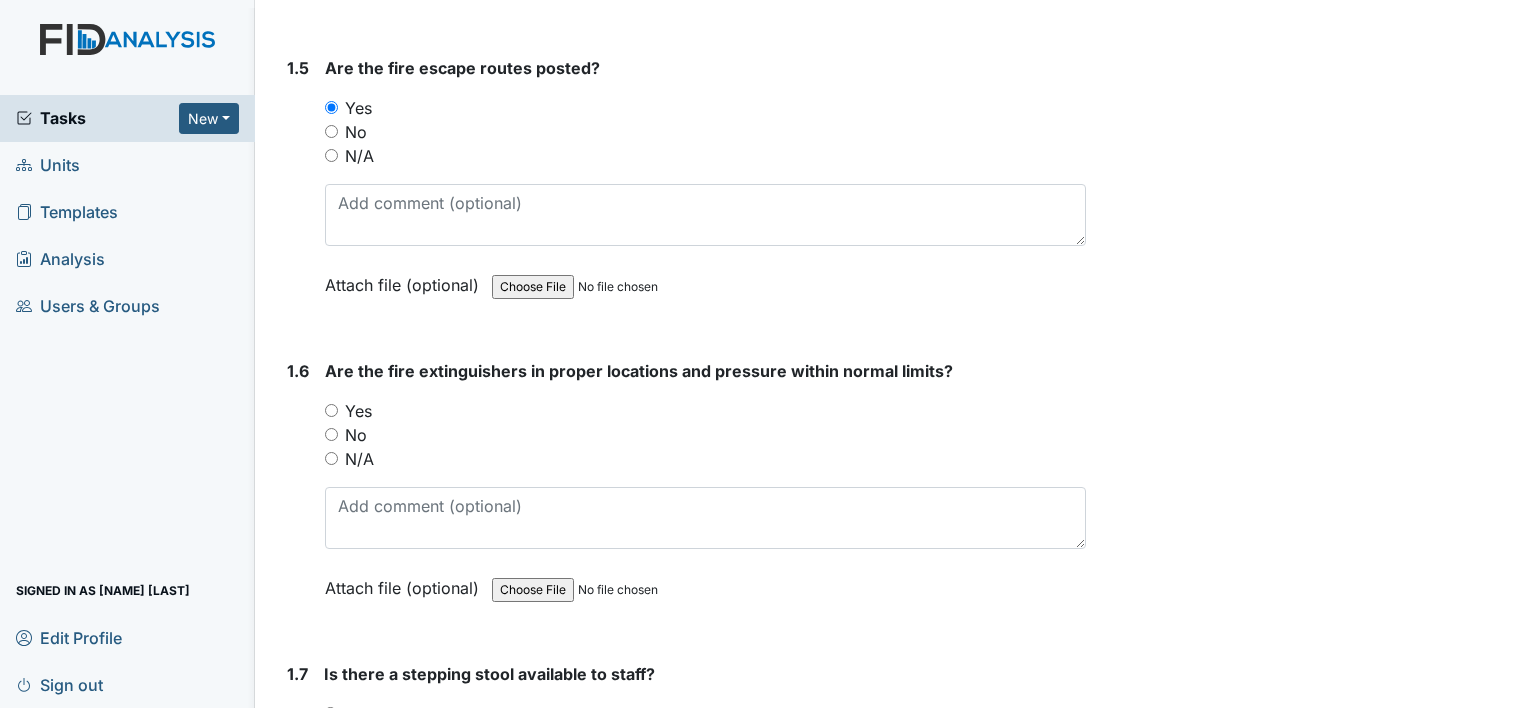 scroll, scrollTop: 1600, scrollLeft: 0, axis: vertical 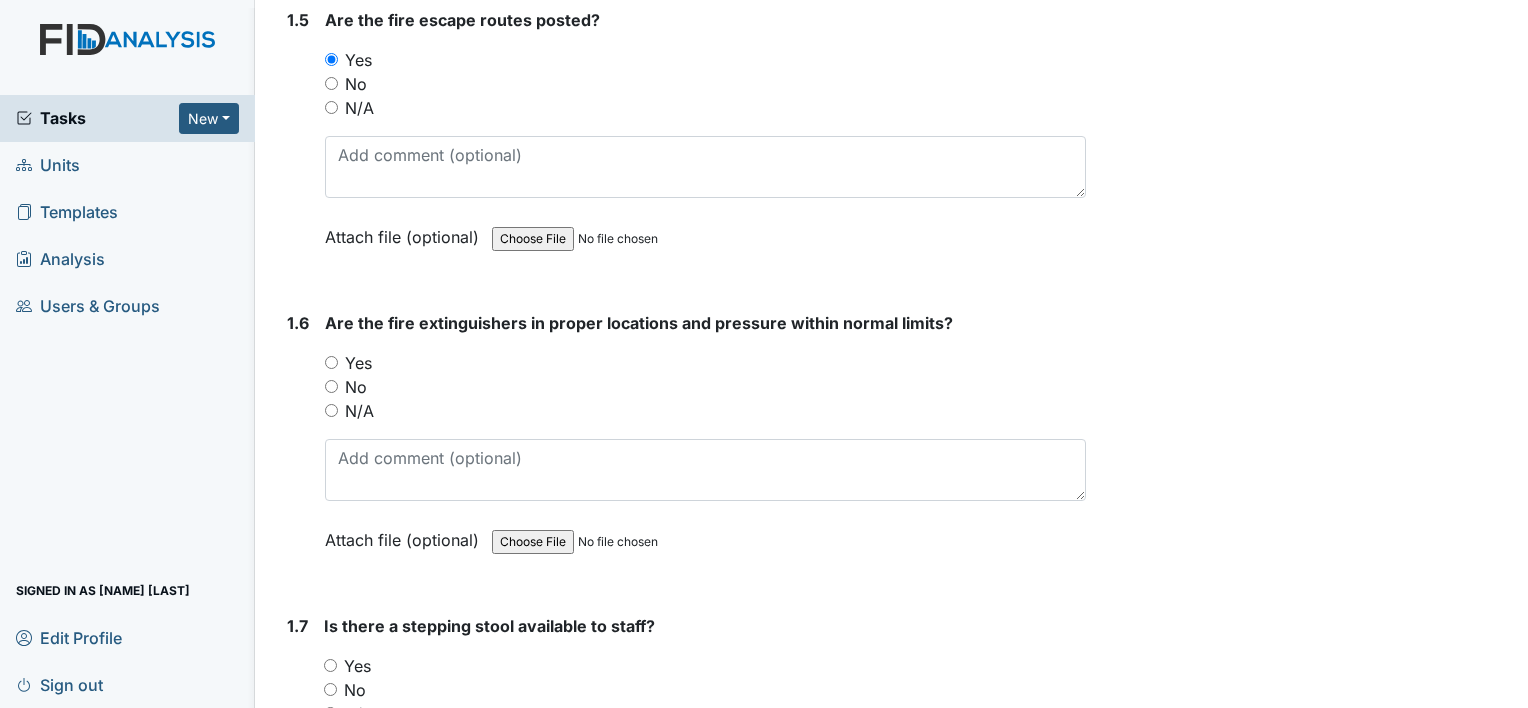 click on "Yes" at bounding box center (331, 362) 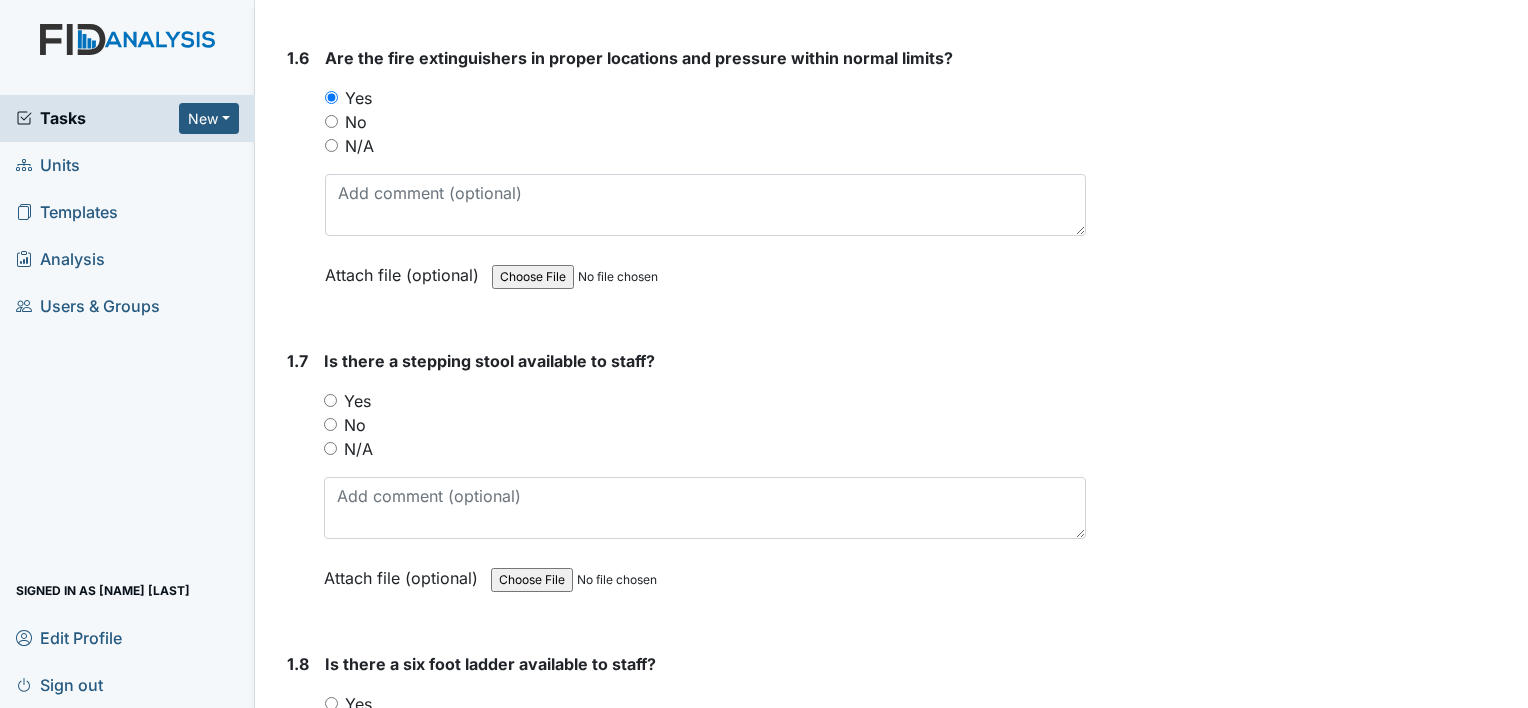 scroll, scrollTop: 1900, scrollLeft: 0, axis: vertical 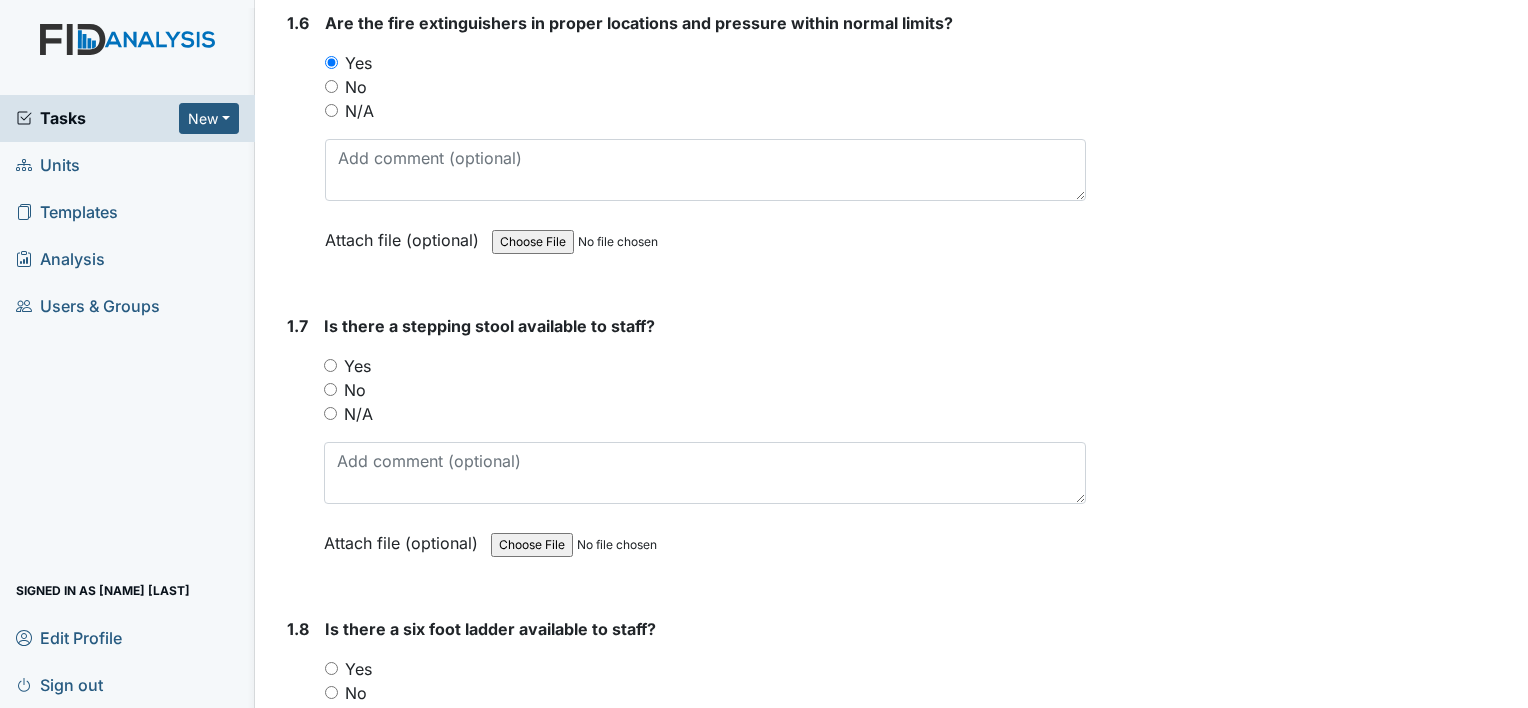 click on "Yes" at bounding box center [330, 365] 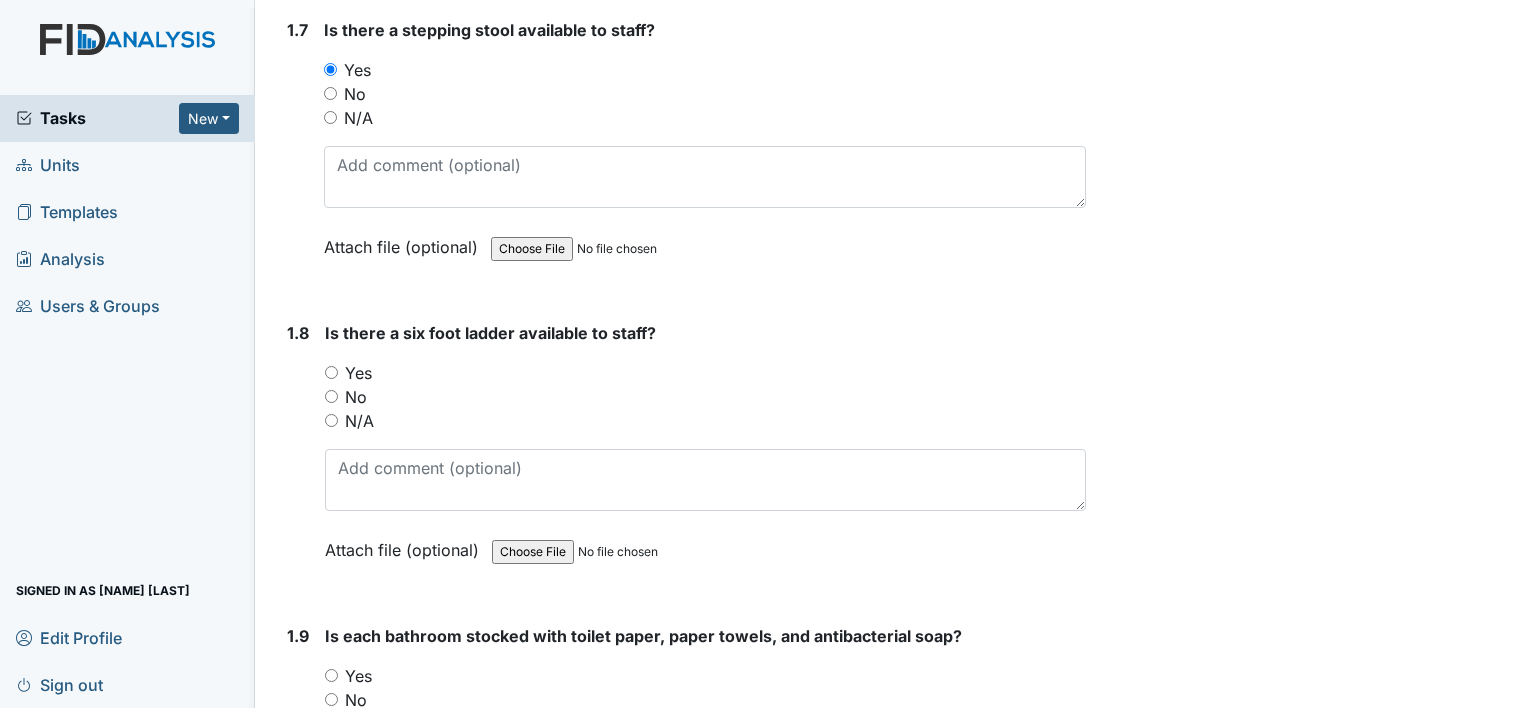 scroll, scrollTop: 2200, scrollLeft: 0, axis: vertical 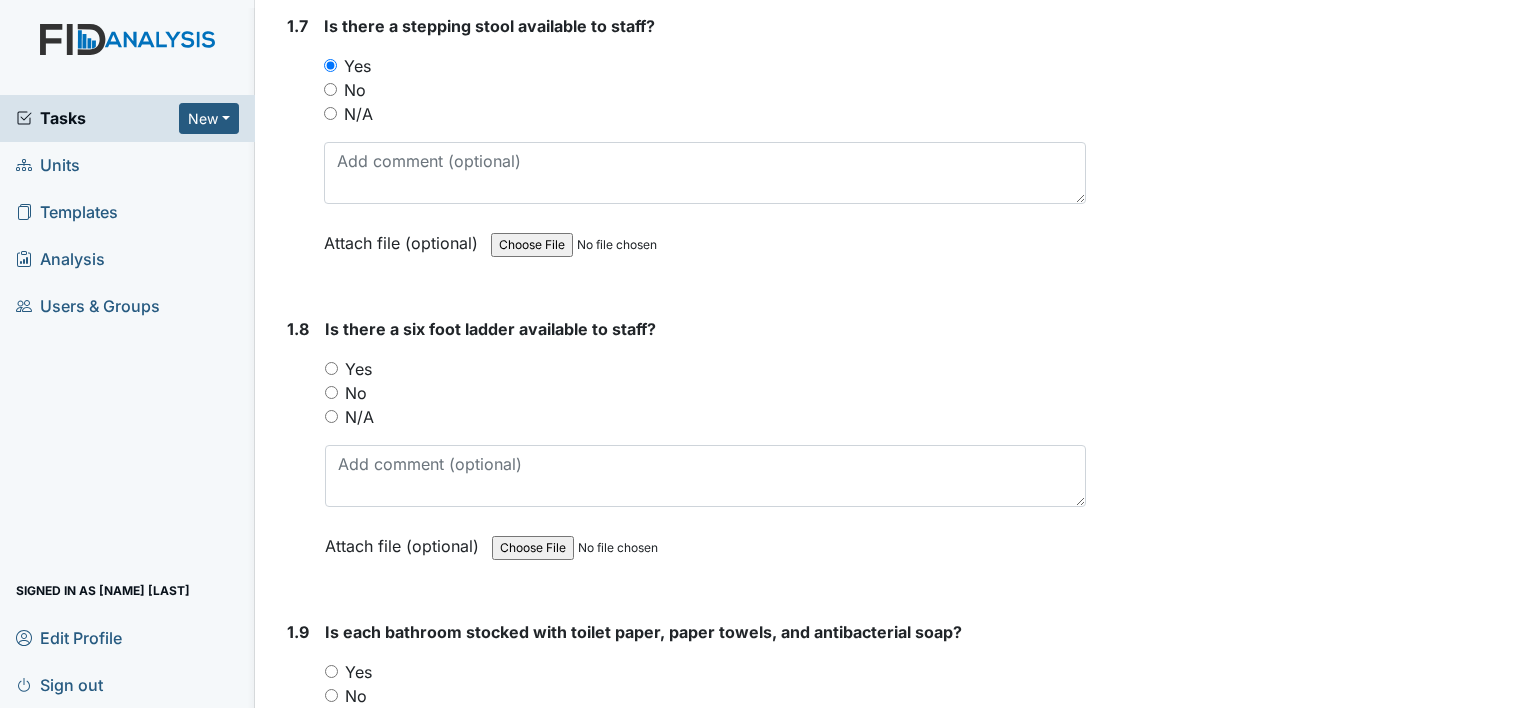 click on "Yes" at bounding box center (705, 369) 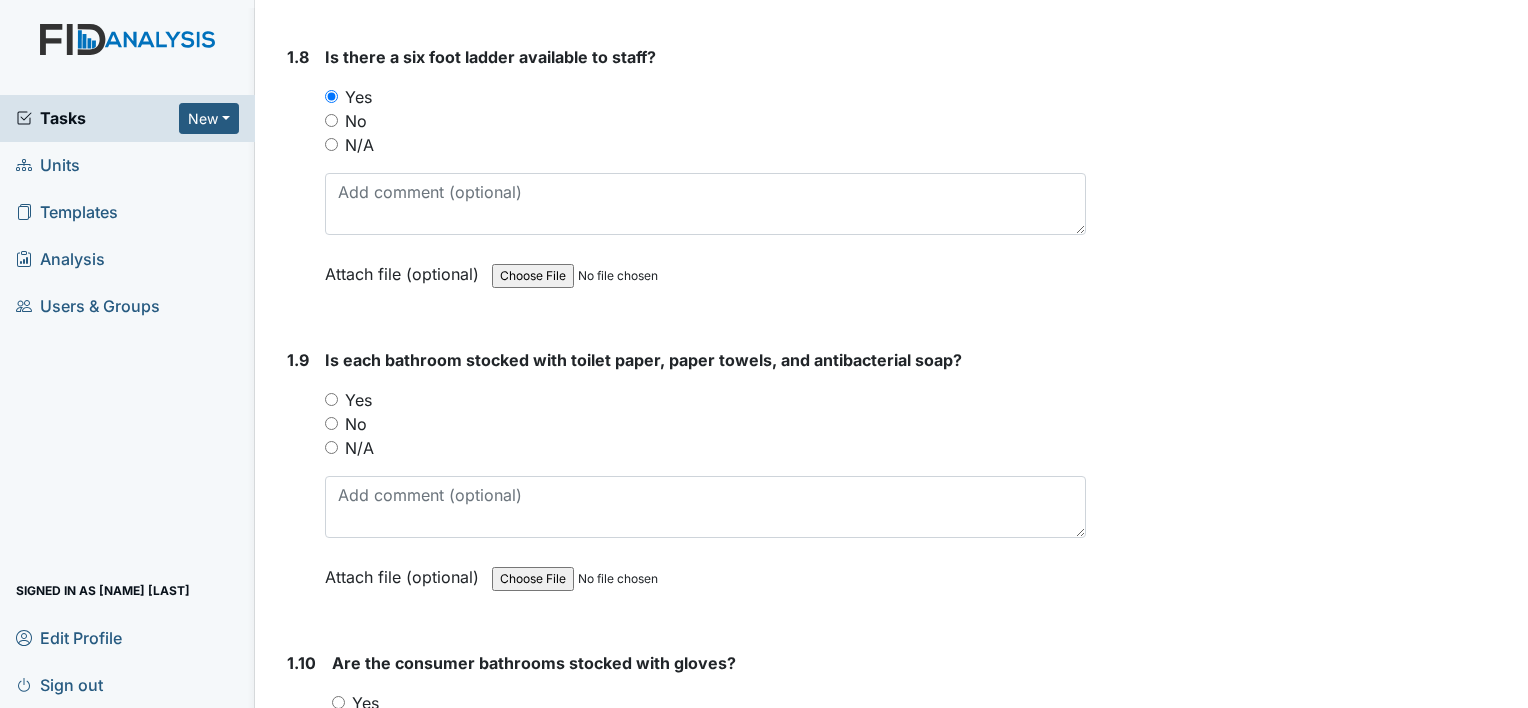 scroll, scrollTop: 2500, scrollLeft: 0, axis: vertical 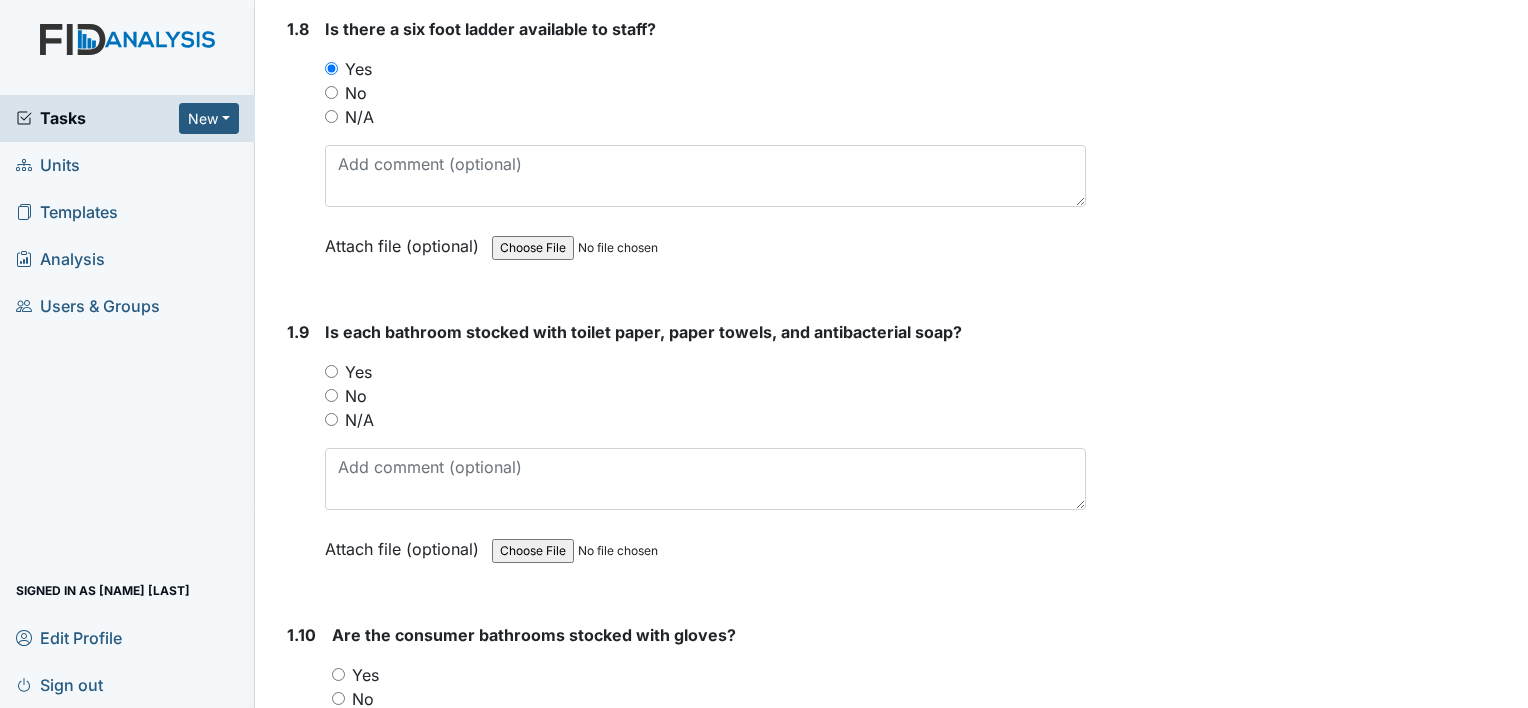 click on "Yes" at bounding box center (331, 371) 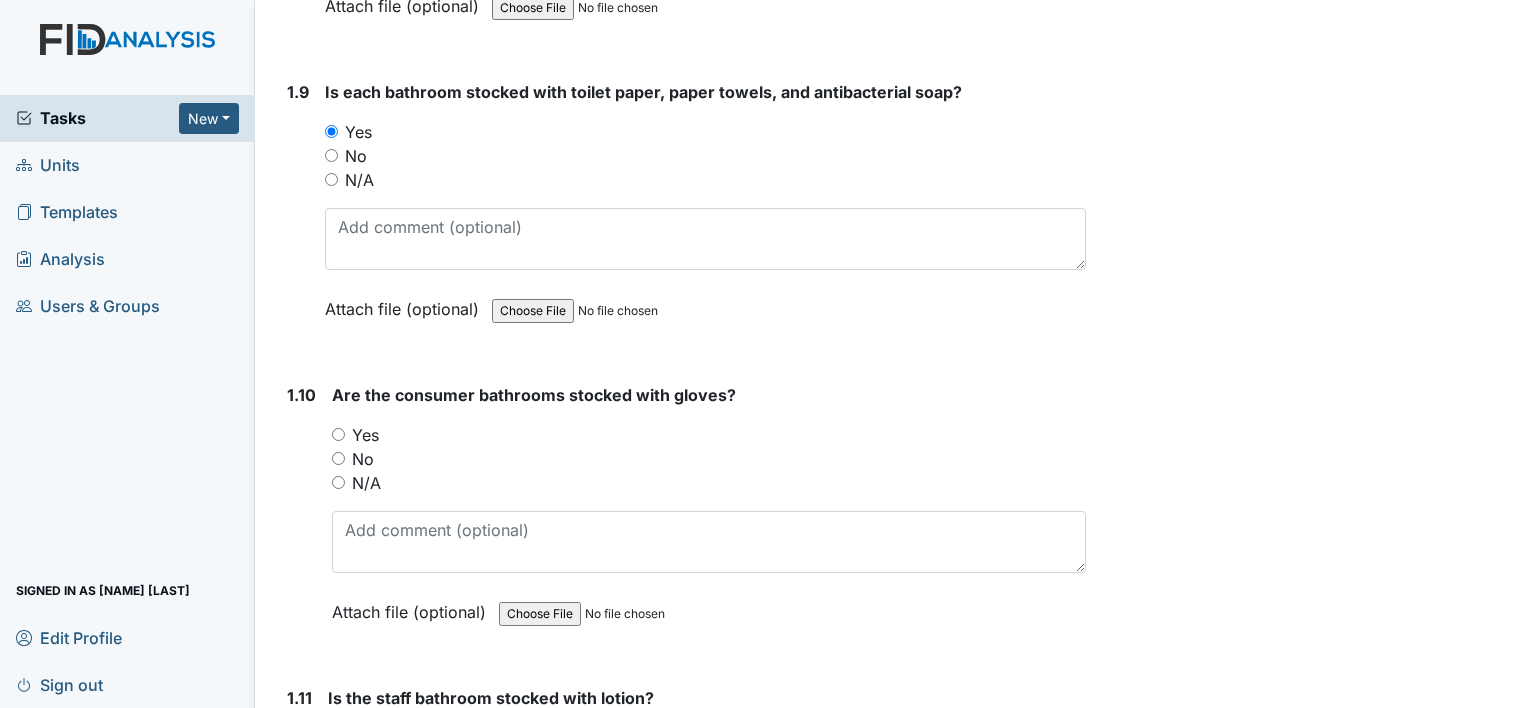 scroll, scrollTop: 2800, scrollLeft: 0, axis: vertical 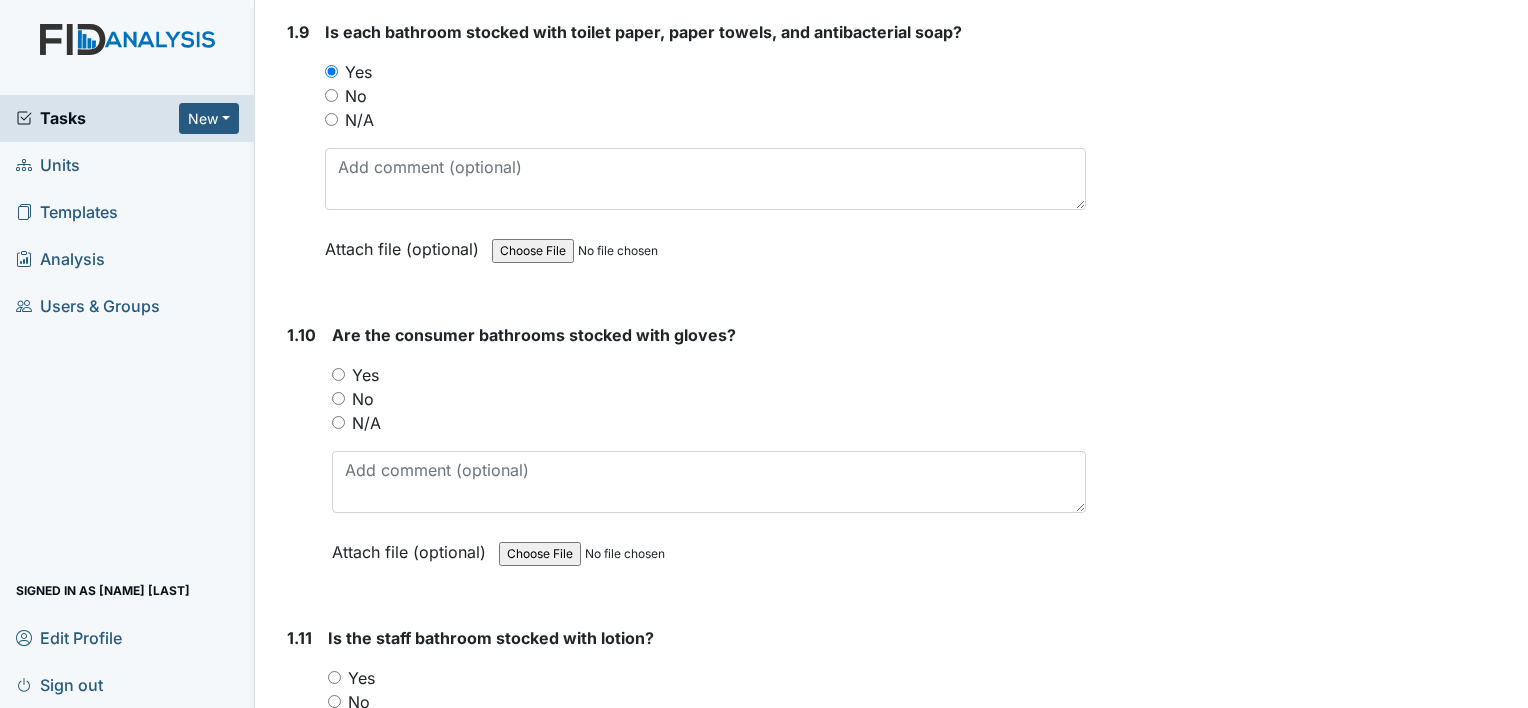 click on "Yes" at bounding box center [338, 374] 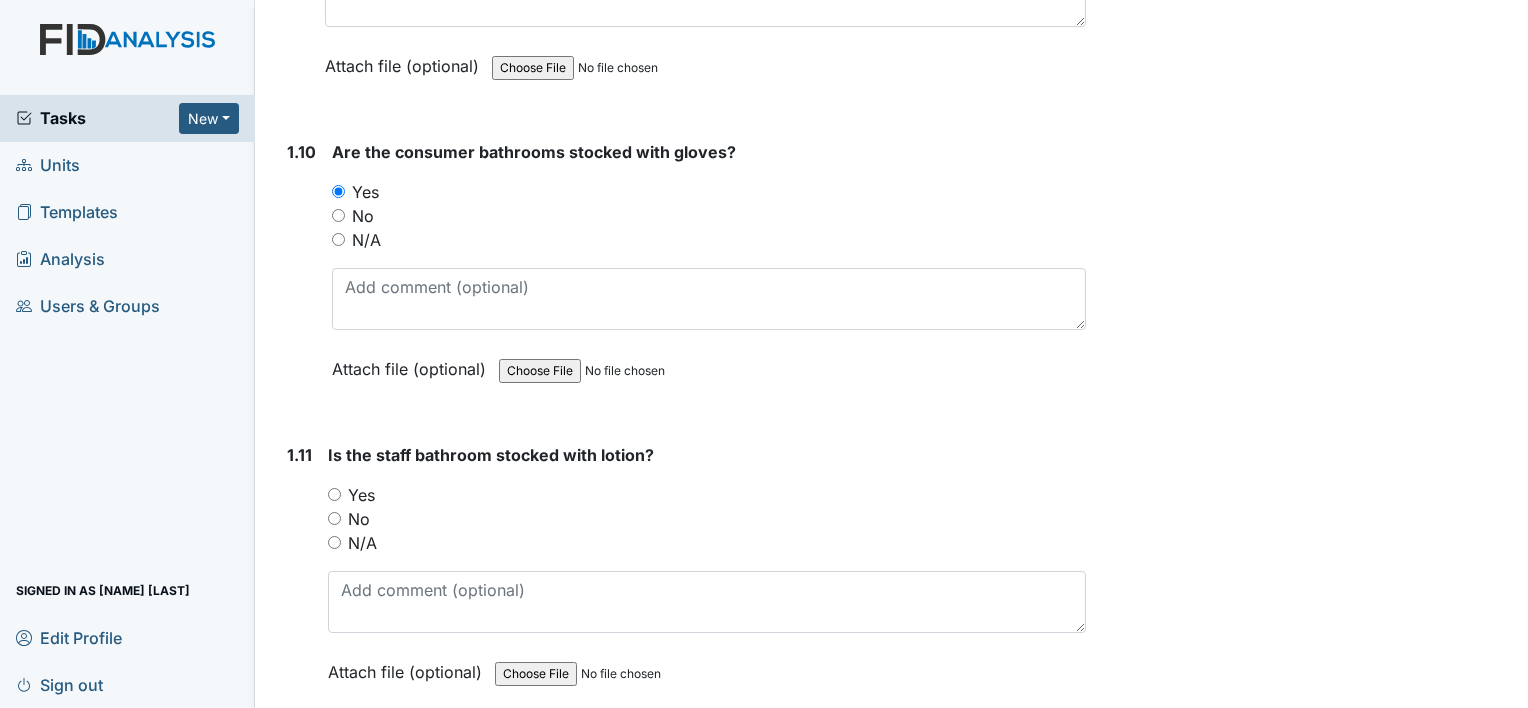 scroll, scrollTop: 3000, scrollLeft: 0, axis: vertical 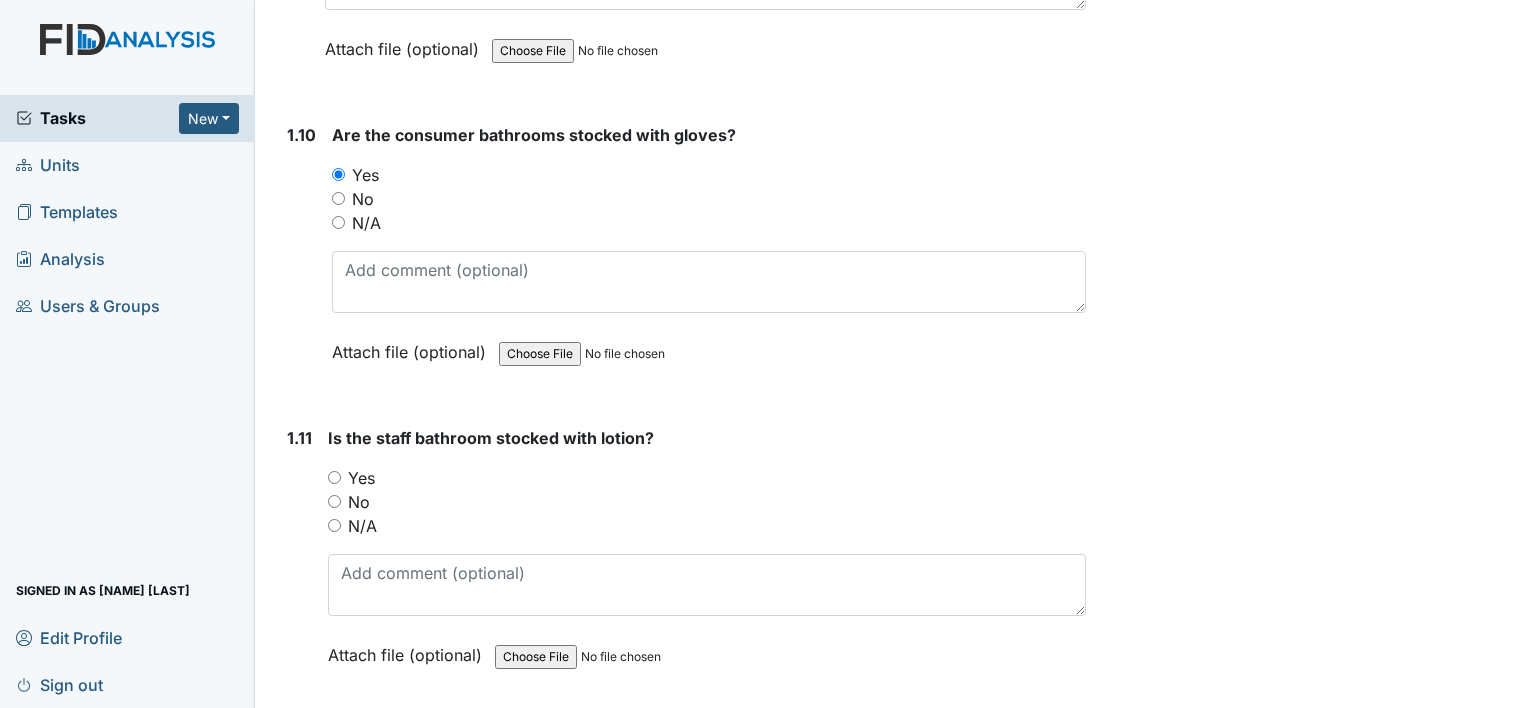 click on "Yes" at bounding box center (334, 477) 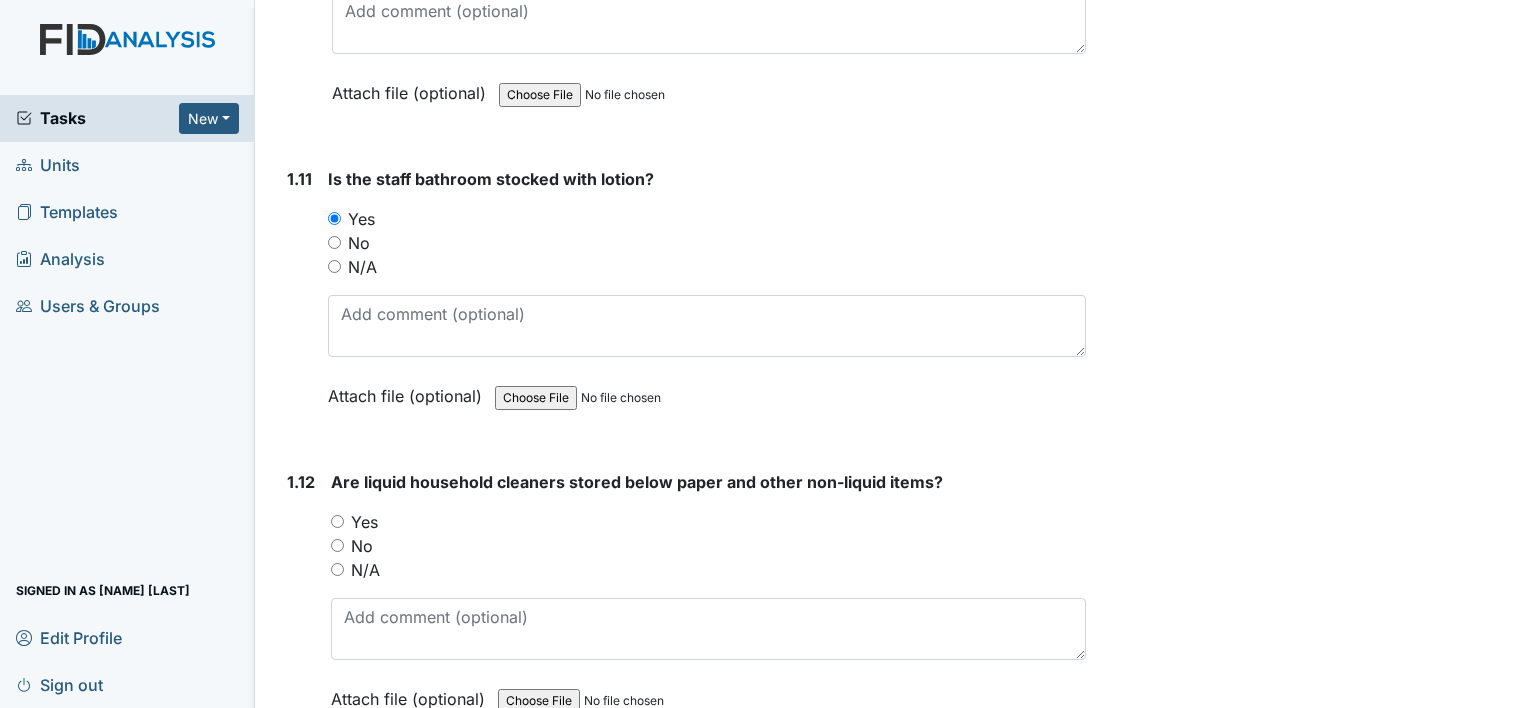 scroll, scrollTop: 3400, scrollLeft: 0, axis: vertical 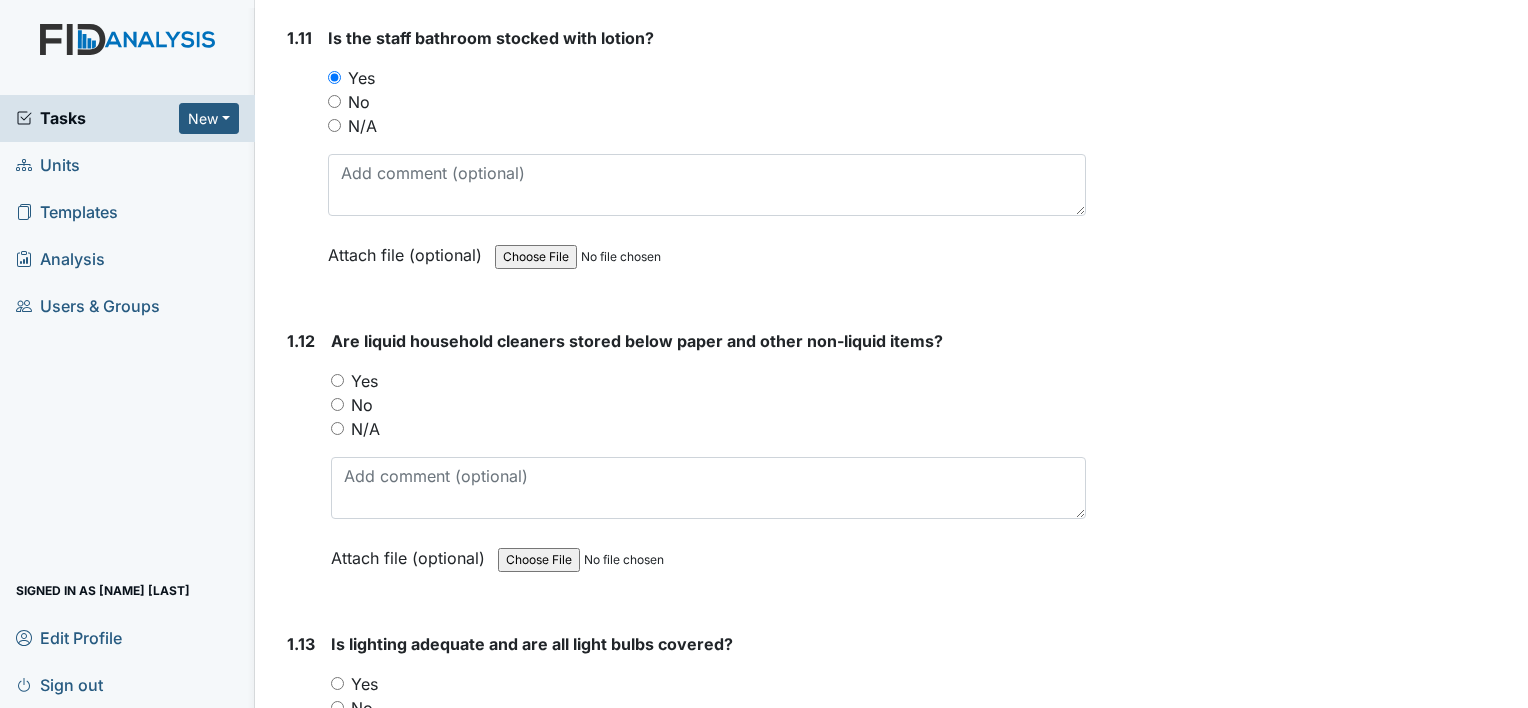 click on "Yes" at bounding box center [337, 380] 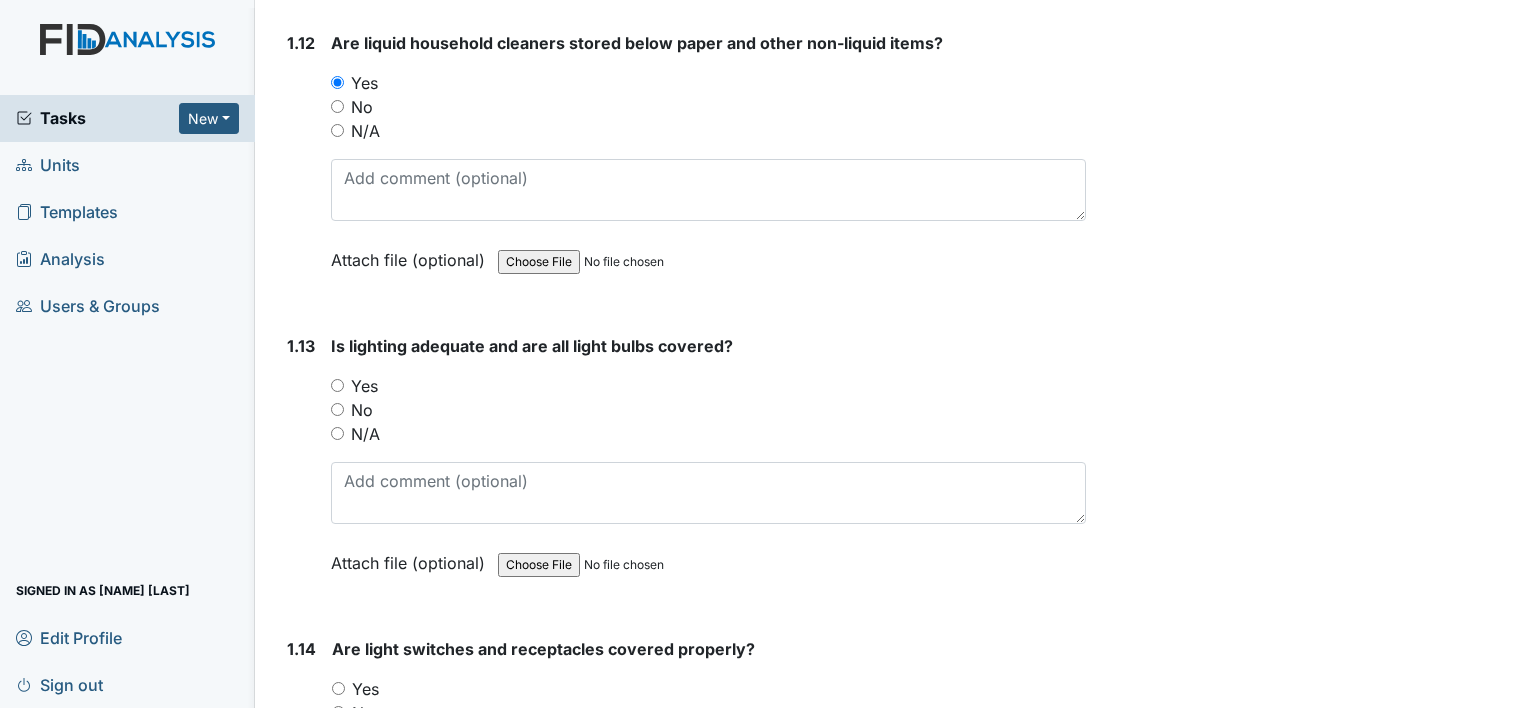 scroll, scrollTop: 3700, scrollLeft: 0, axis: vertical 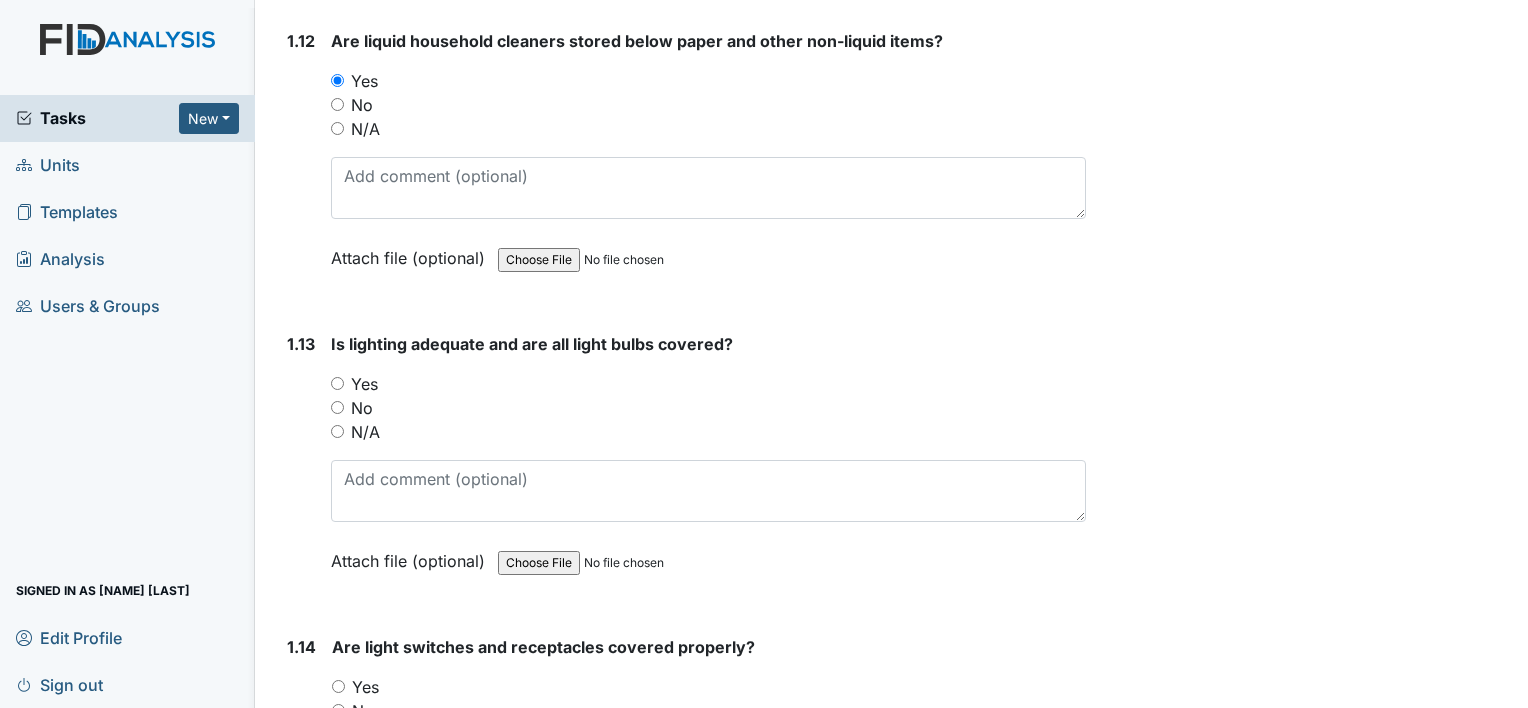 click on "Yes" at bounding box center [337, 383] 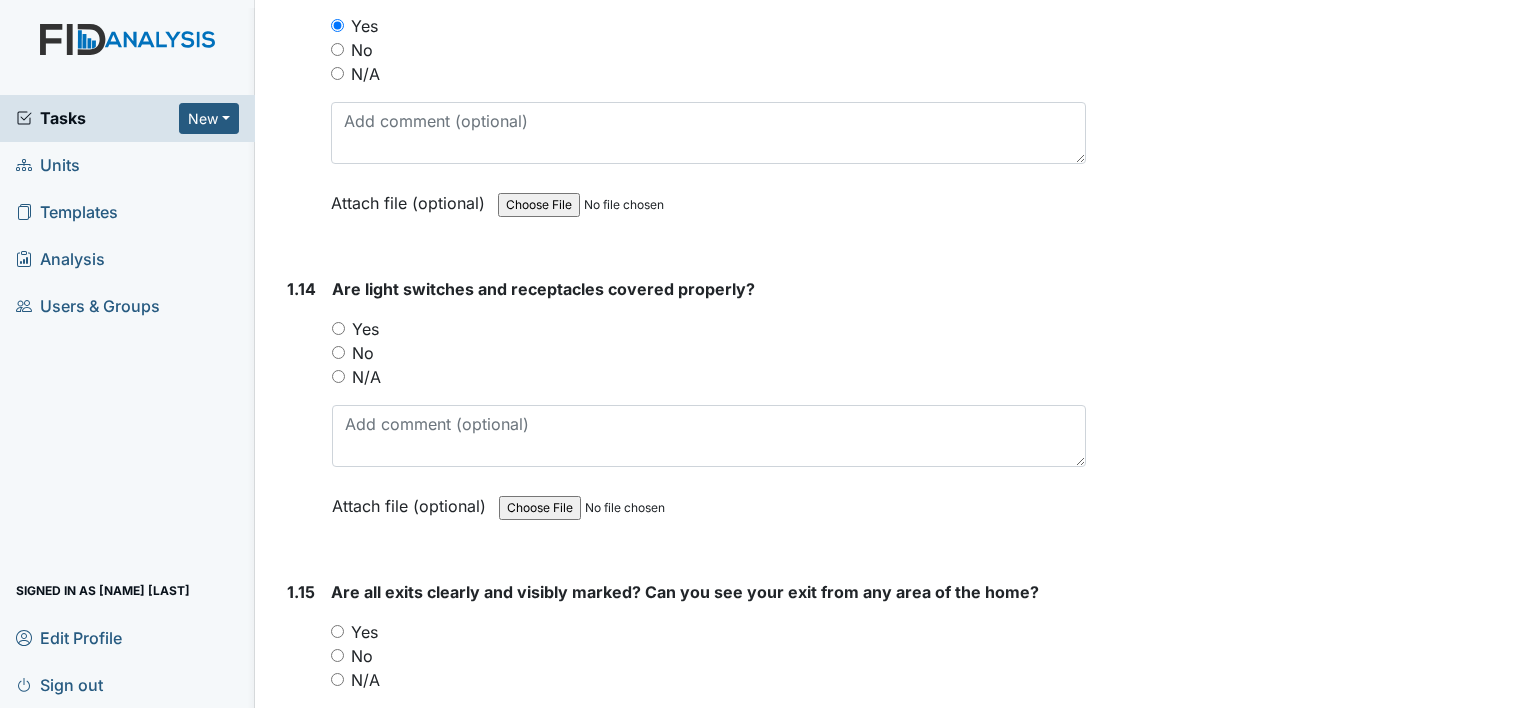 scroll, scrollTop: 4100, scrollLeft: 0, axis: vertical 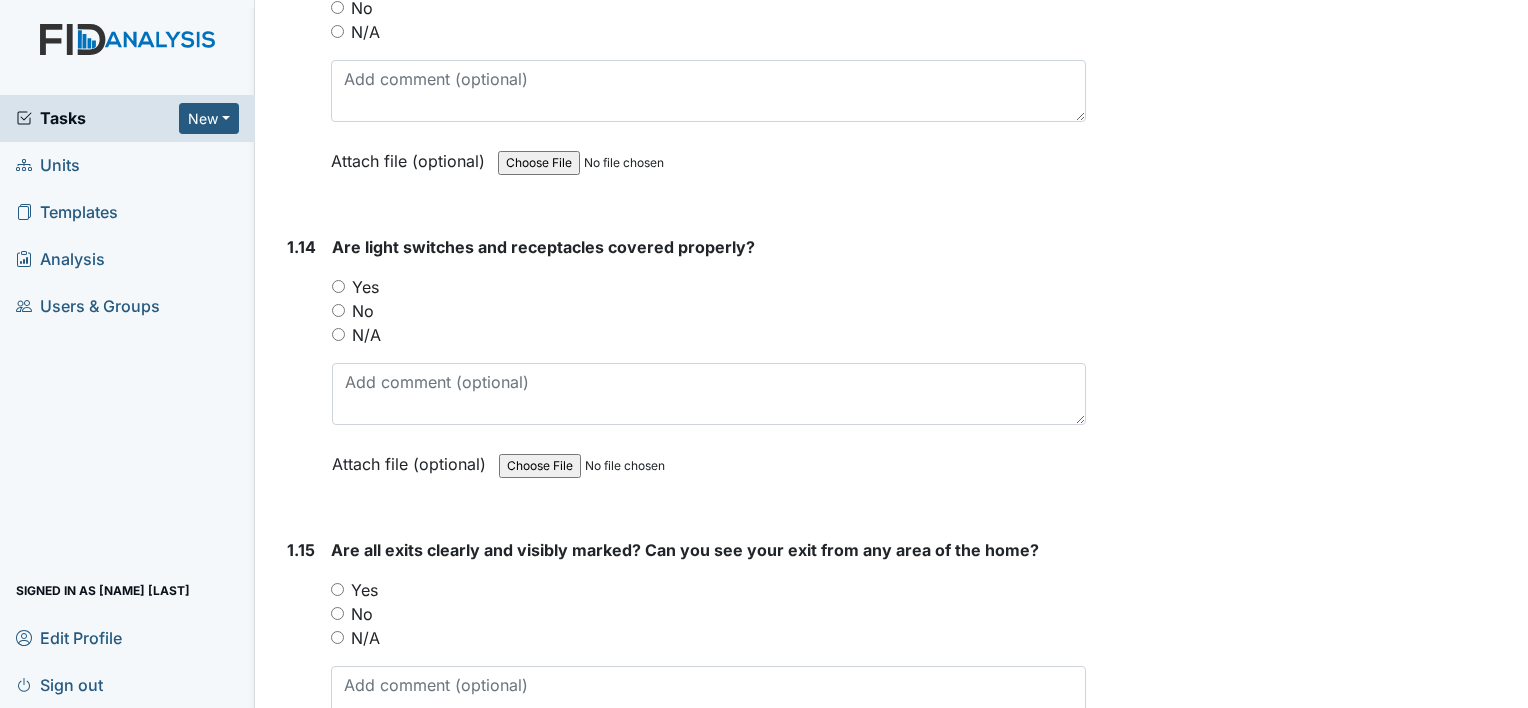 drag, startPoint x: 335, startPoint y: 268, endPoint x: 360, endPoint y: 273, distance: 25.495098 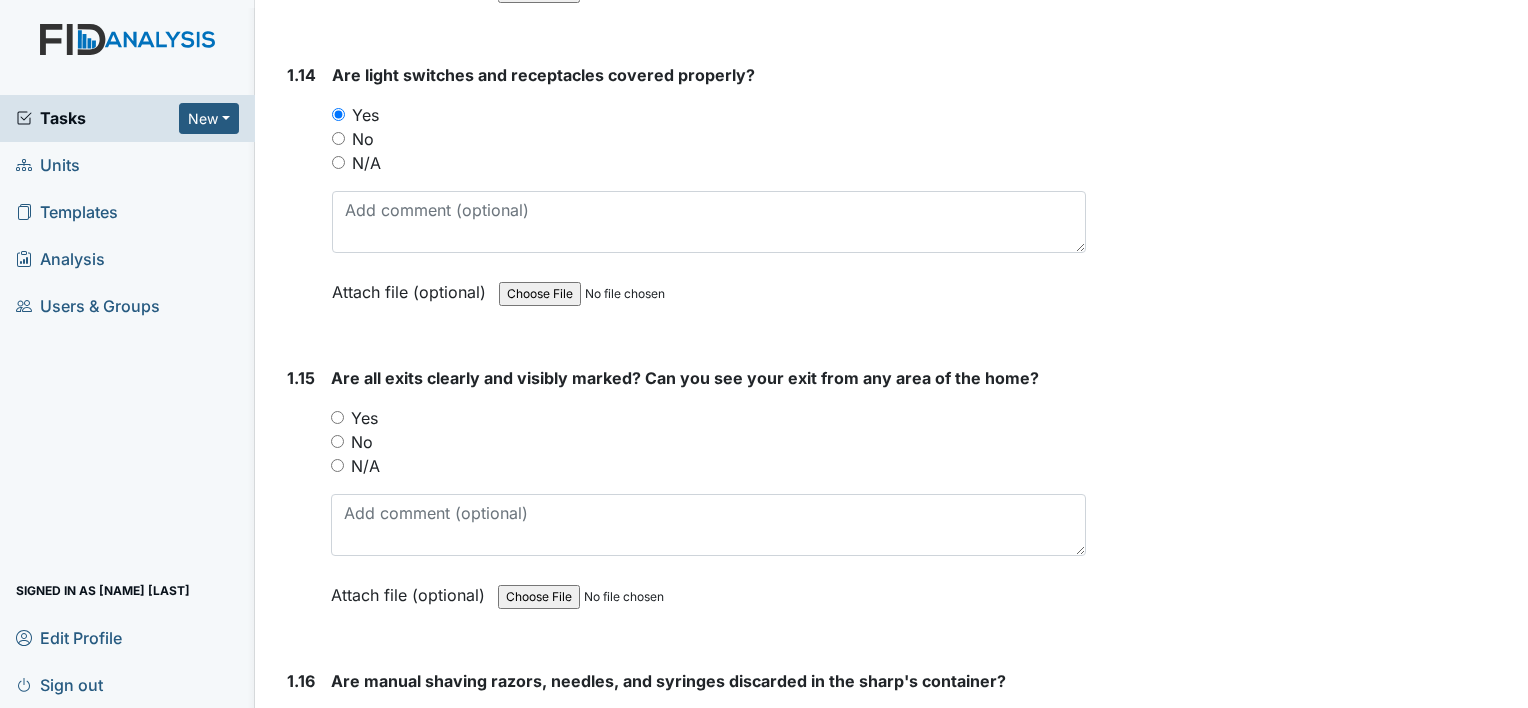 scroll, scrollTop: 4300, scrollLeft: 0, axis: vertical 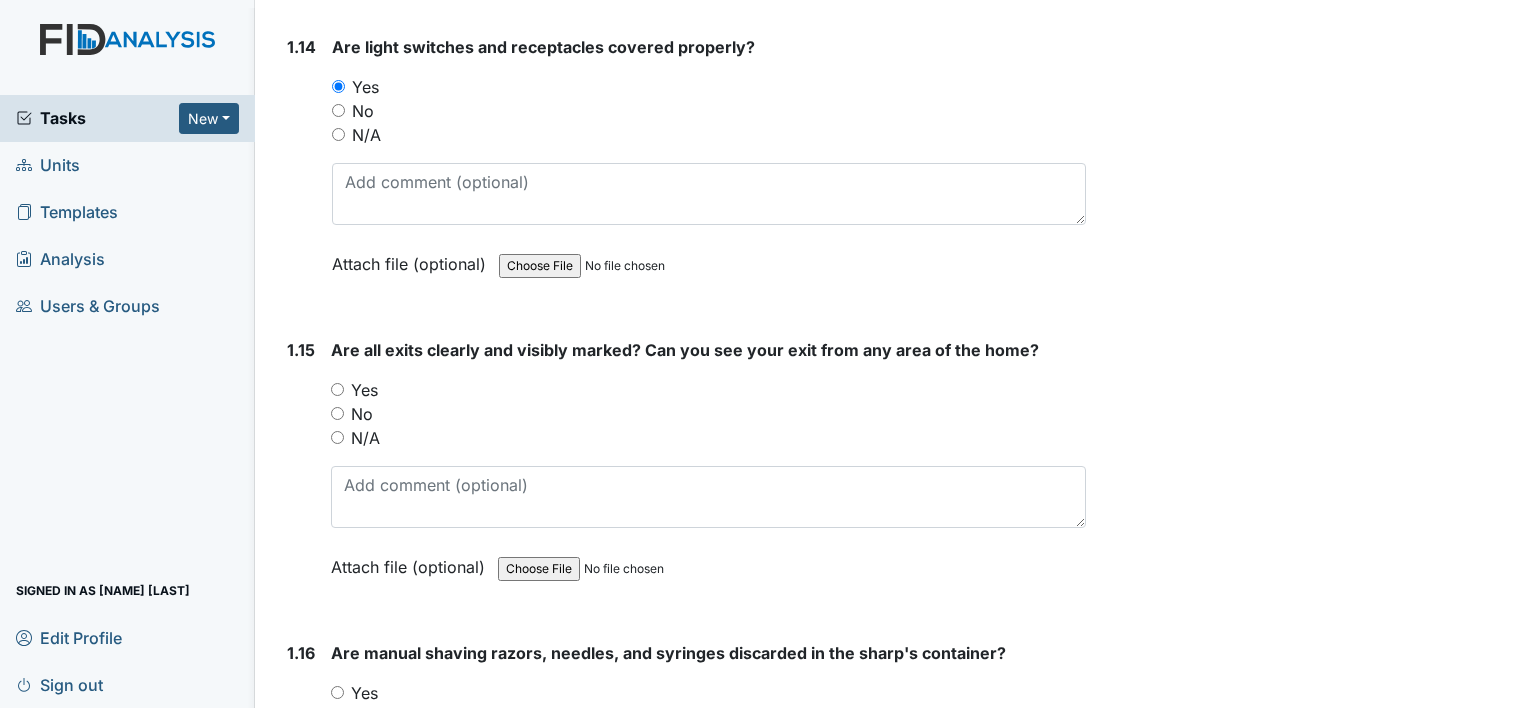 click on "Yes" at bounding box center (337, 389) 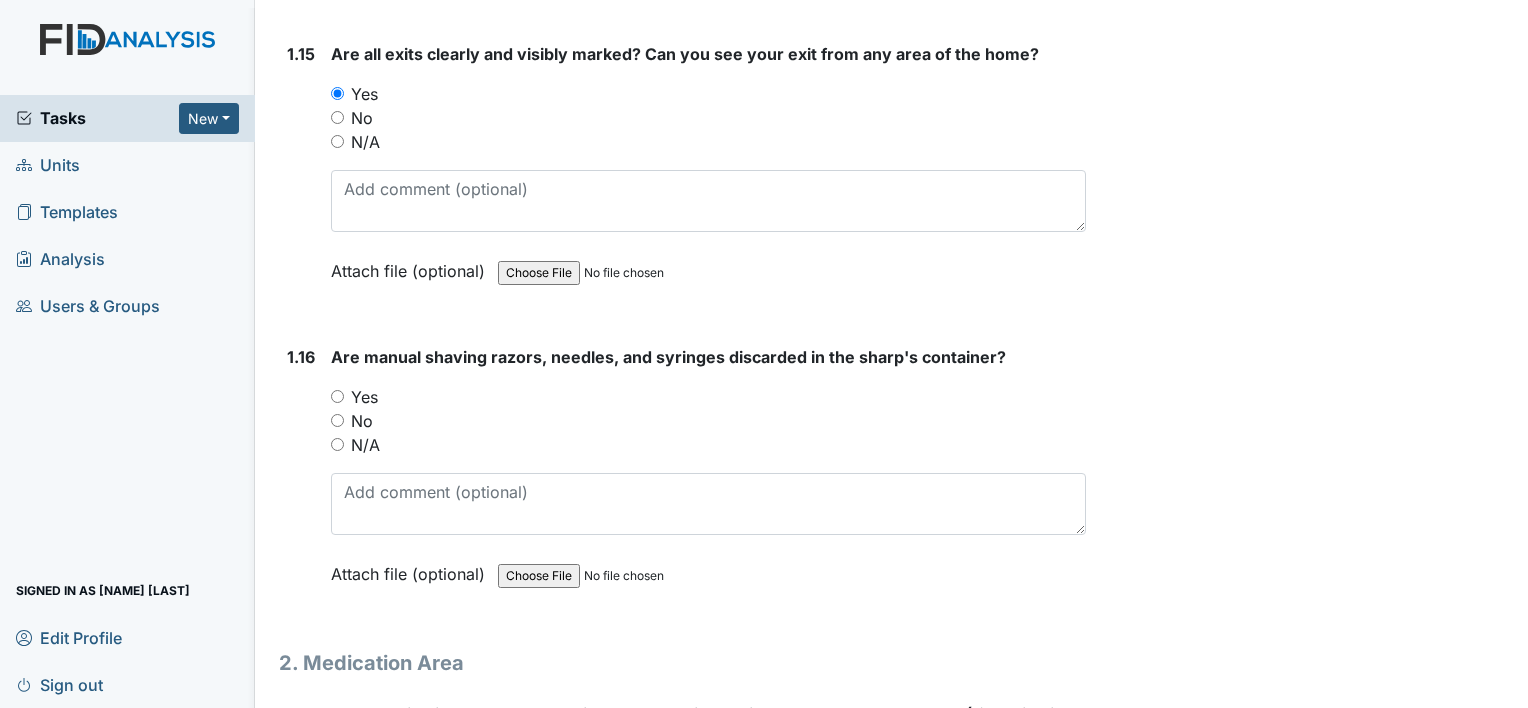 scroll, scrollTop: 4600, scrollLeft: 0, axis: vertical 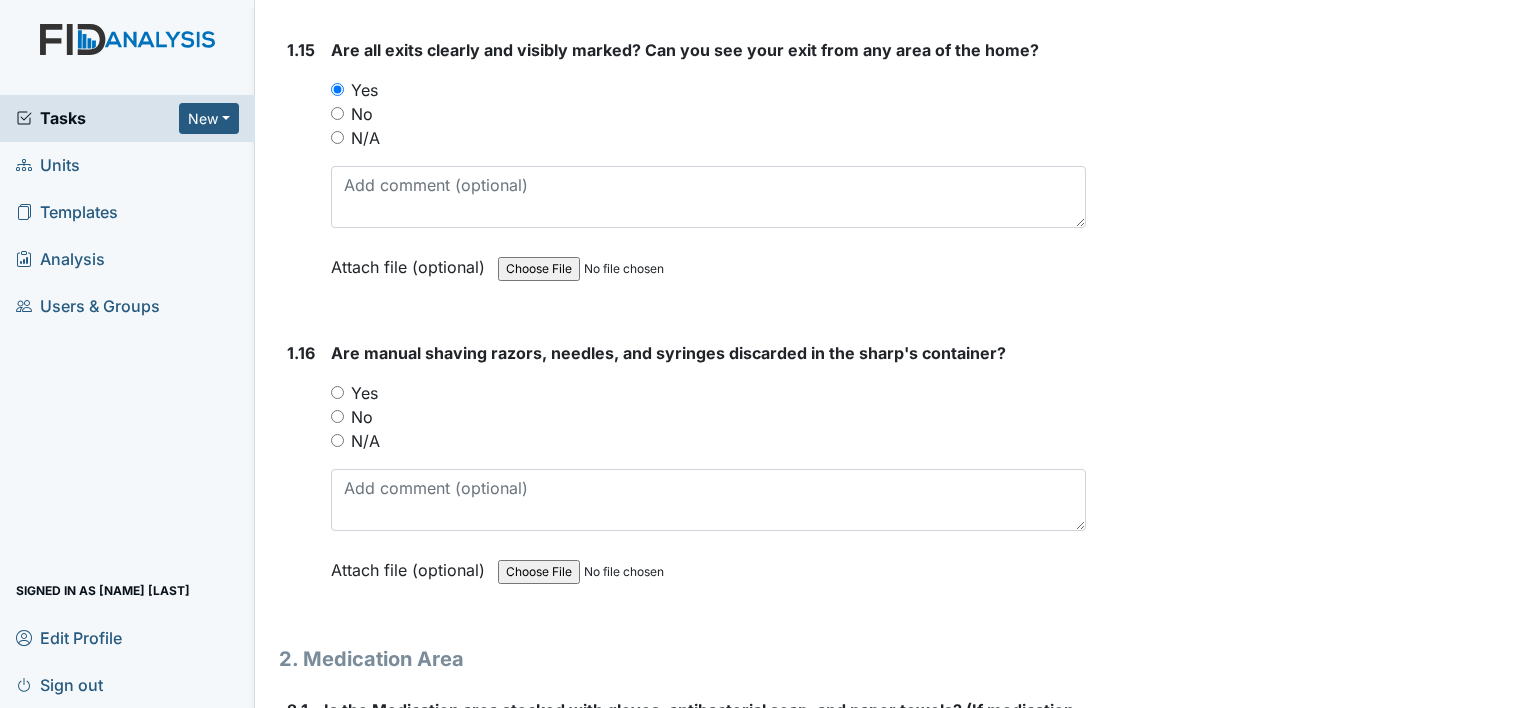 click on "Yes" at bounding box center (337, 392) 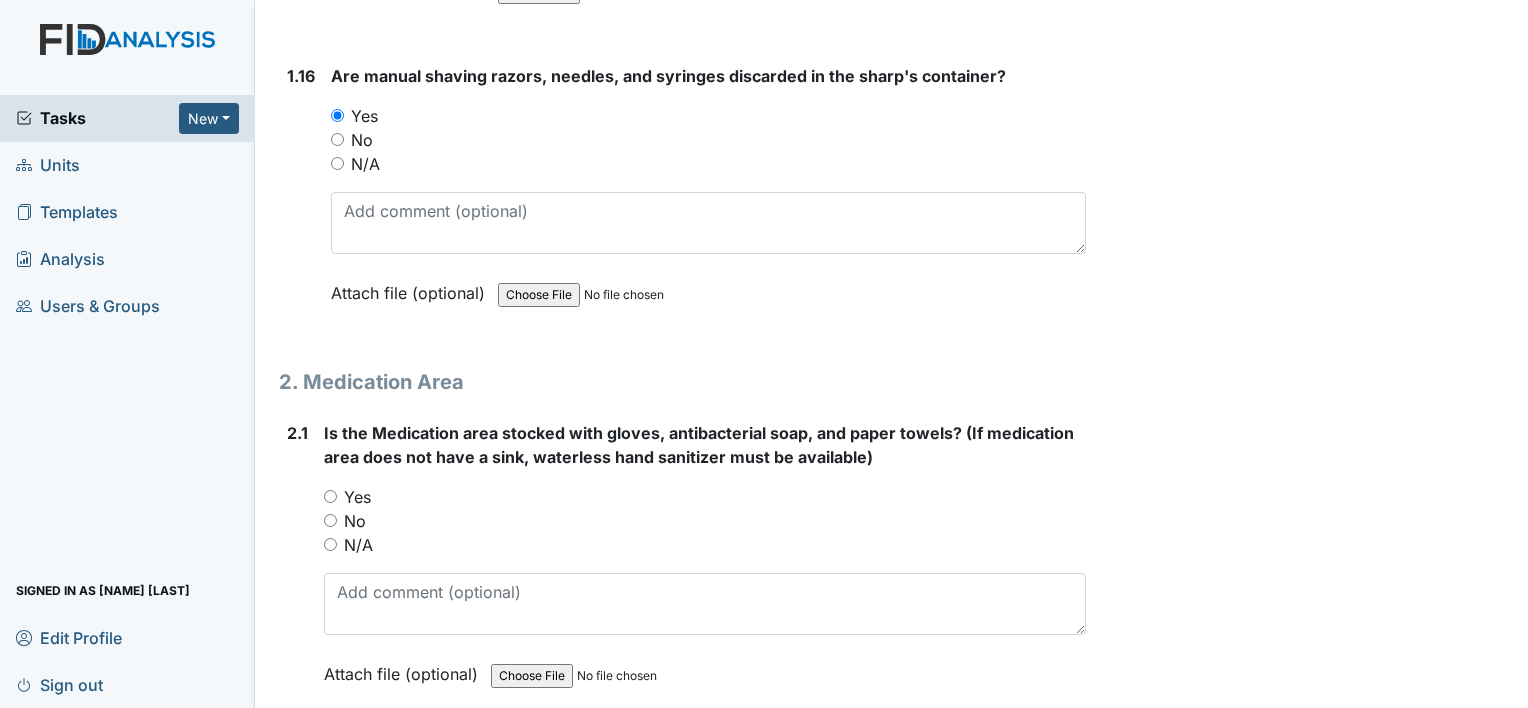 scroll, scrollTop: 5000, scrollLeft: 0, axis: vertical 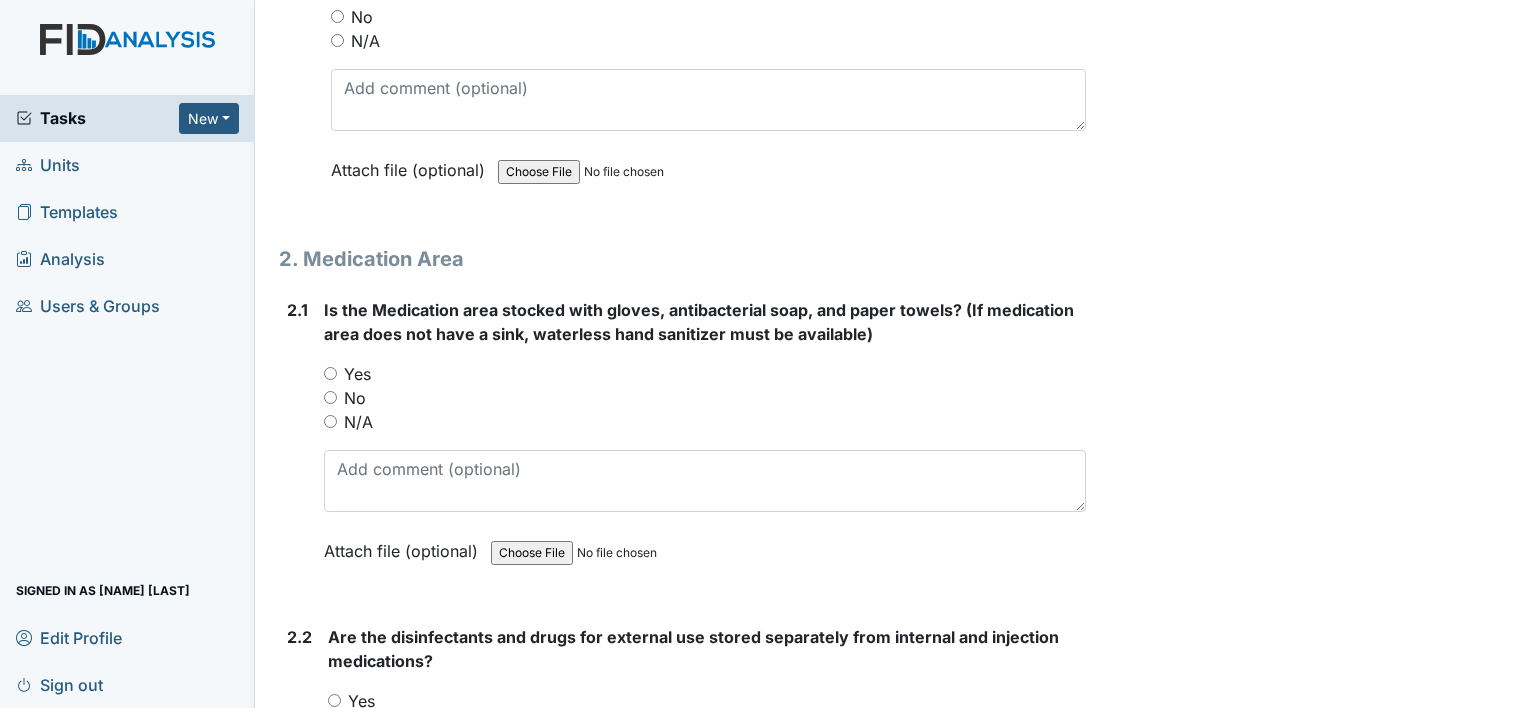 click on "Yes" at bounding box center (330, 373) 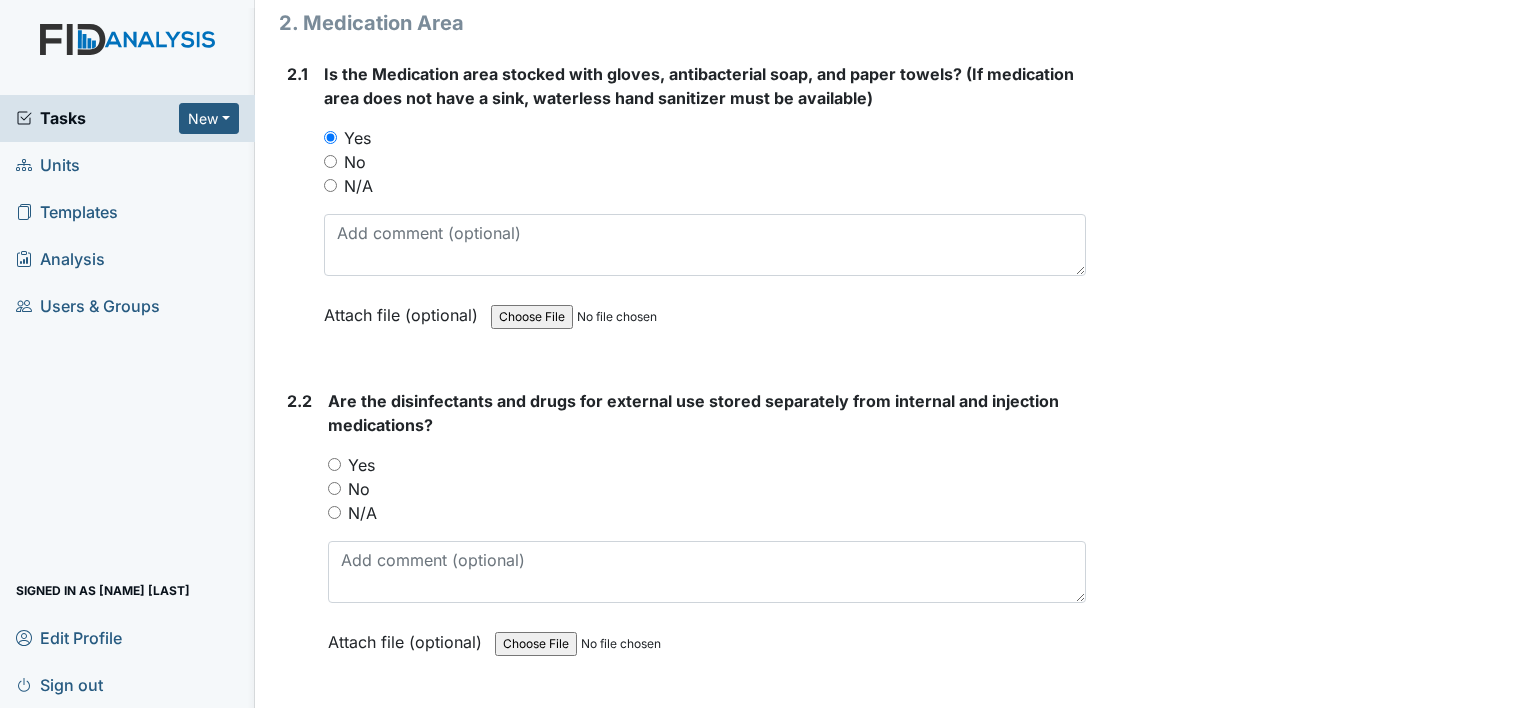 scroll, scrollTop: 5300, scrollLeft: 0, axis: vertical 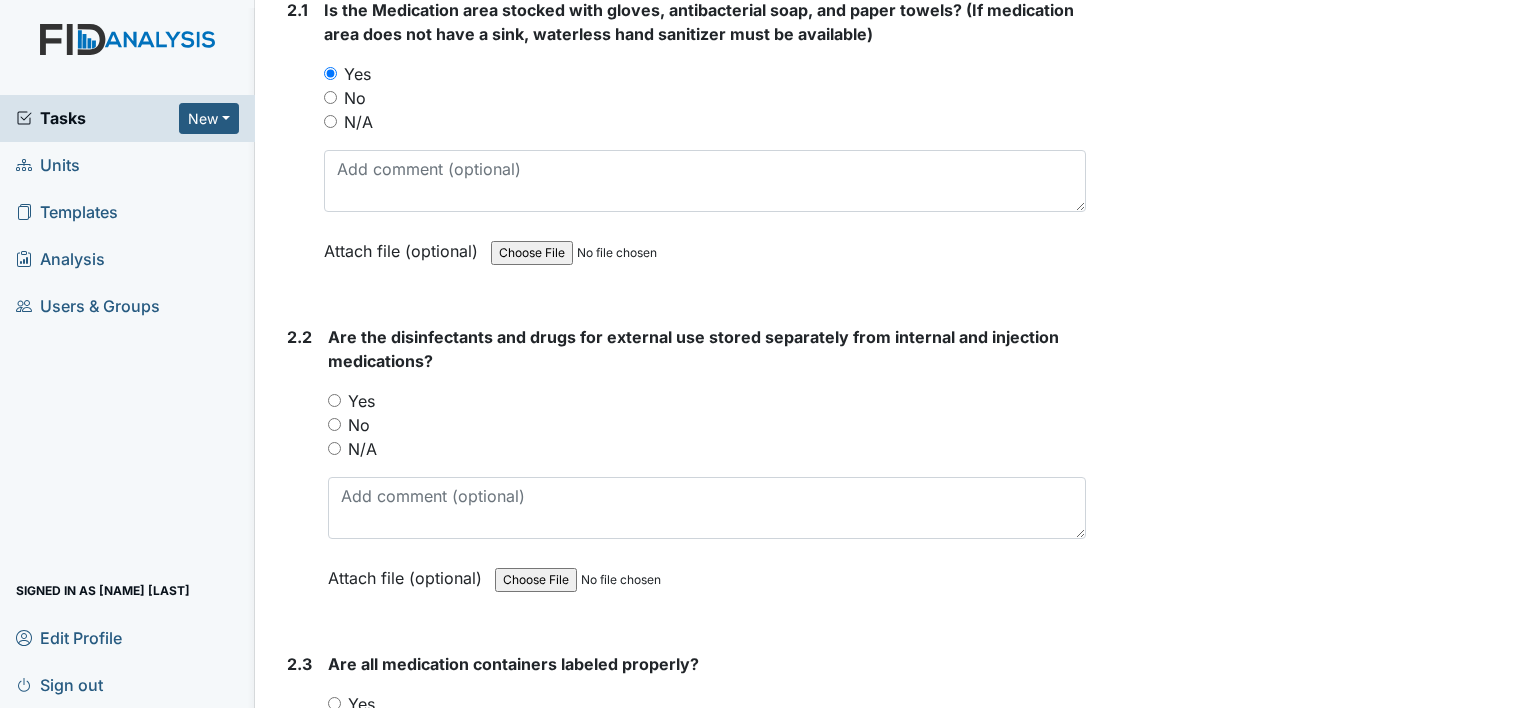 click on "Yes" at bounding box center [334, 400] 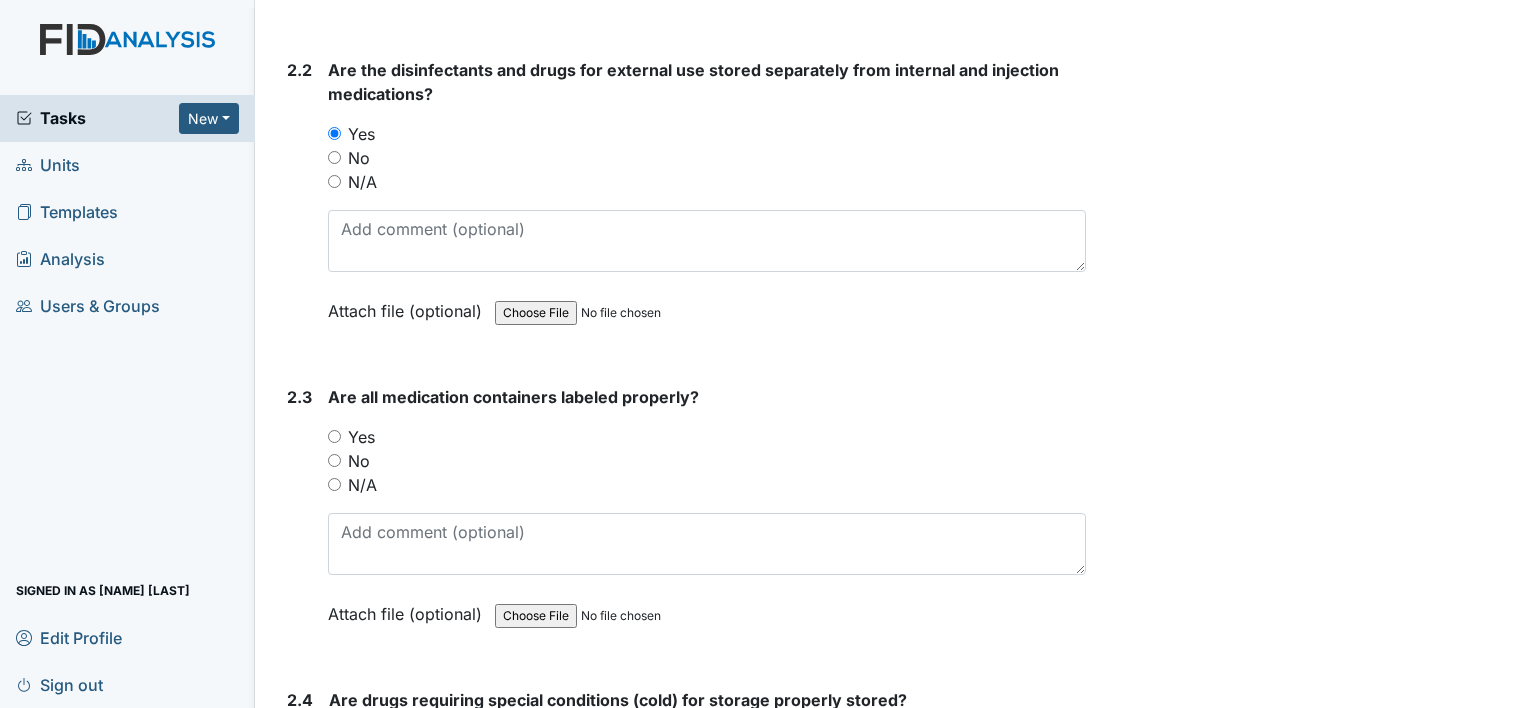 scroll, scrollTop: 5600, scrollLeft: 0, axis: vertical 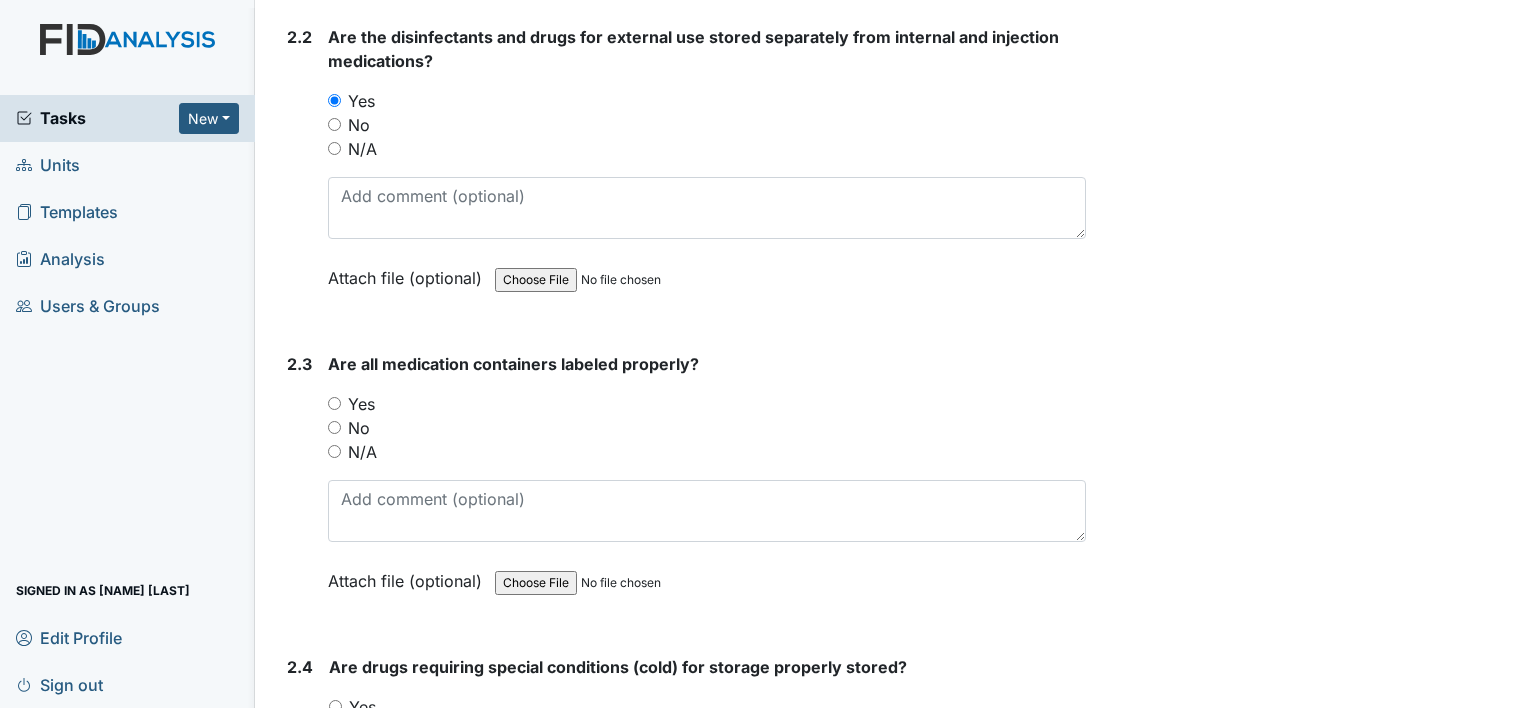 click on "Yes" at bounding box center [334, 403] 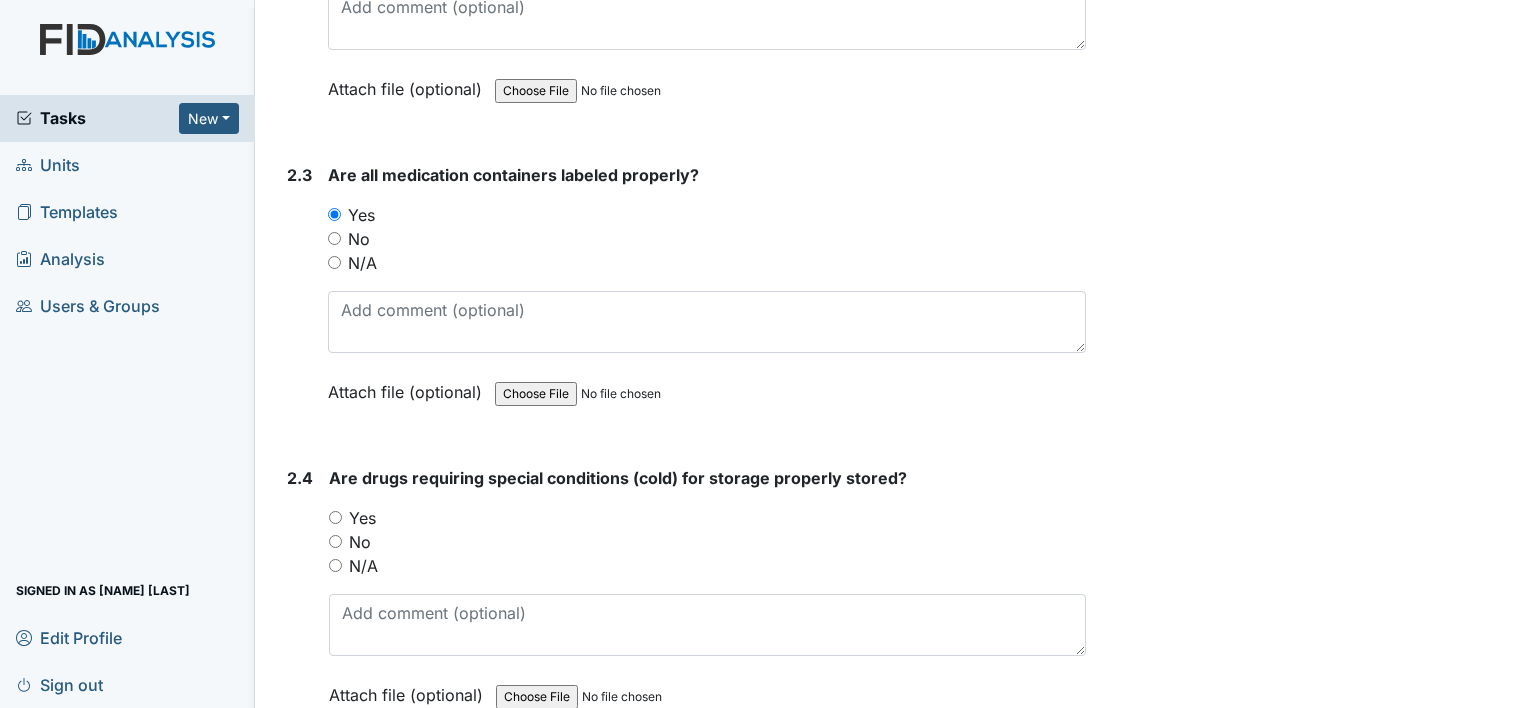 scroll, scrollTop: 5800, scrollLeft: 0, axis: vertical 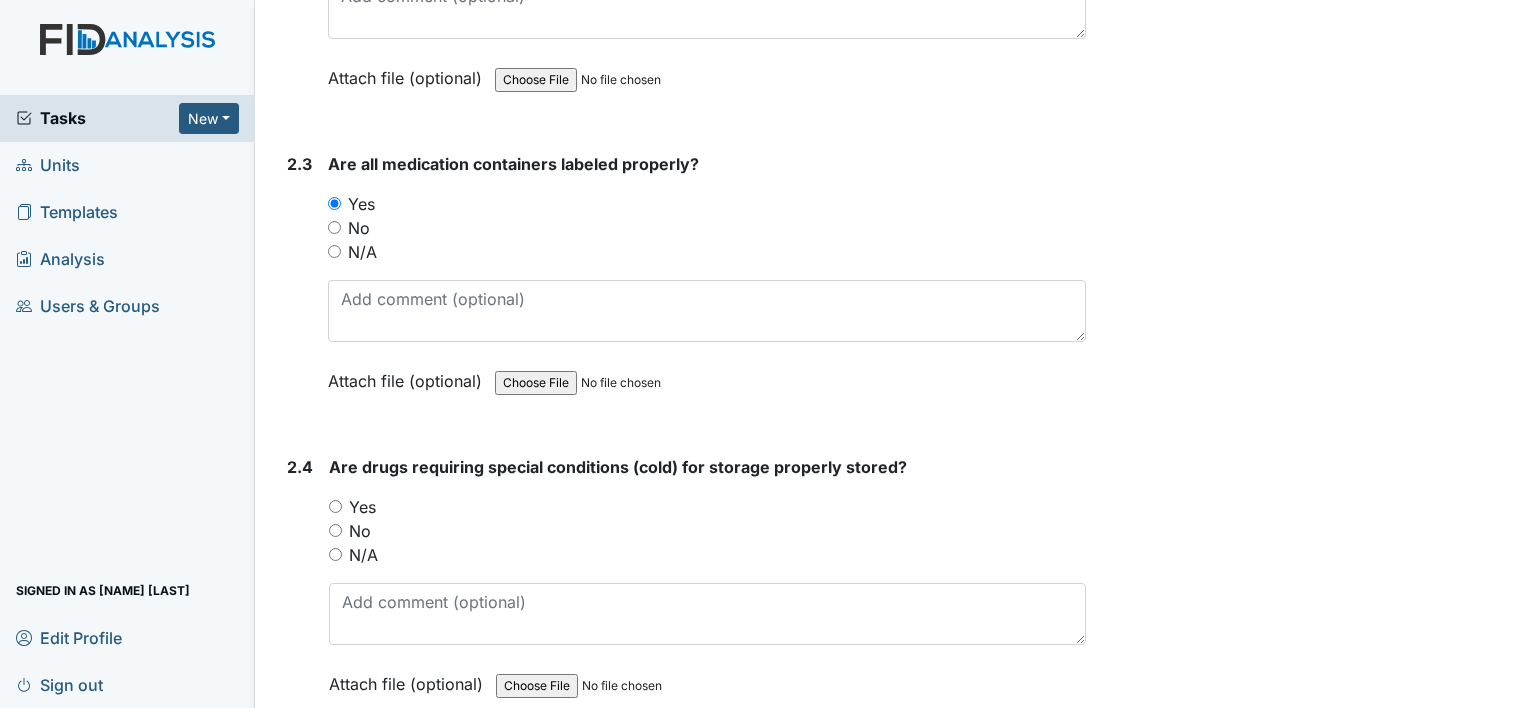 click on "Yes" at bounding box center [335, 506] 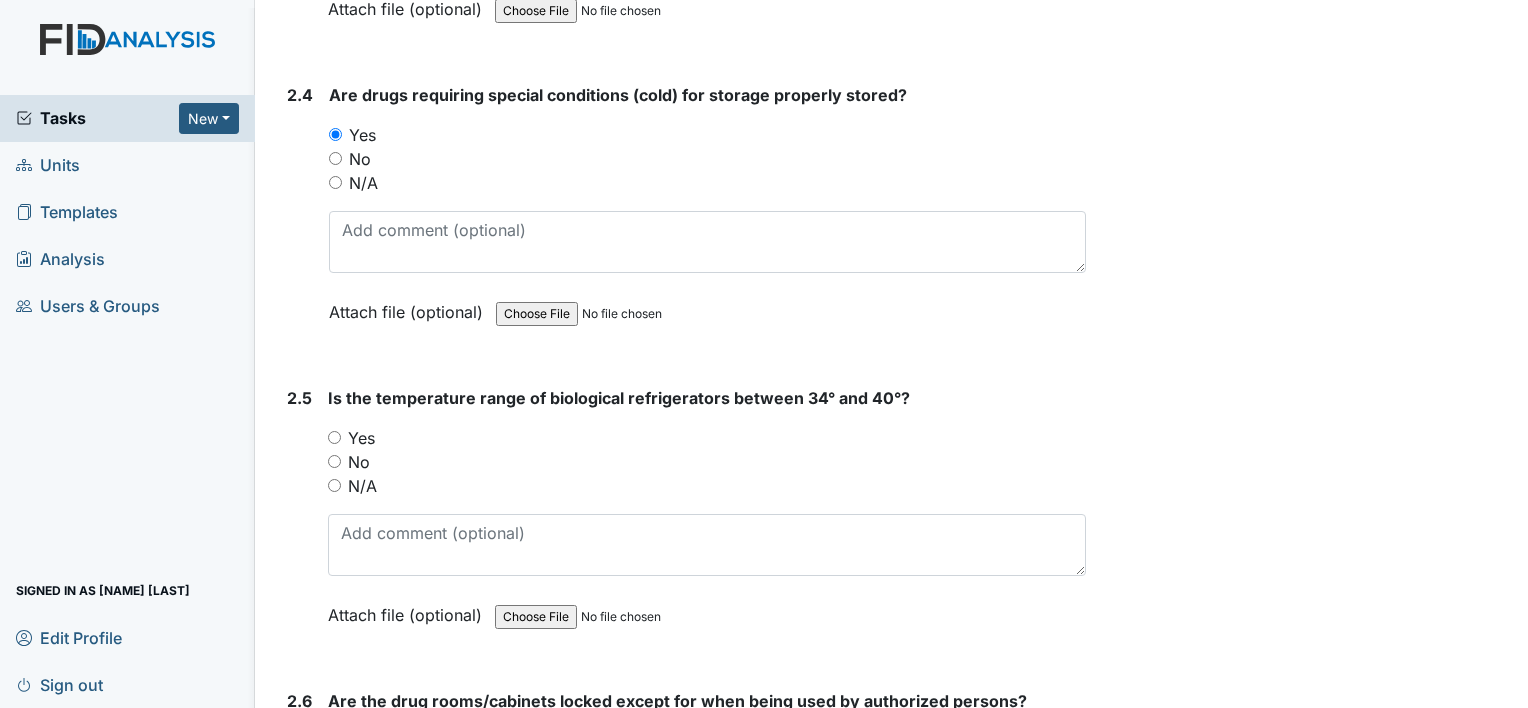 scroll, scrollTop: 6200, scrollLeft: 0, axis: vertical 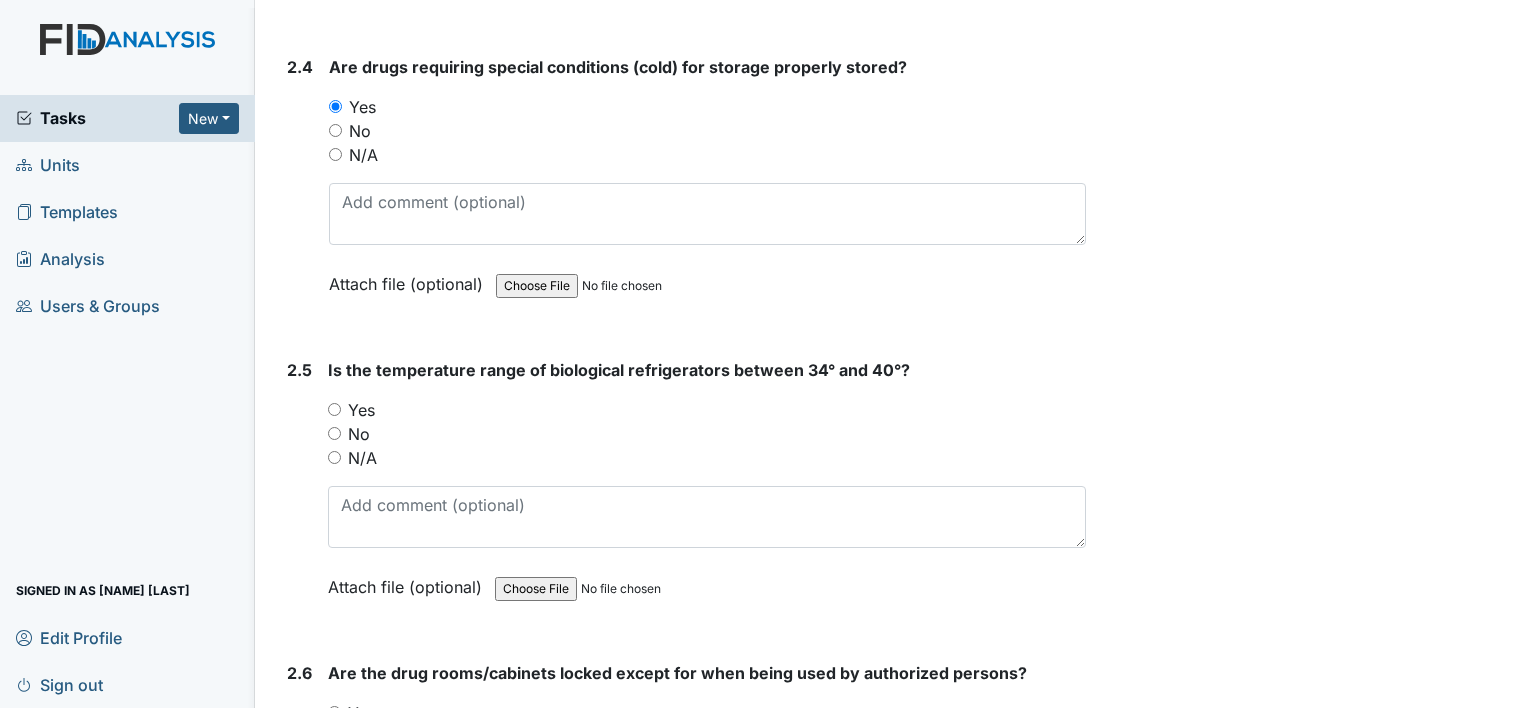 click on "Yes" at bounding box center [334, 409] 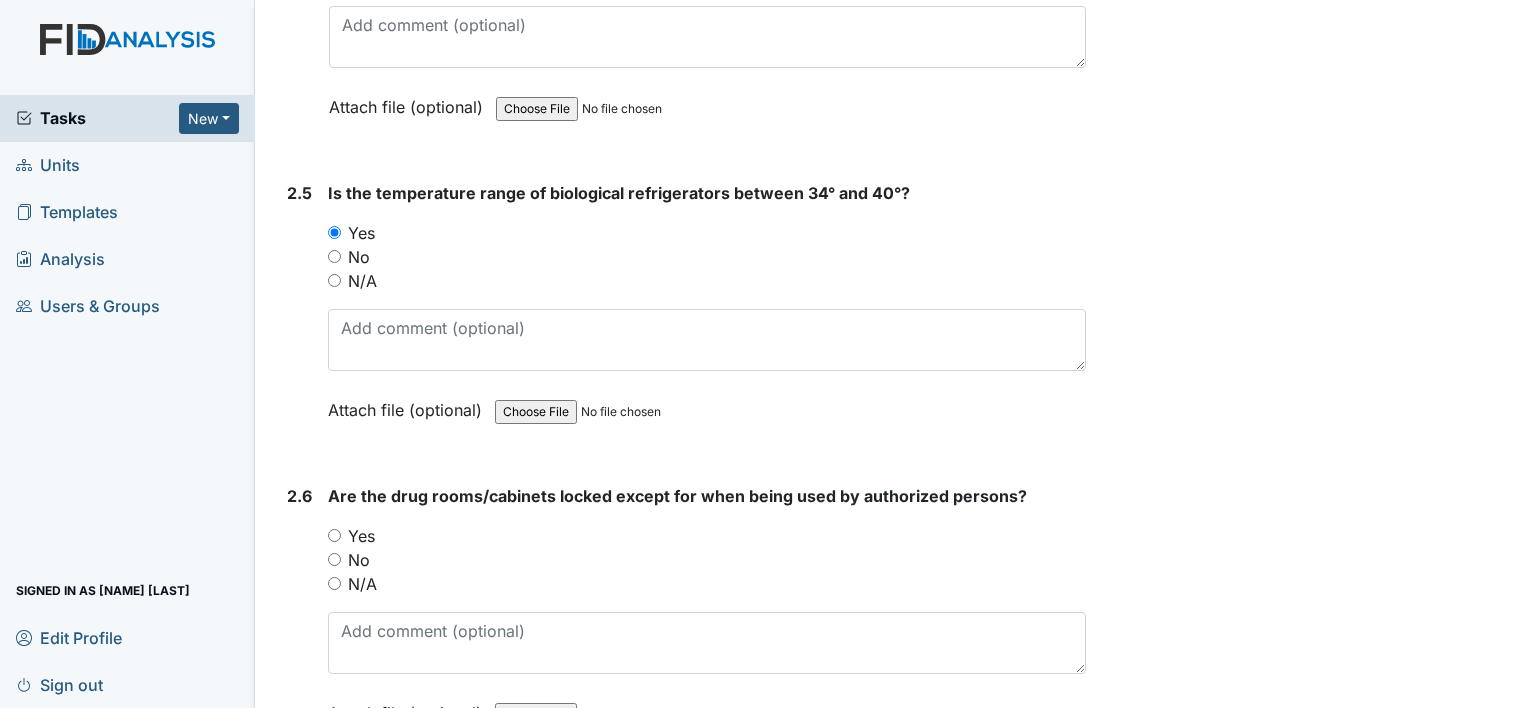 scroll, scrollTop: 6400, scrollLeft: 0, axis: vertical 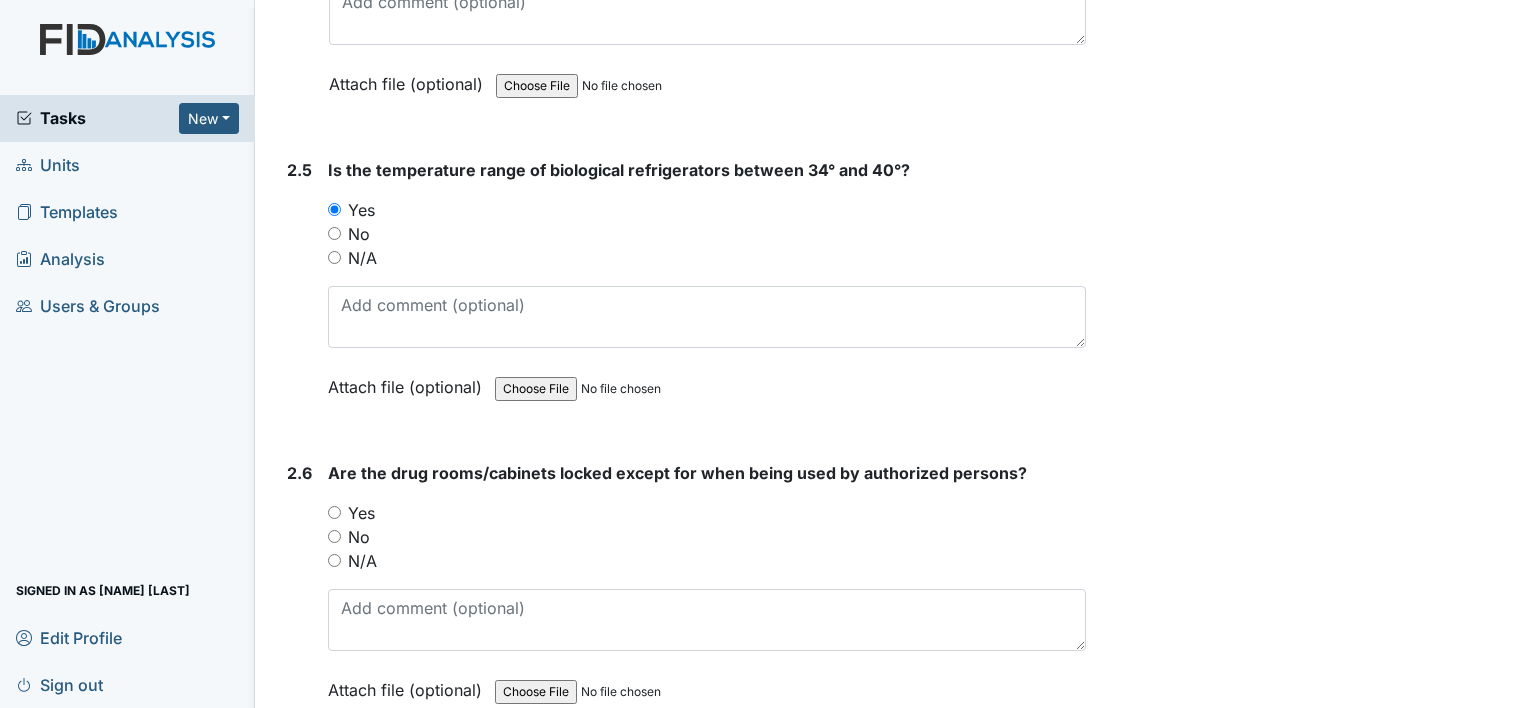 click on "Yes" at bounding box center [334, 512] 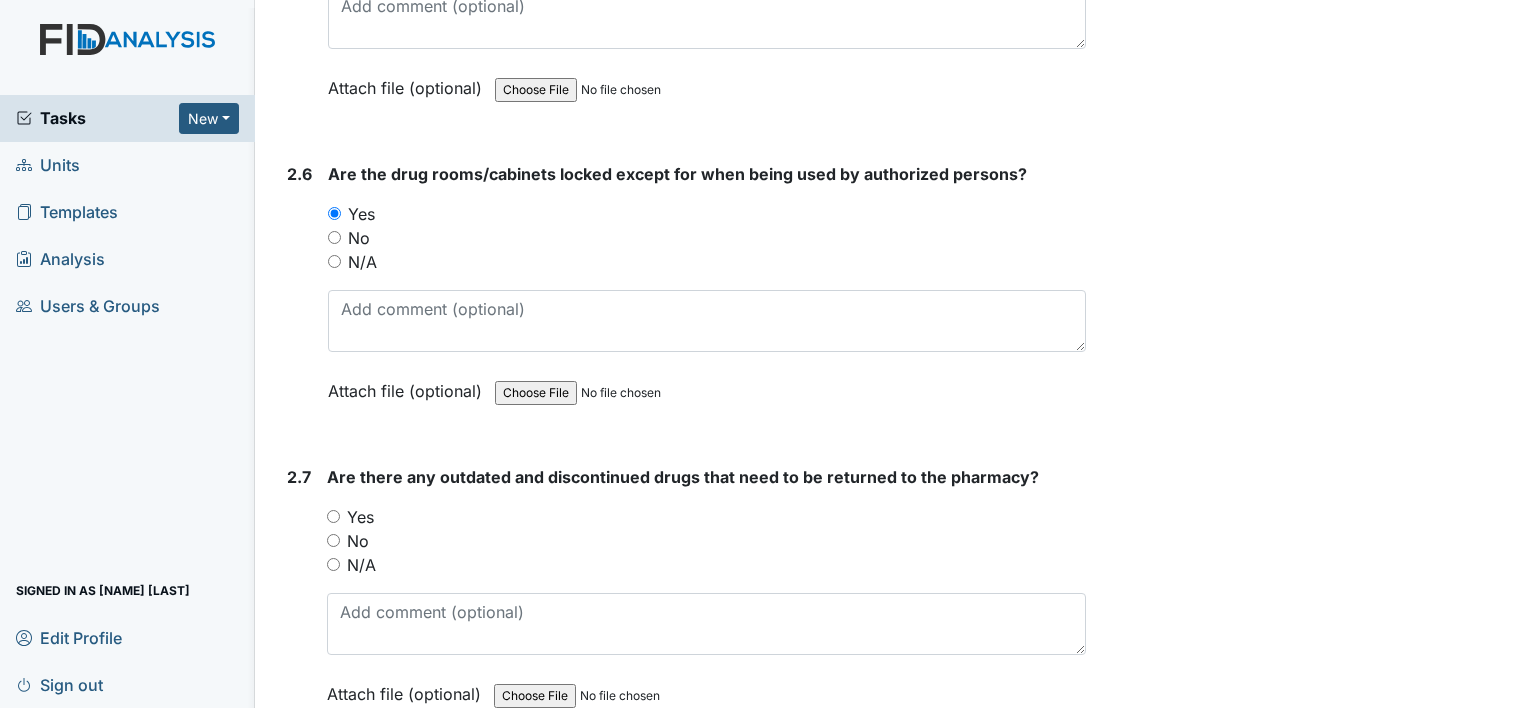 scroll, scrollTop: 6700, scrollLeft: 0, axis: vertical 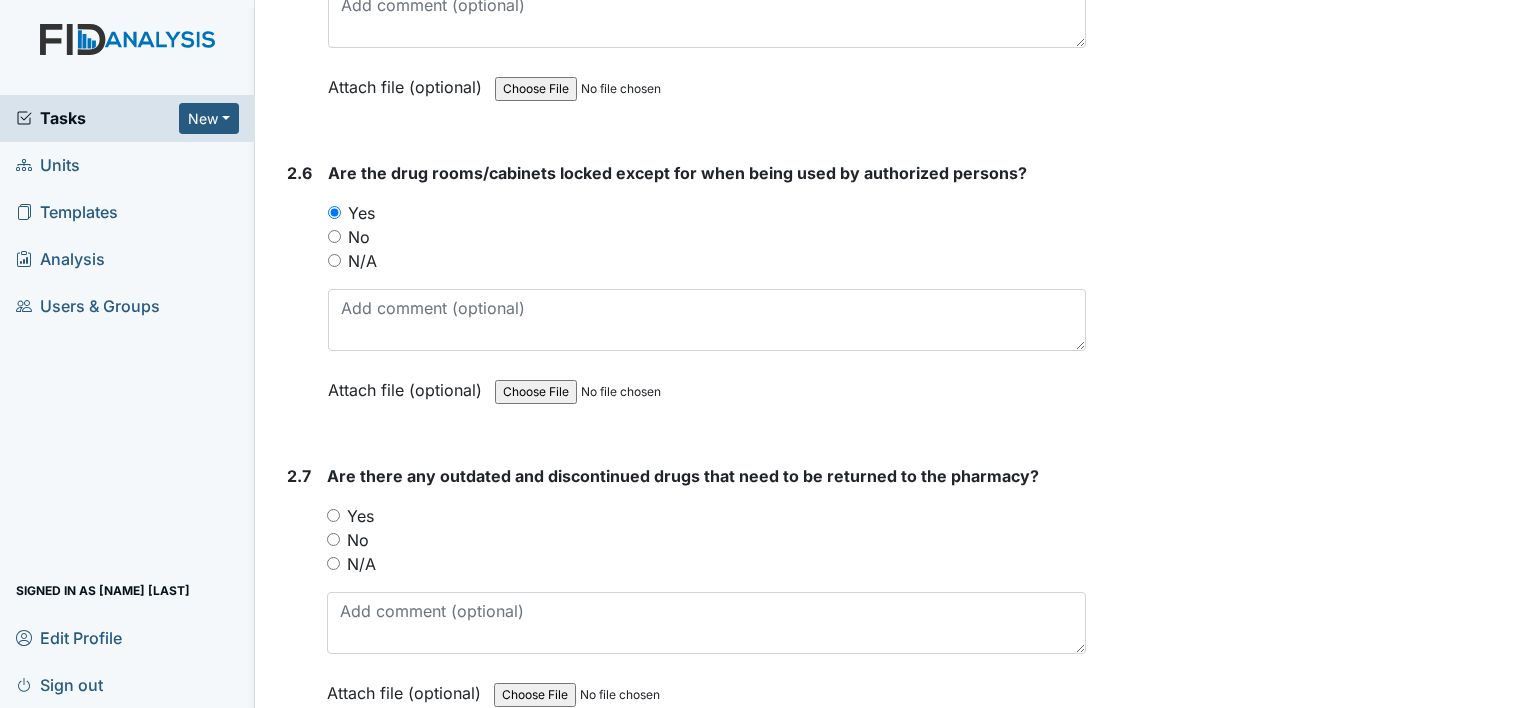 click on "No" at bounding box center (333, 539) 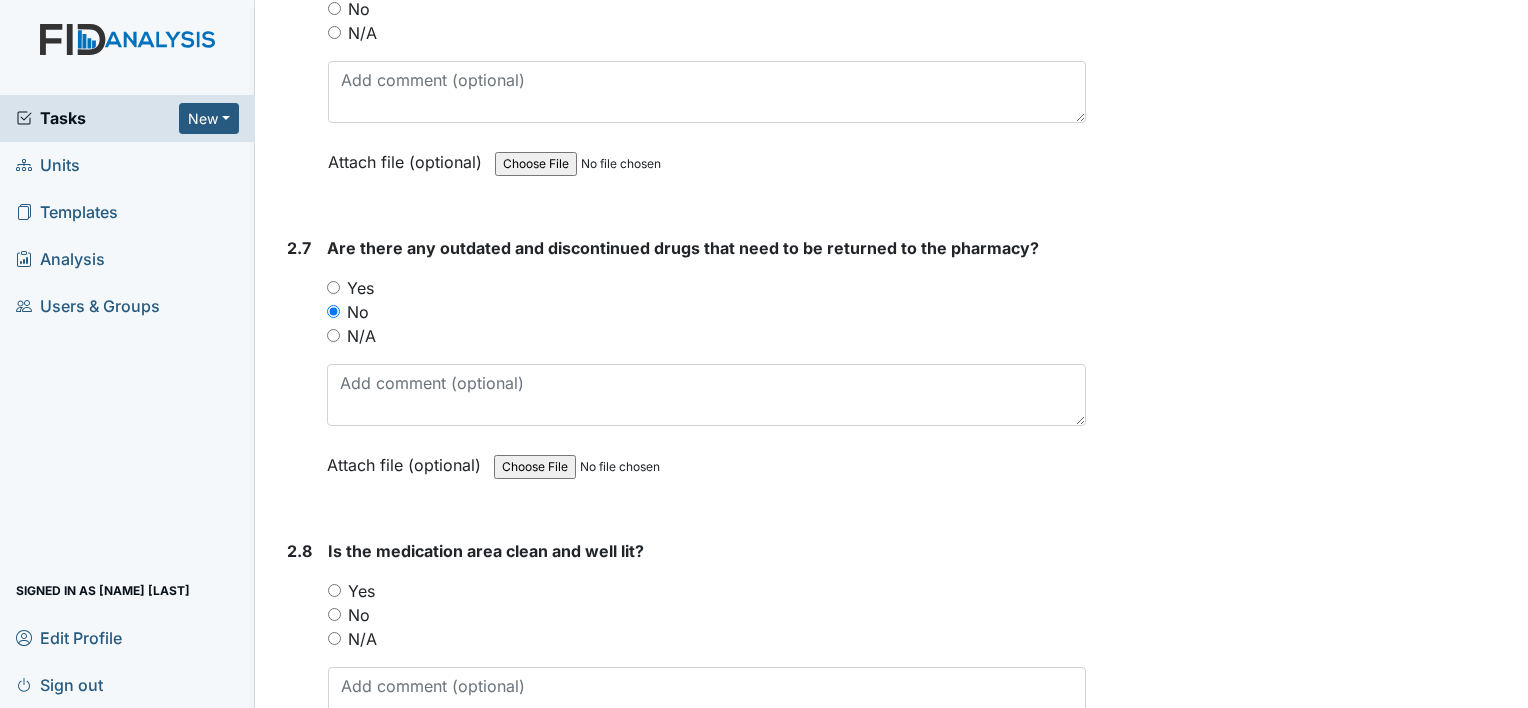 scroll, scrollTop: 7000, scrollLeft: 0, axis: vertical 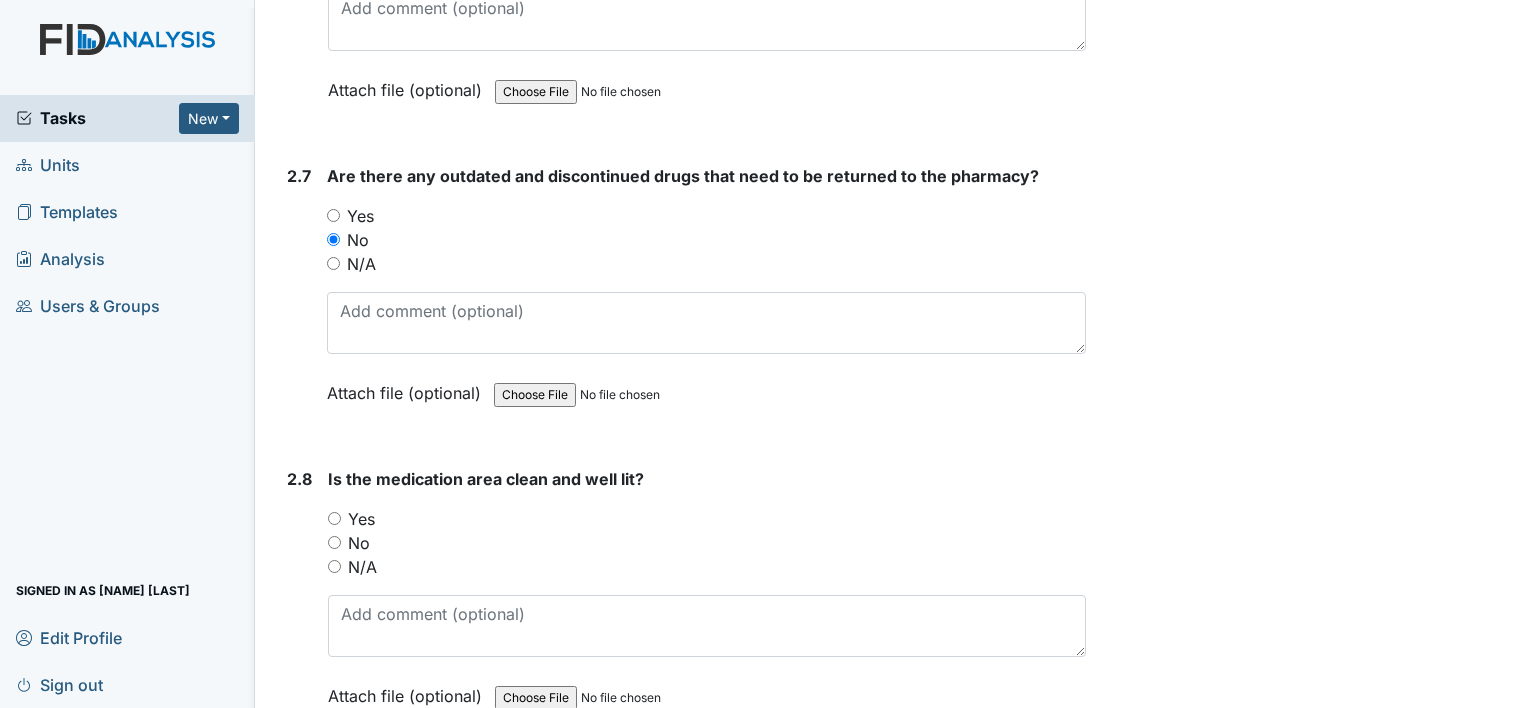click on "Yes" at bounding box center [334, 518] 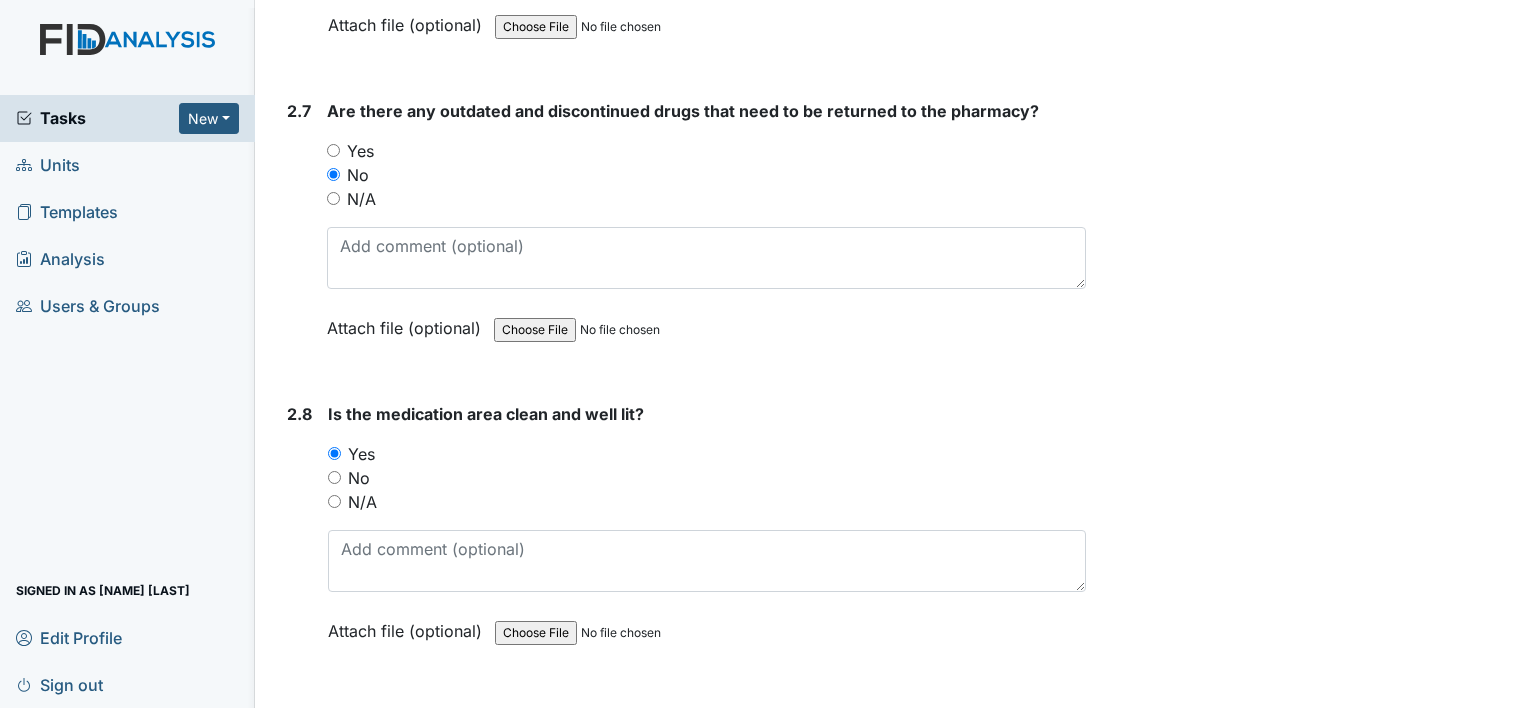 scroll, scrollTop: 7300, scrollLeft: 0, axis: vertical 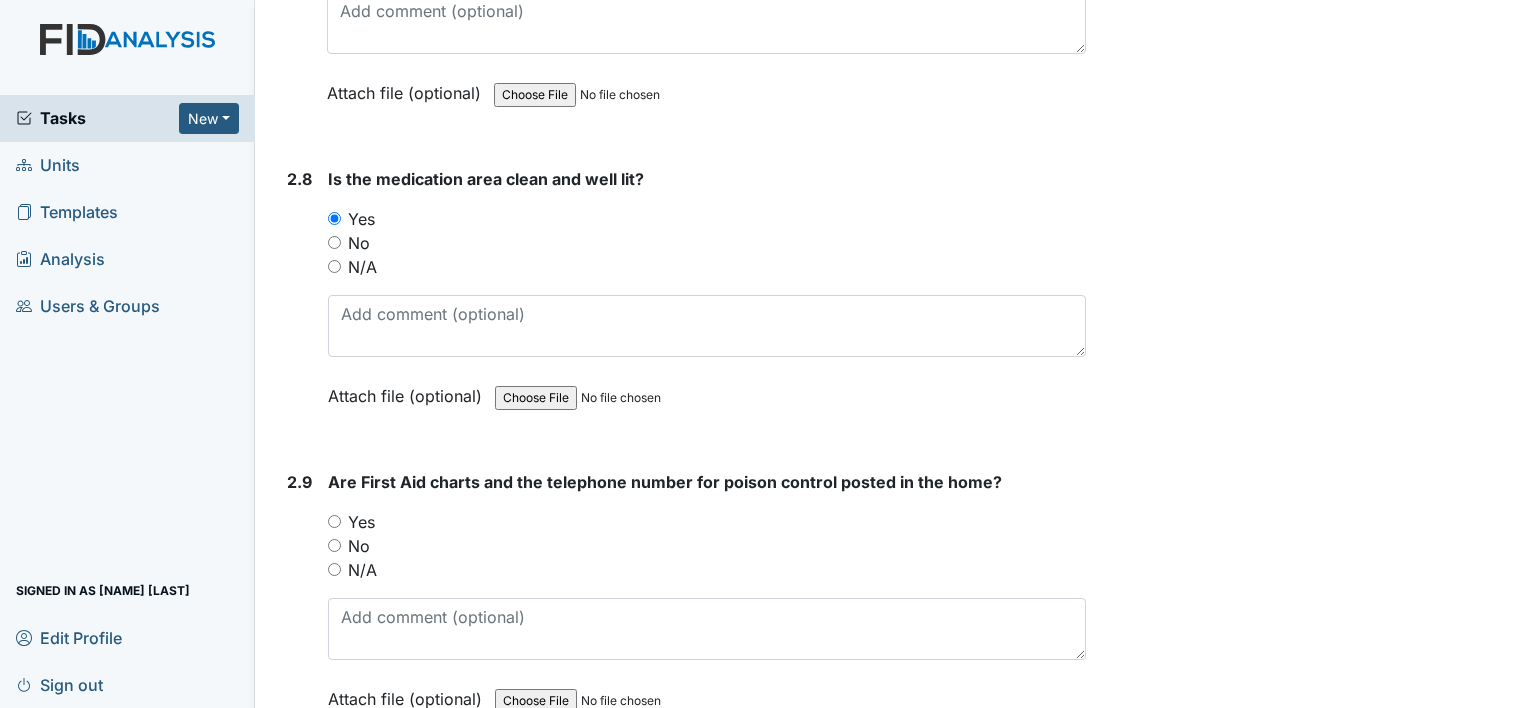 click on "Yes" at bounding box center [334, 521] 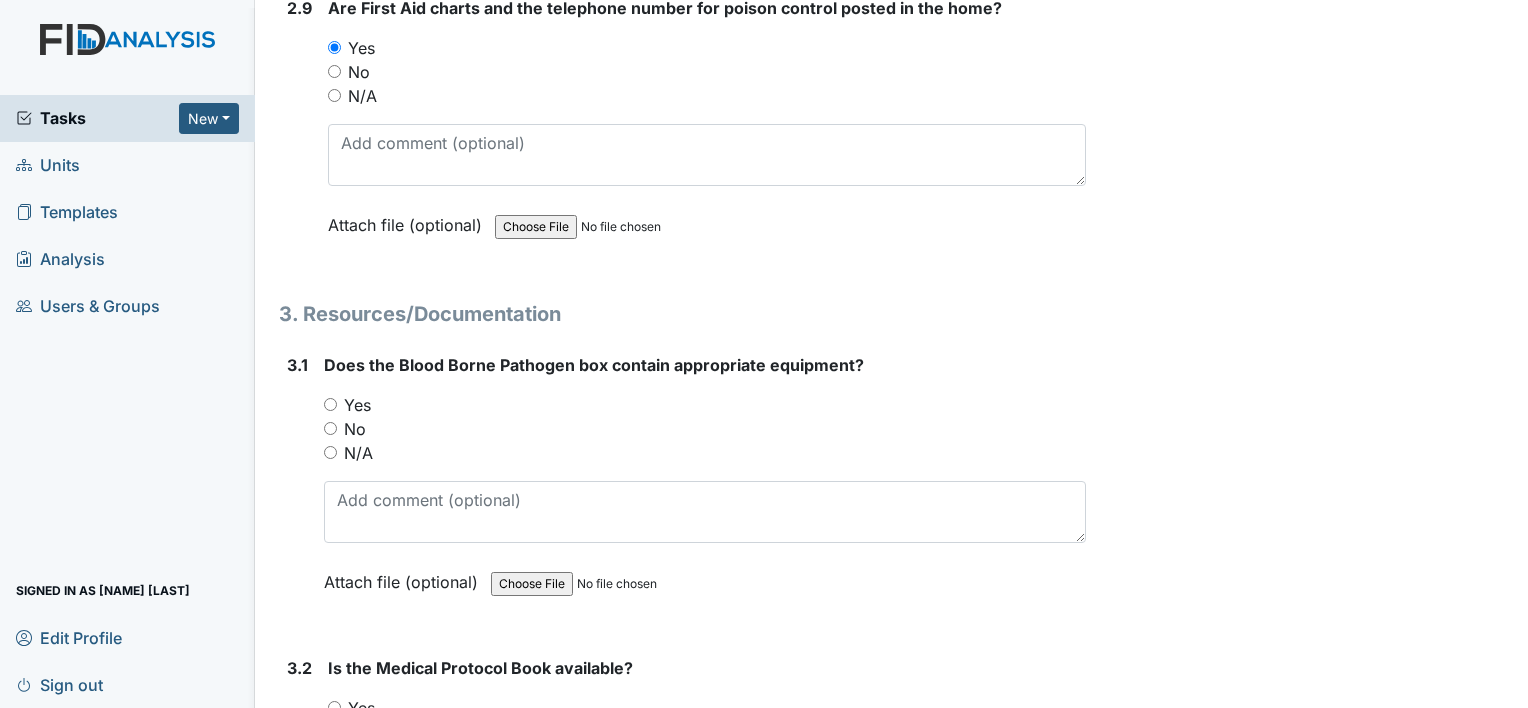 scroll, scrollTop: 7800, scrollLeft: 0, axis: vertical 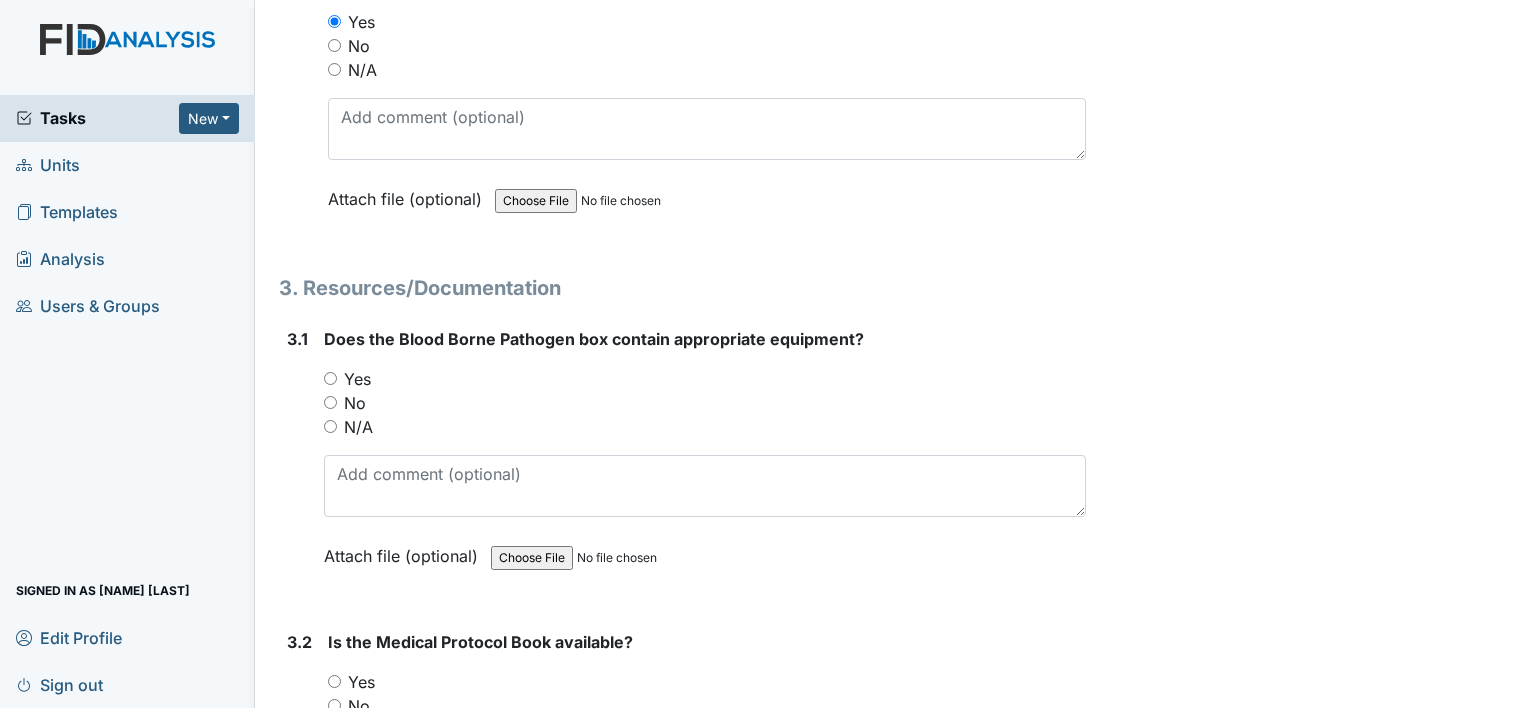 click on "Yes" at bounding box center (330, 378) 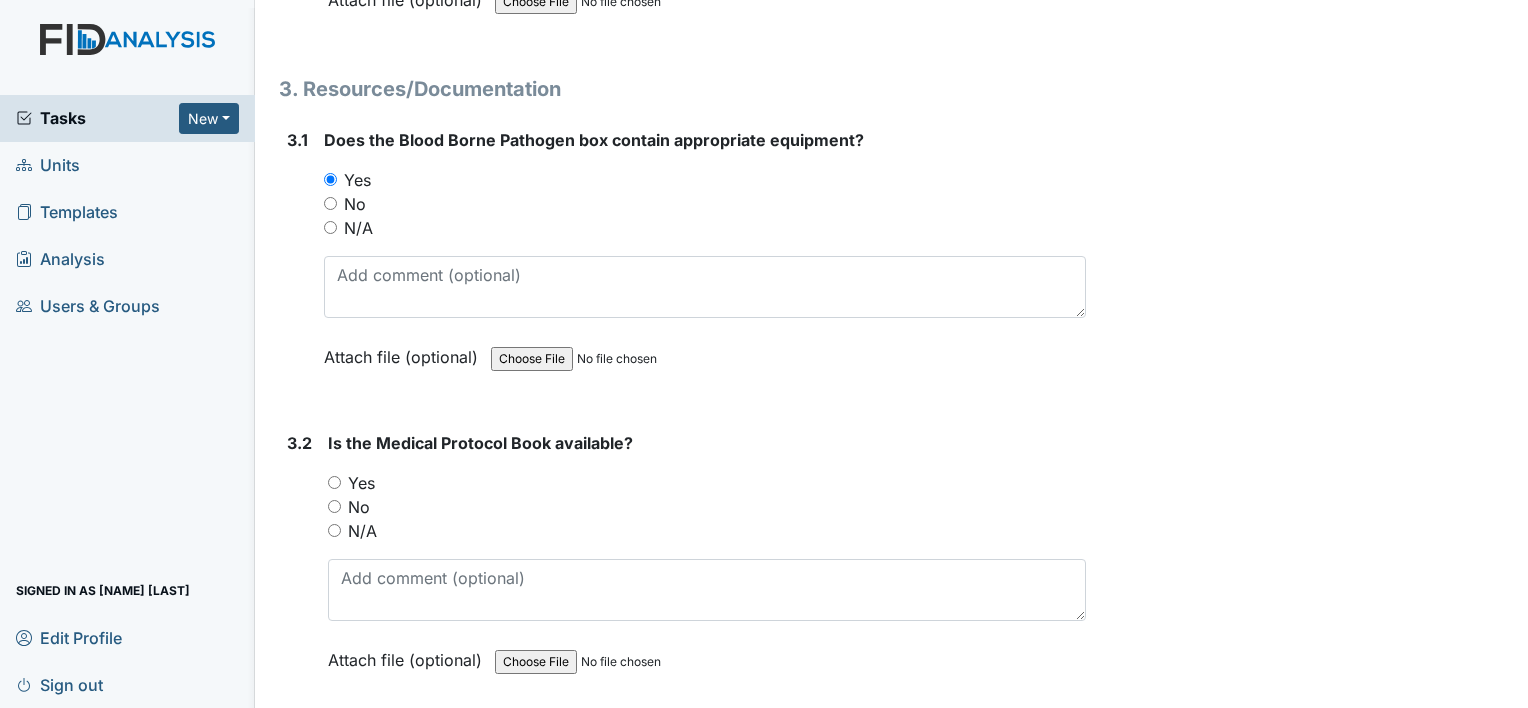 scroll, scrollTop: 8000, scrollLeft: 0, axis: vertical 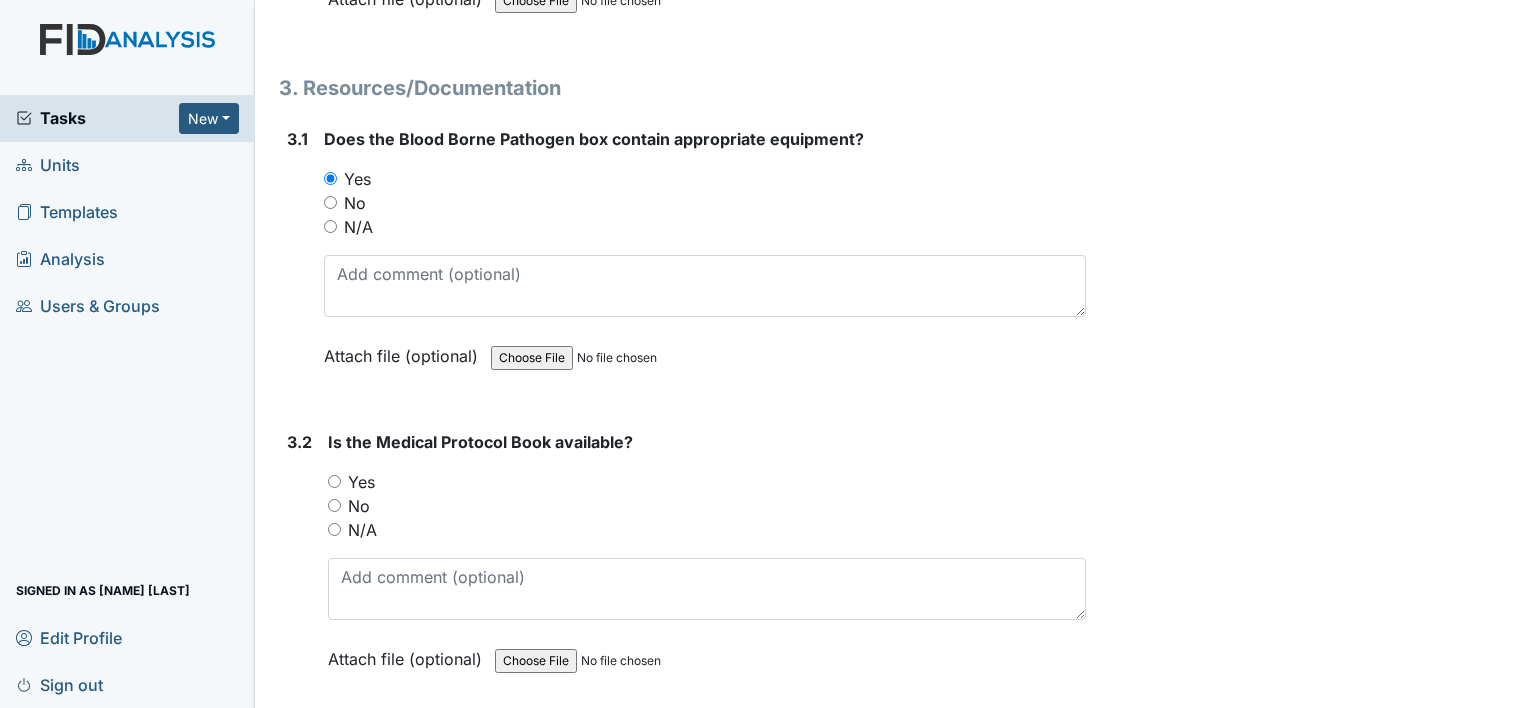 click on "Yes" at bounding box center [334, 481] 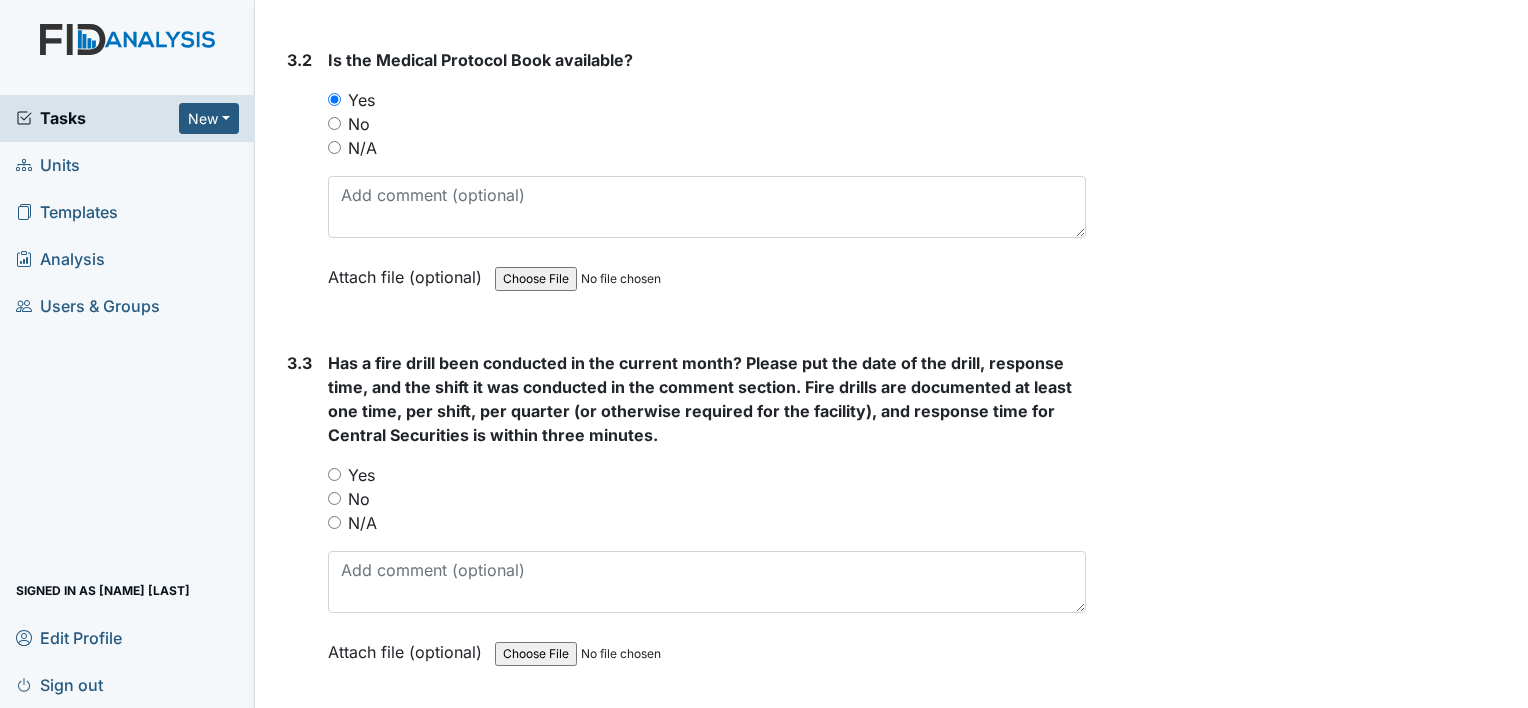 scroll, scrollTop: 8400, scrollLeft: 0, axis: vertical 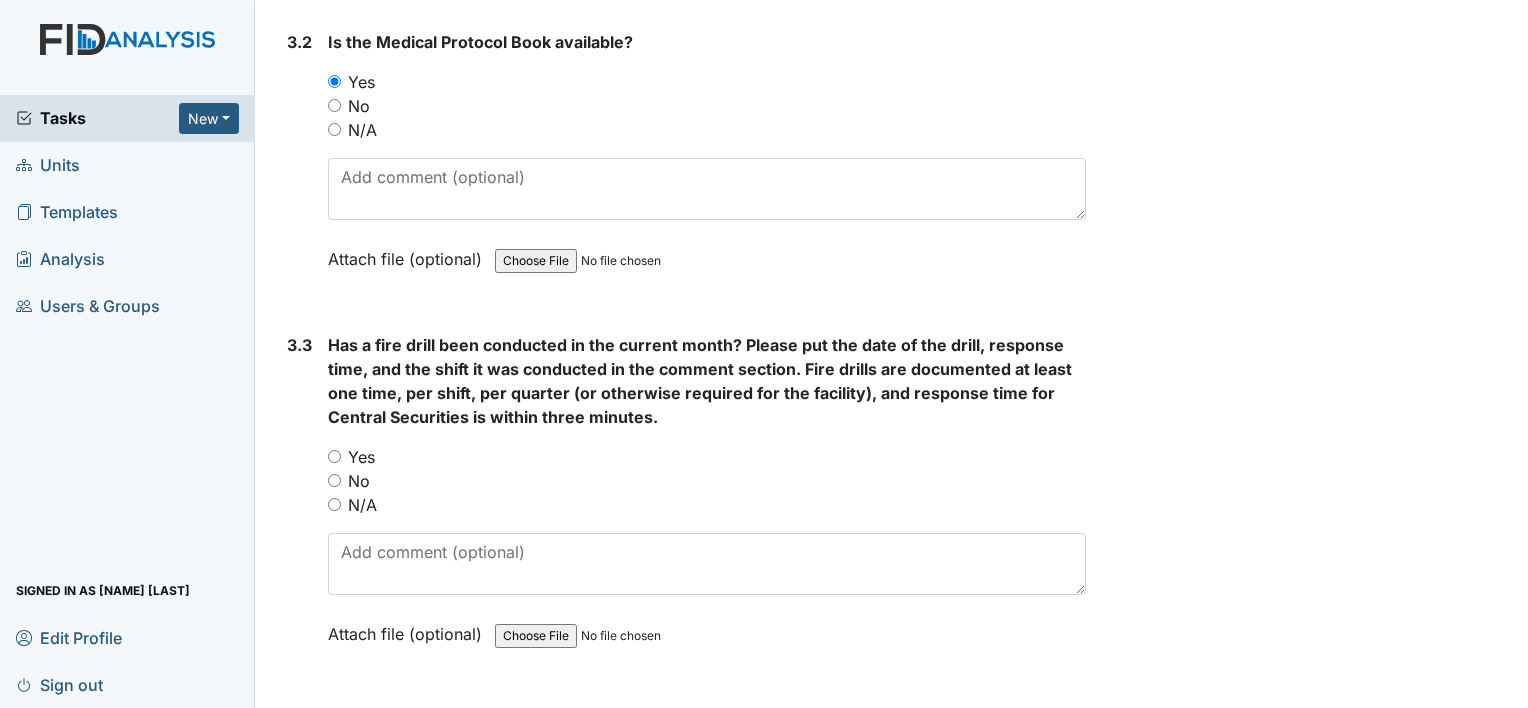 click on "Yes" at bounding box center (334, 456) 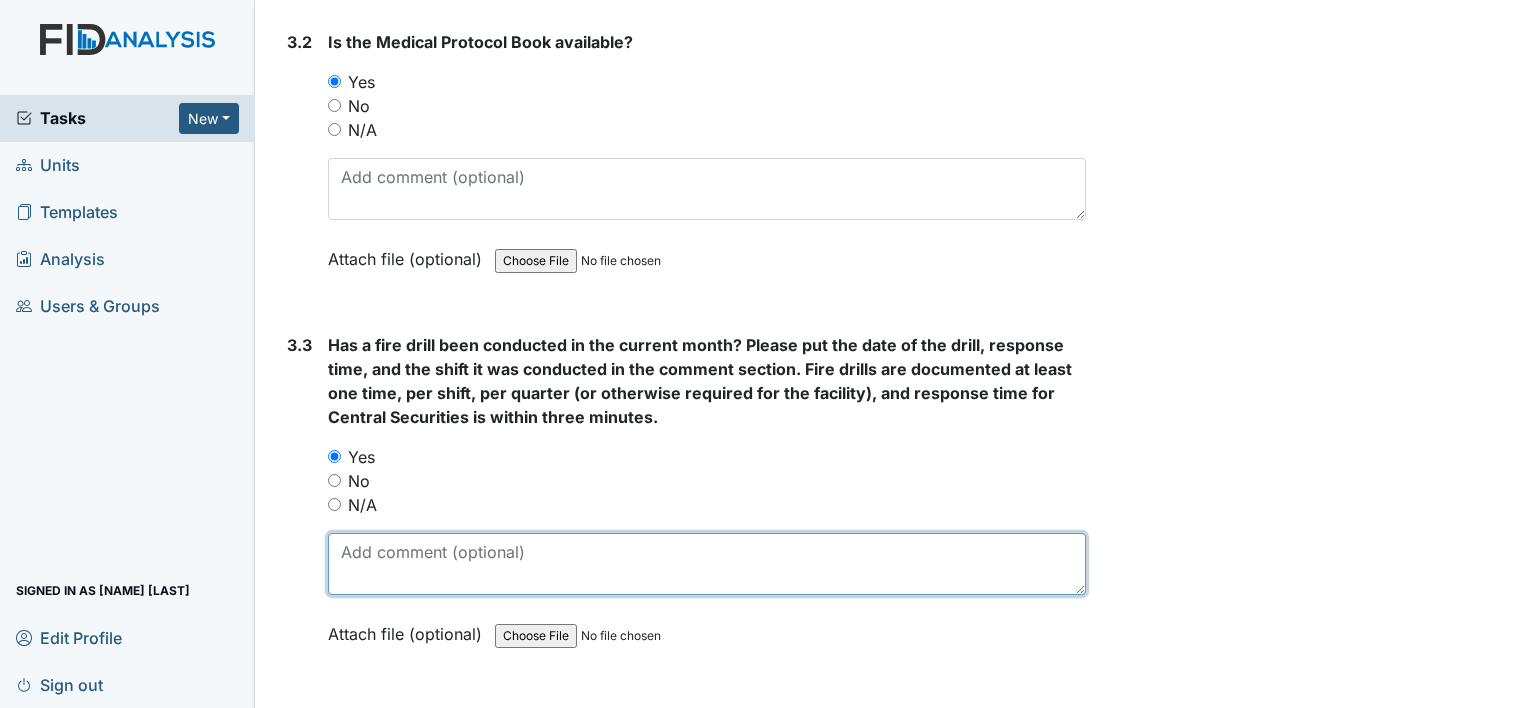 click at bounding box center [707, 564] 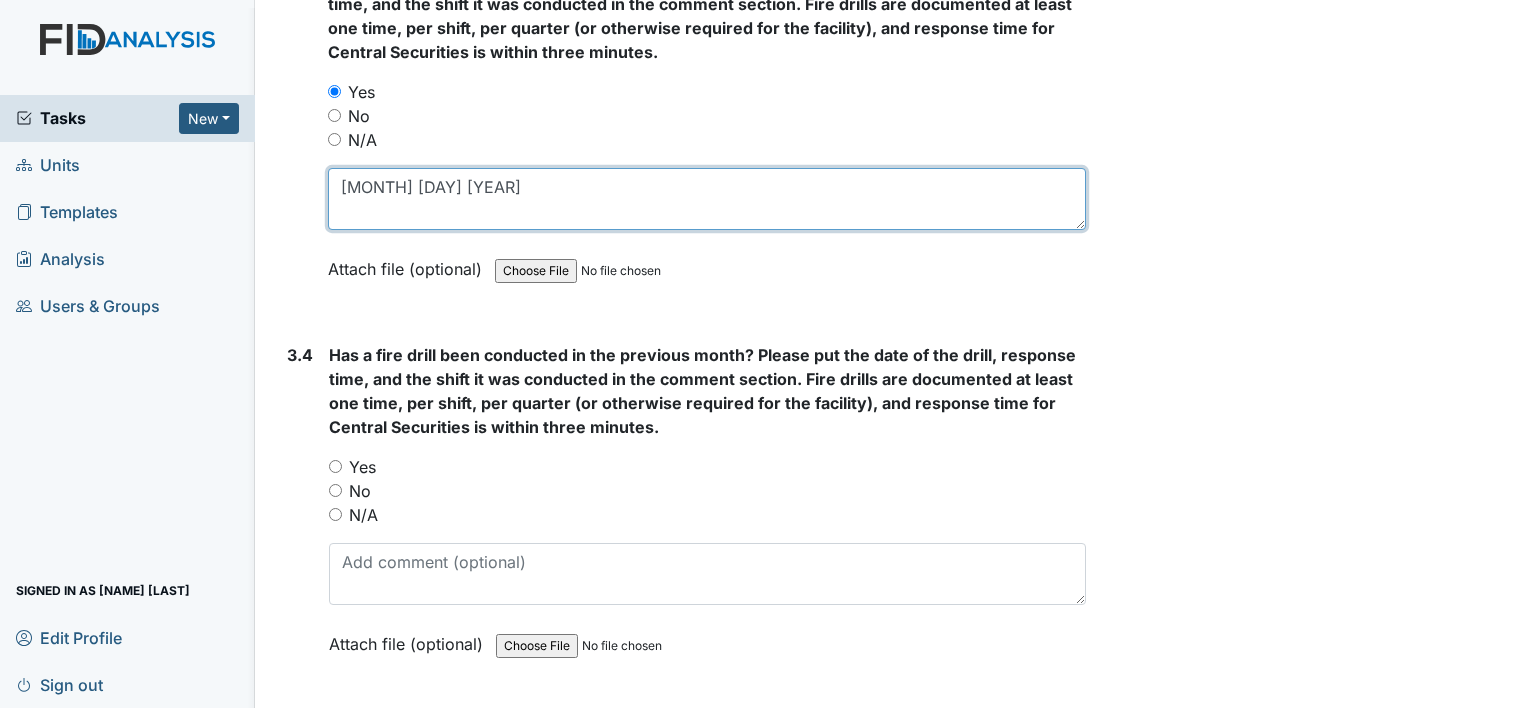 scroll, scrollTop: 8800, scrollLeft: 0, axis: vertical 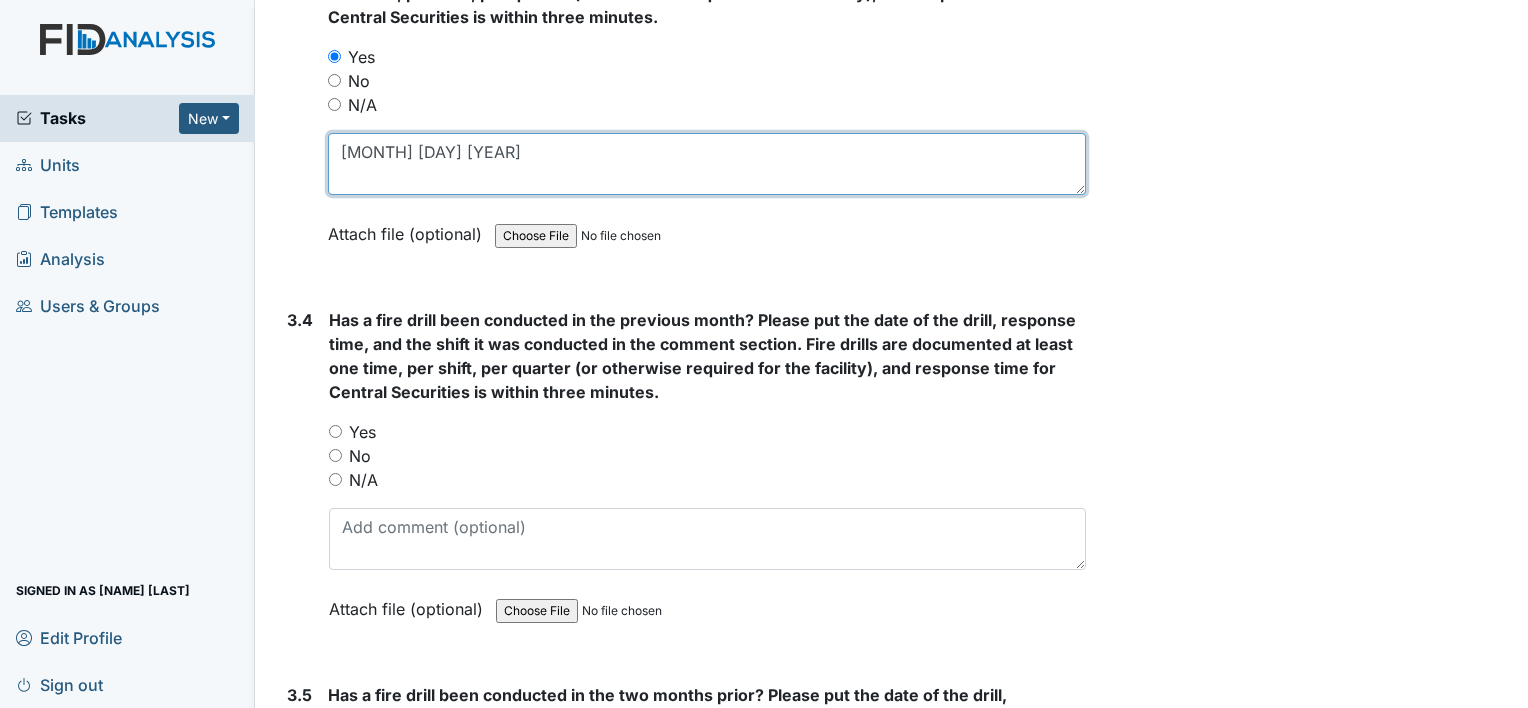 click on "Aug. 5 2025" at bounding box center (707, 164) 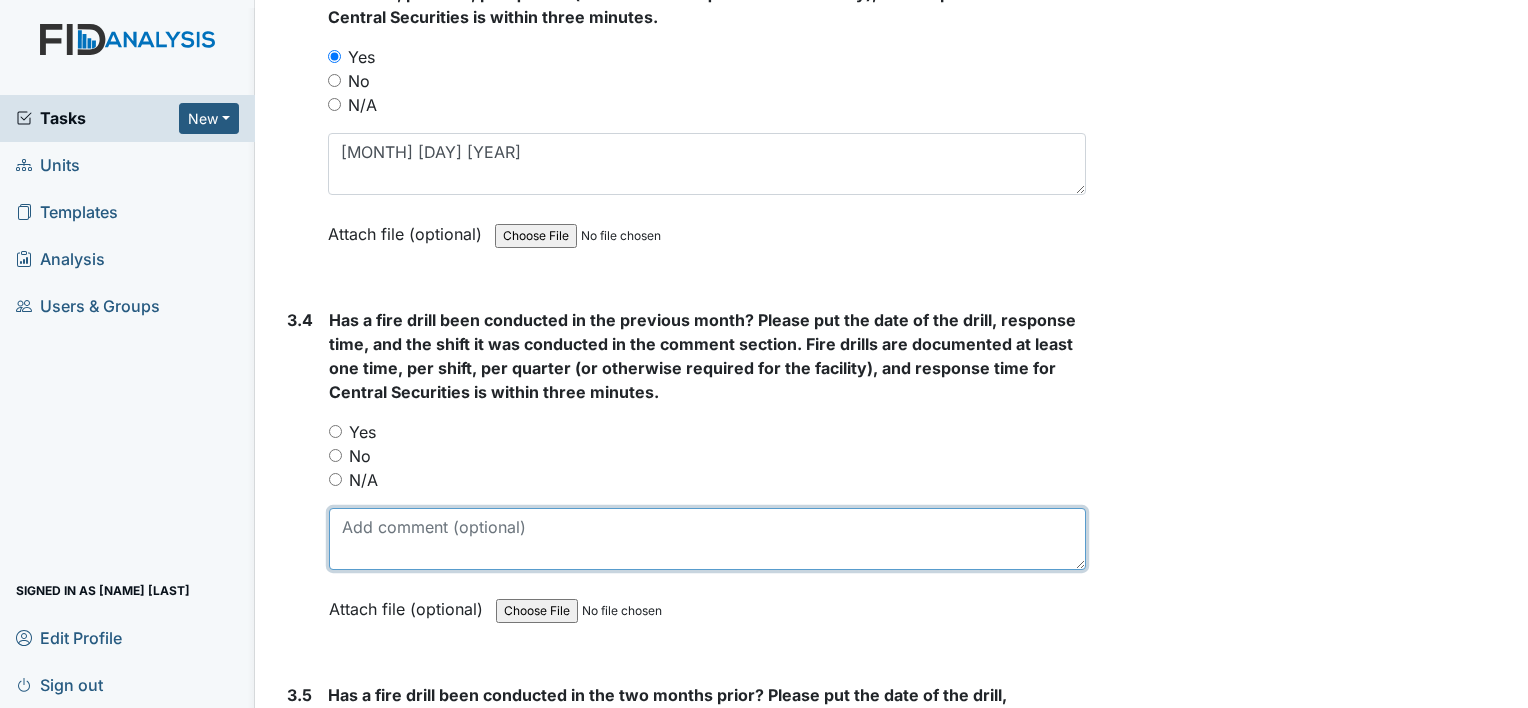 click at bounding box center [707, 539] 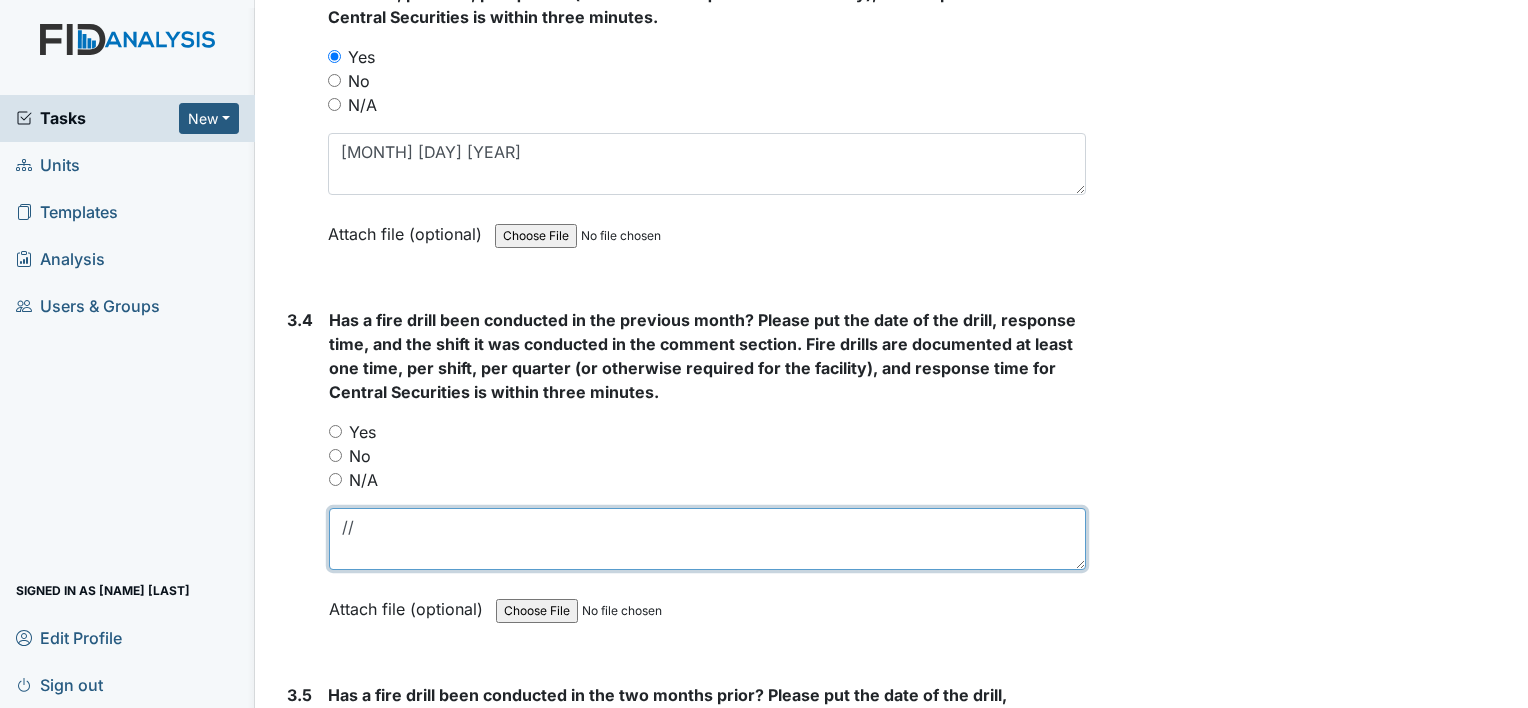 type on "/" 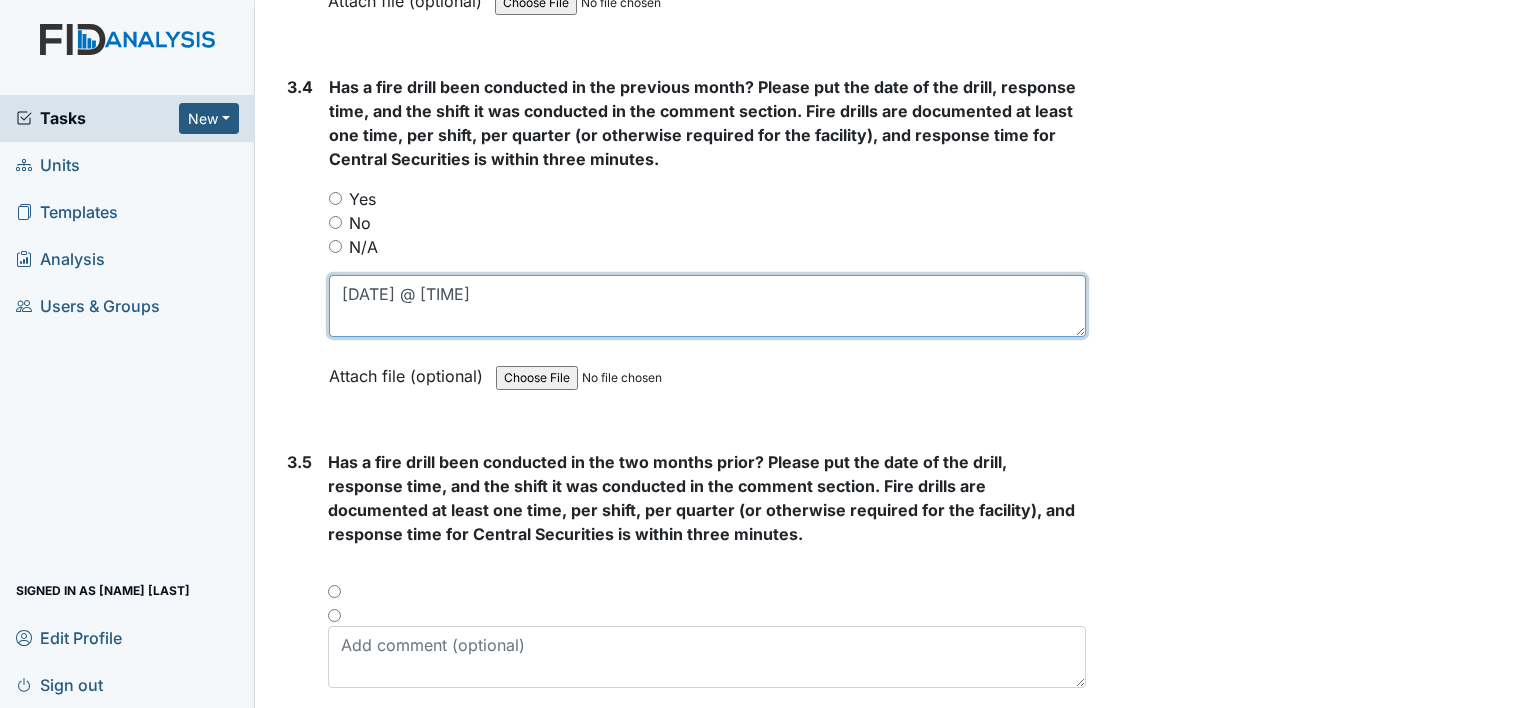 scroll, scrollTop: 9000, scrollLeft: 0, axis: vertical 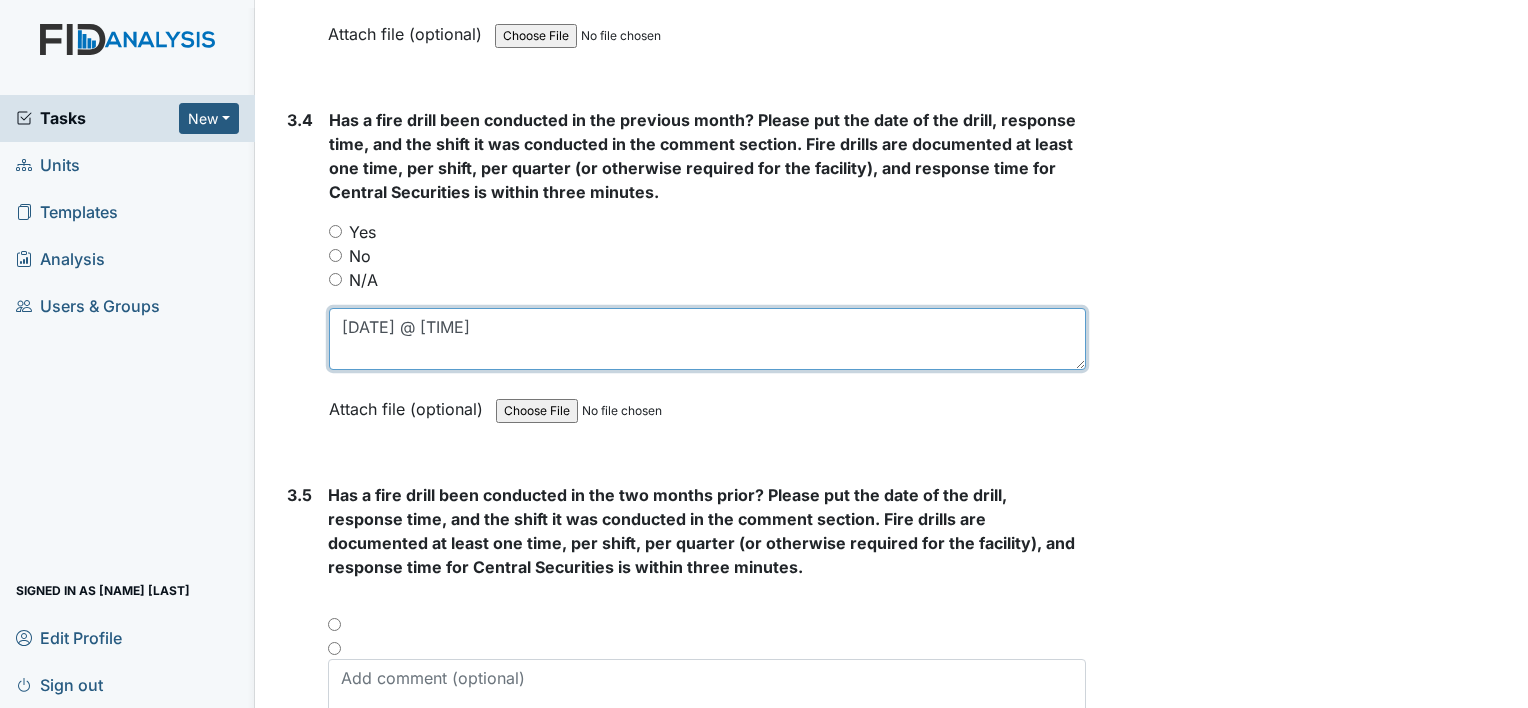click on "6/12/25 @ 6:30 am 1st shift" at bounding box center [707, 339] 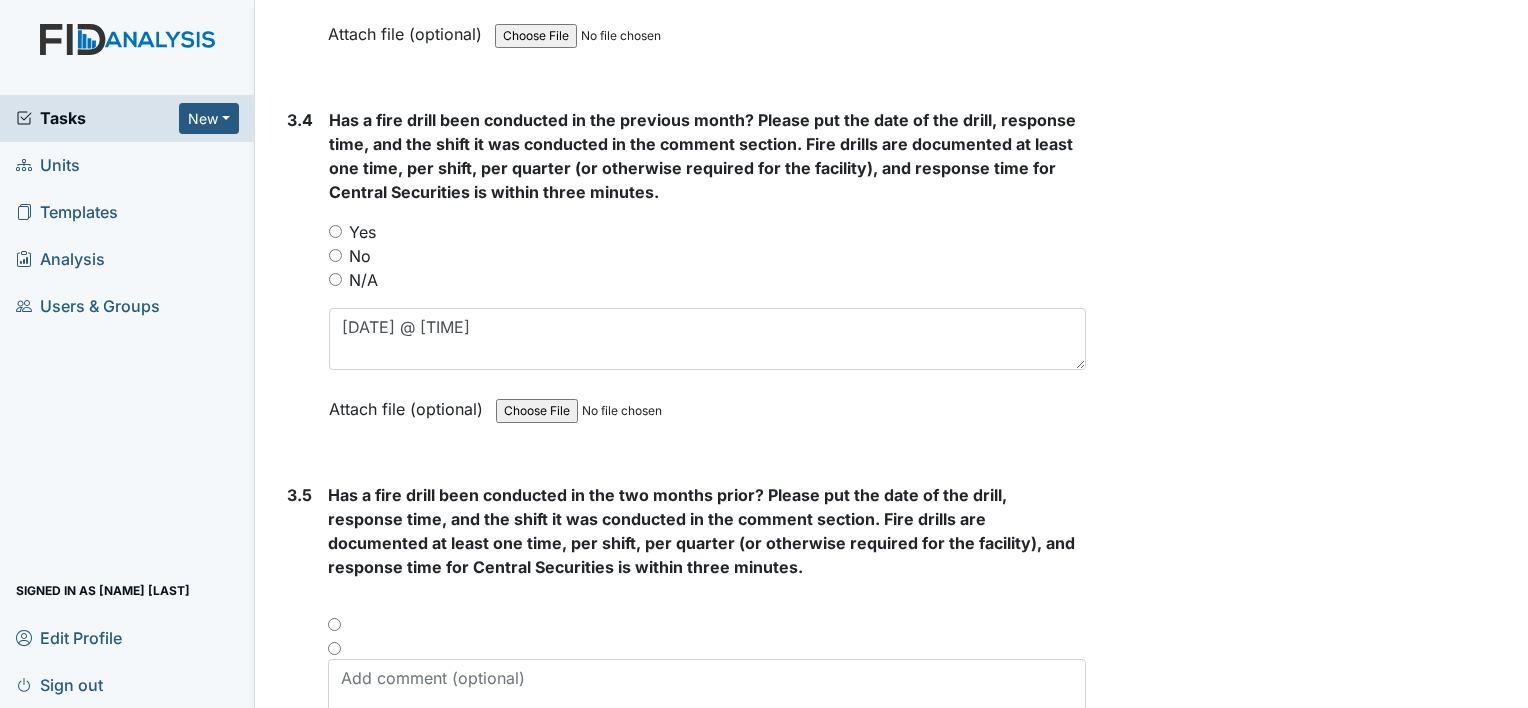 type on "6/12/25 @ 6:30 am 1st shift 3 min" 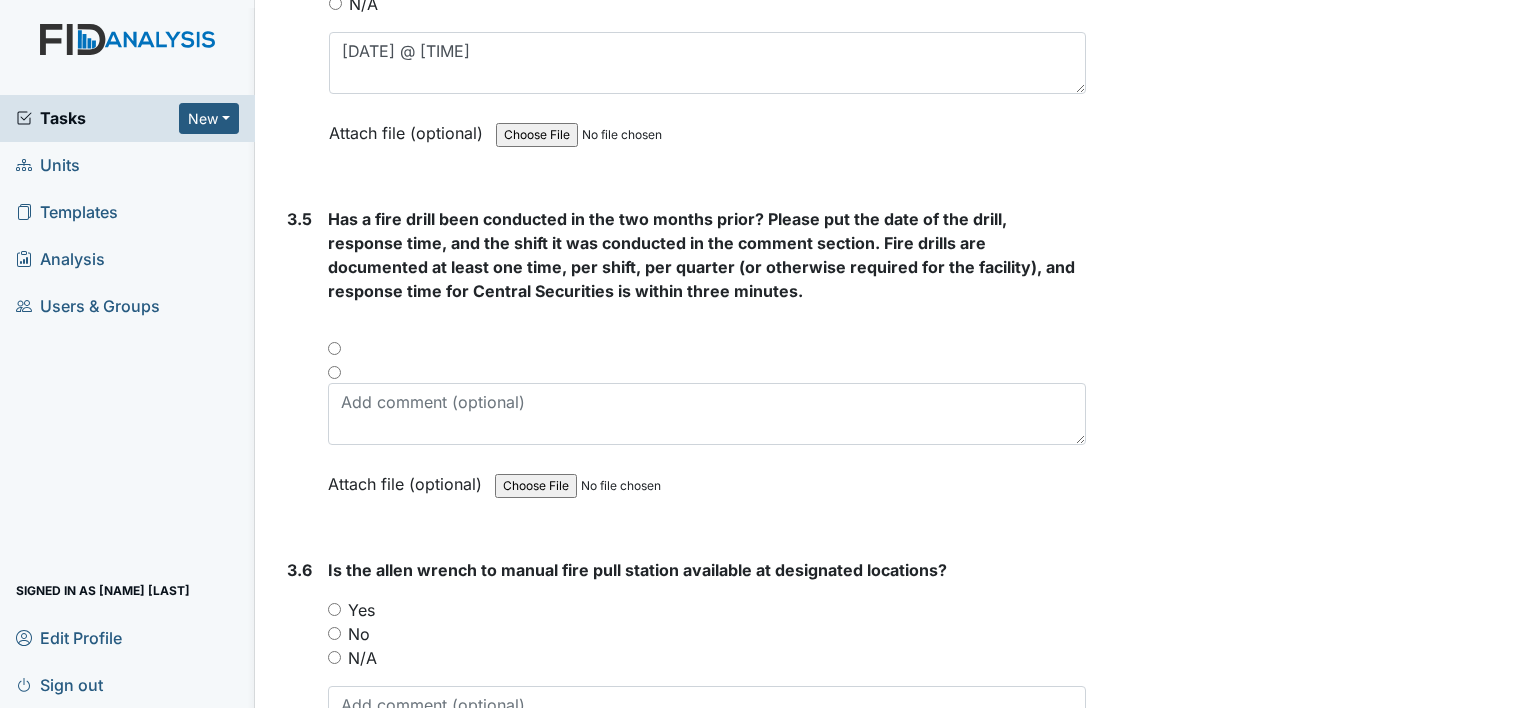scroll, scrollTop: 9300, scrollLeft: 0, axis: vertical 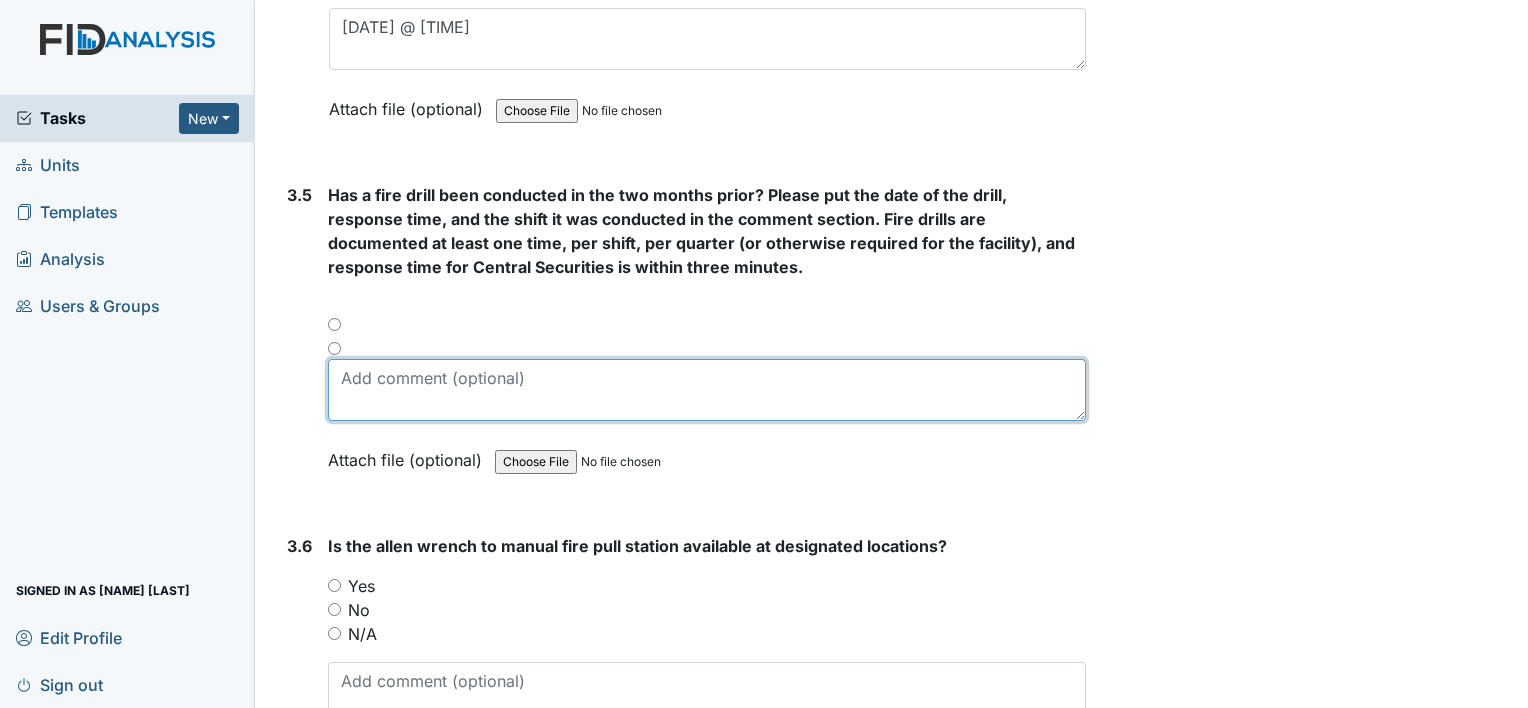 click at bounding box center [707, 390] 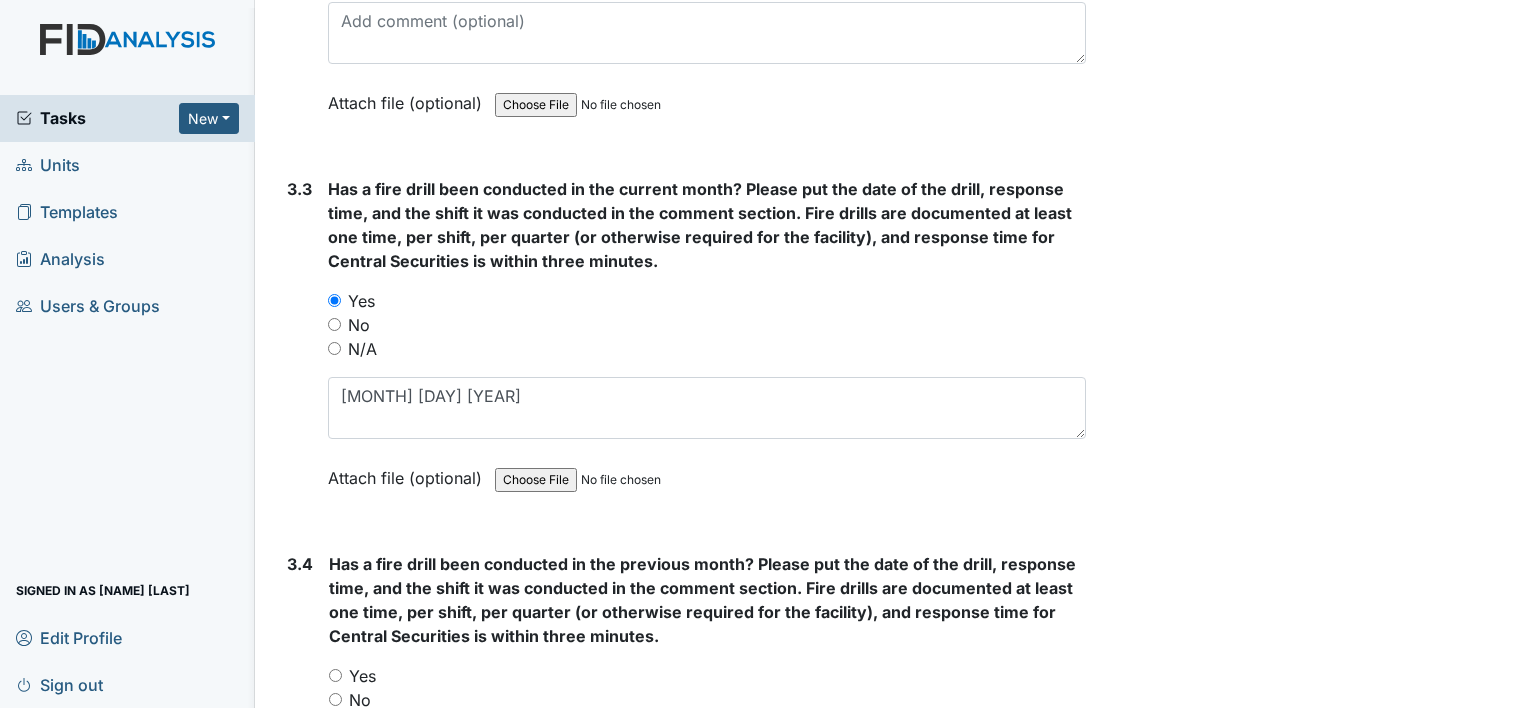 scroll, scrollTop: 8500, scrollLeft: 0, axis: vertical 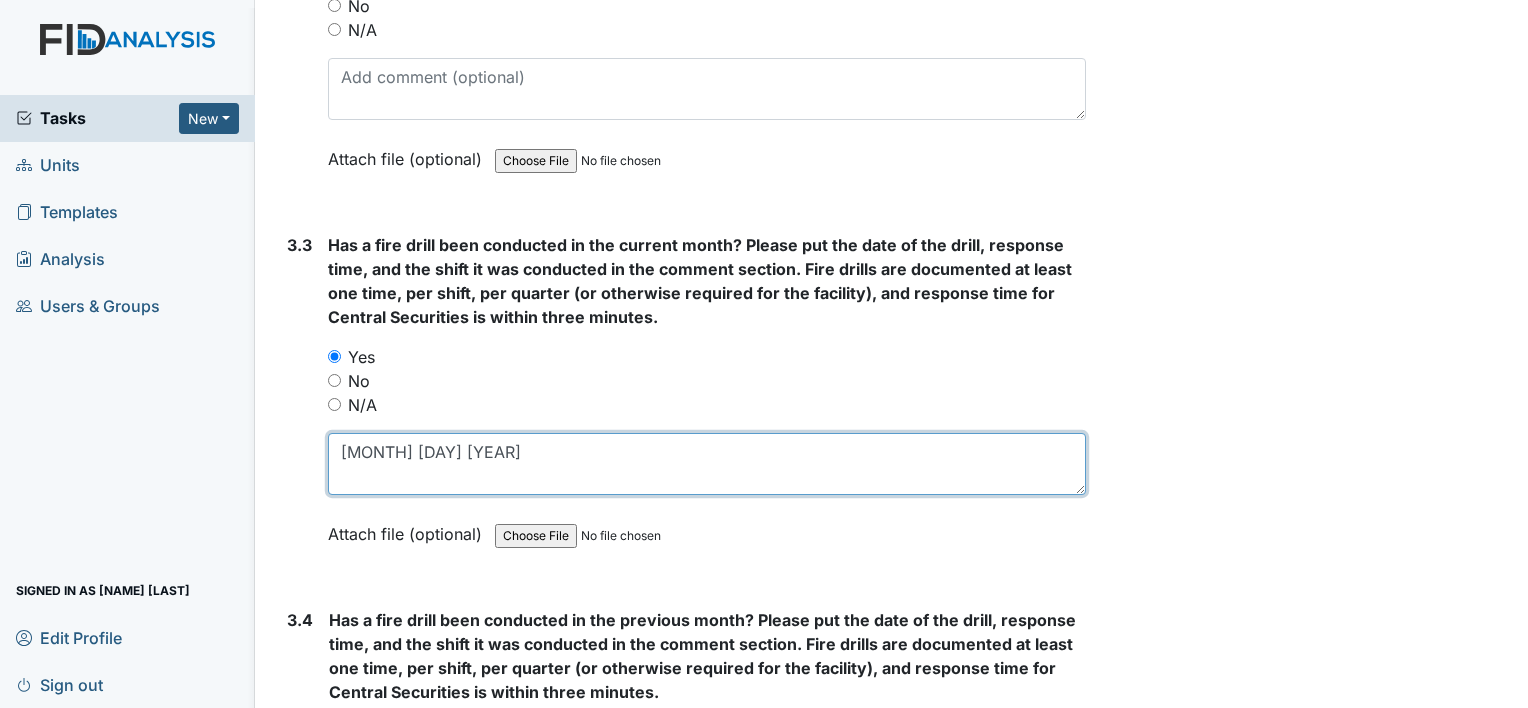 click on "Aug. 3 2025" at bounding box center (707, 464) 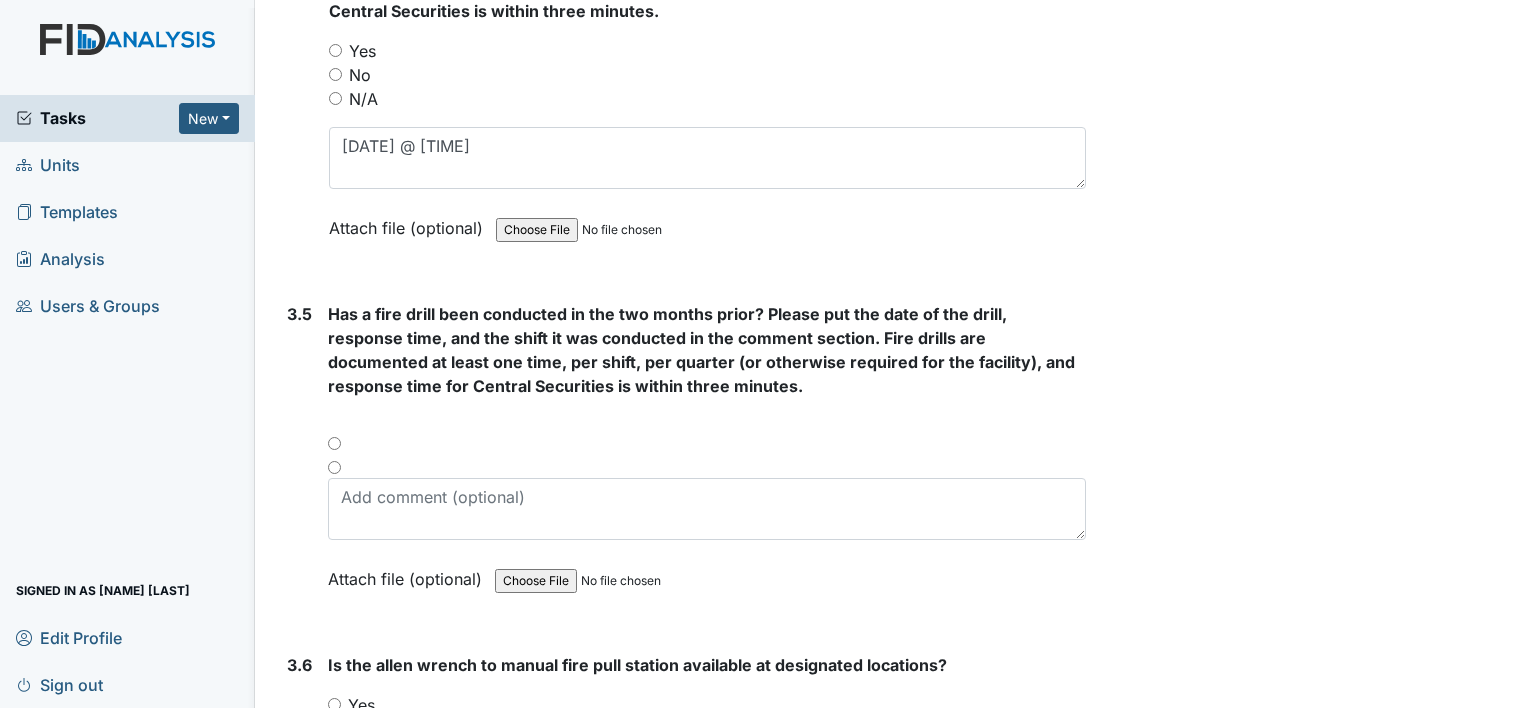 scroll, scrollTop: 9300, scrollLeft: 0, axis: vertical 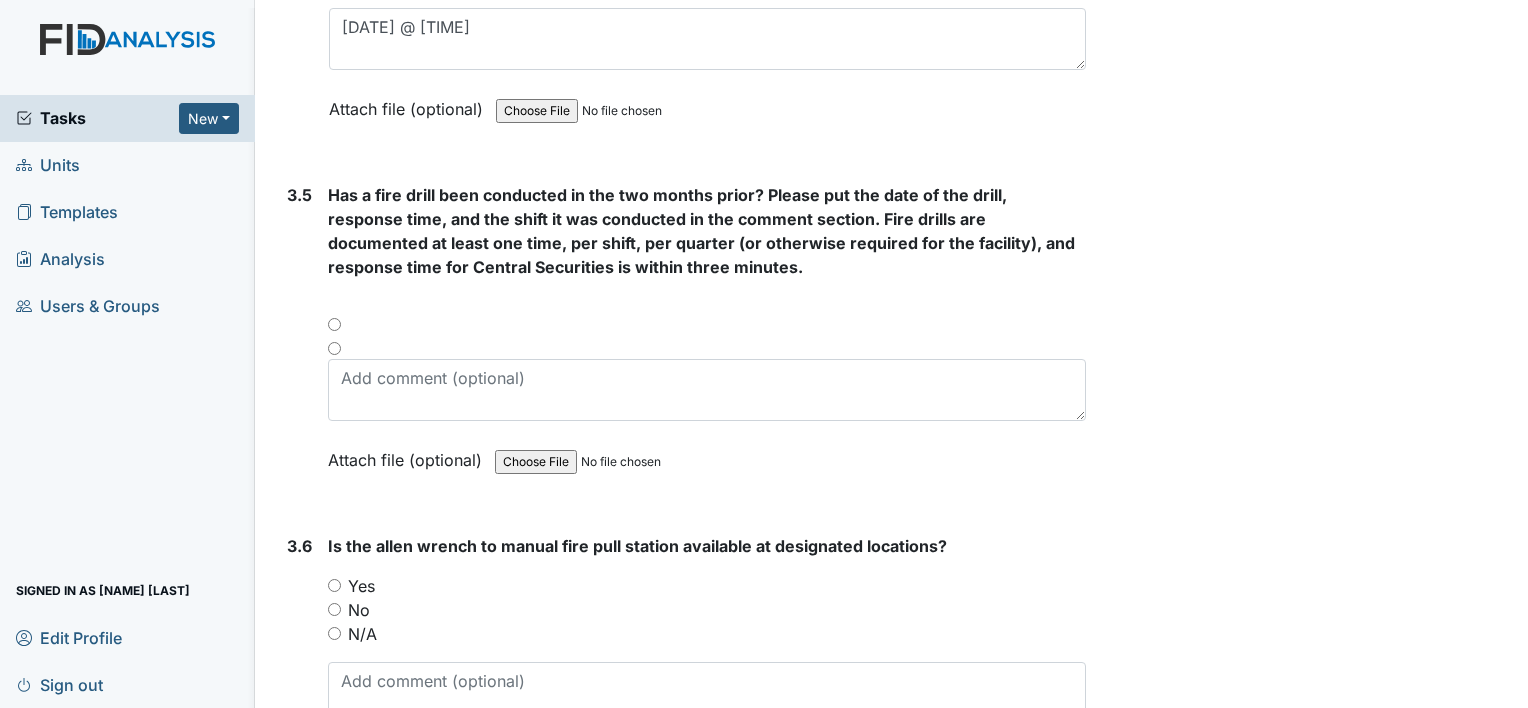 type on "Aug. 3 2025 3 min" 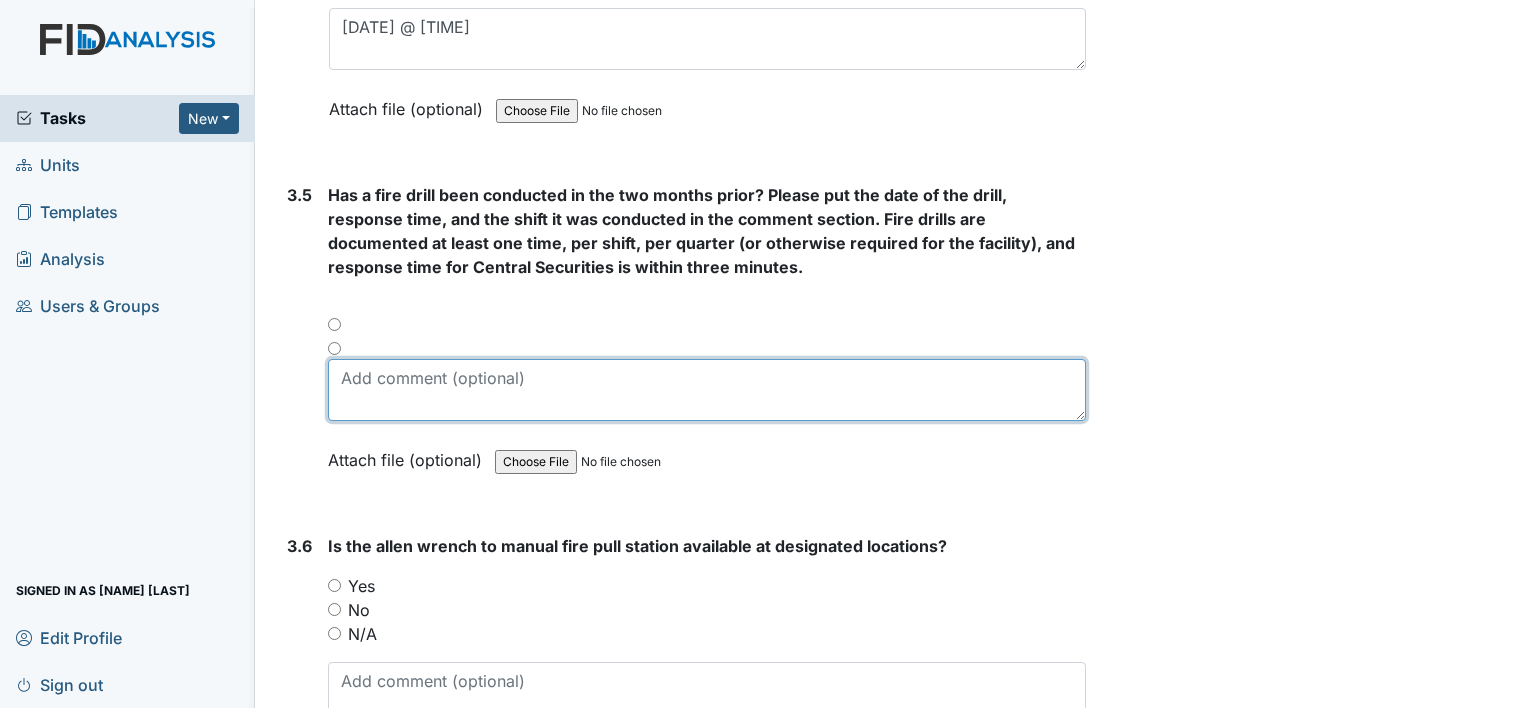click at bounding box center [707, 390] 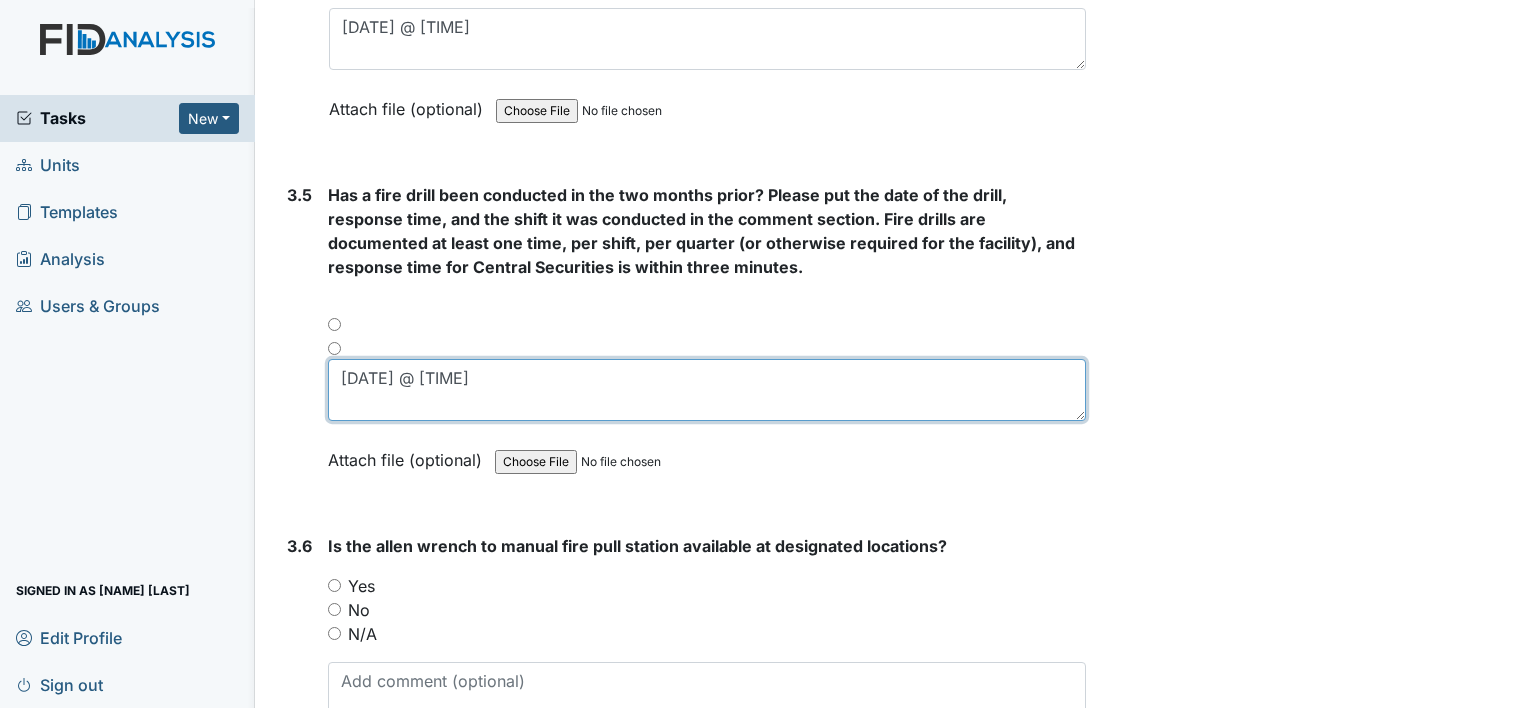 type on "5/4/25 @midnight 3 min" 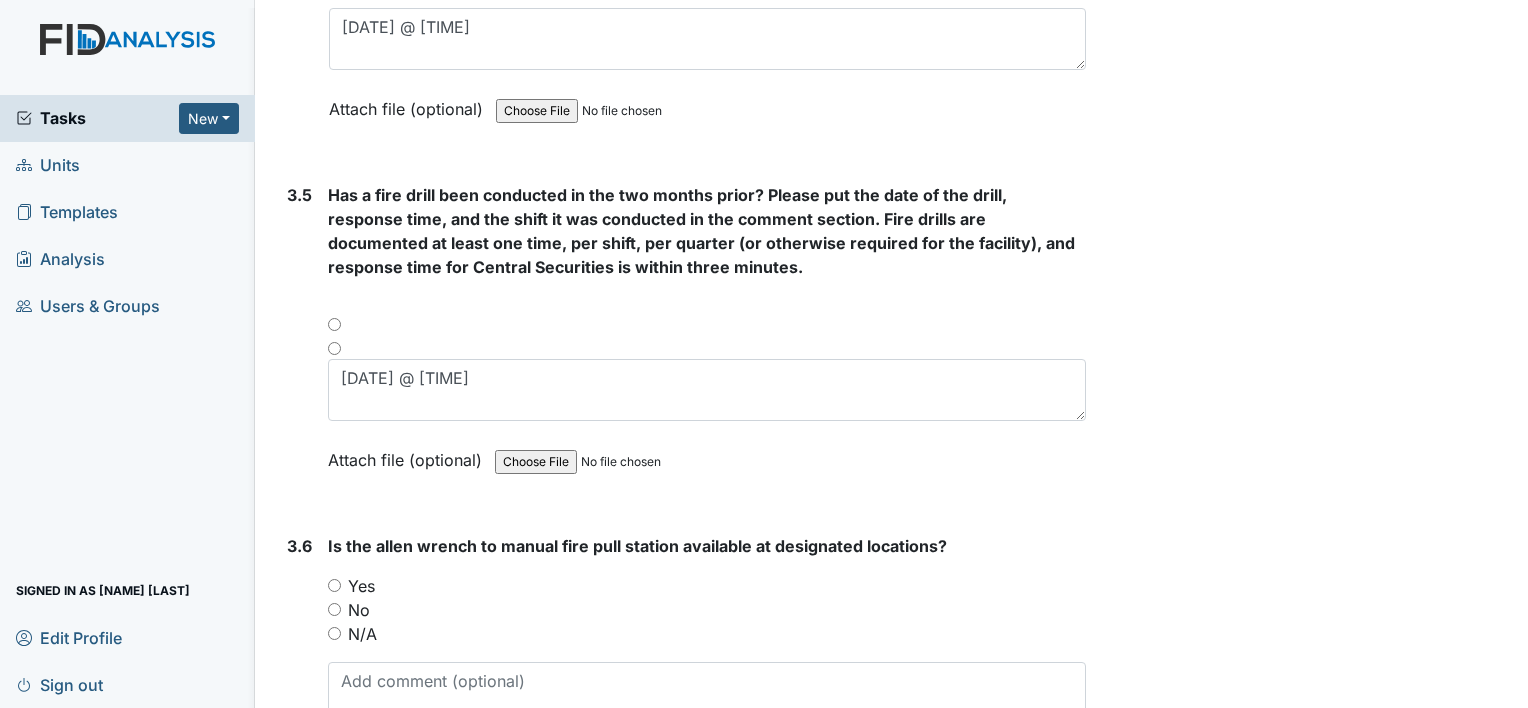 click on "Yes" at bounding box center [334, 585] 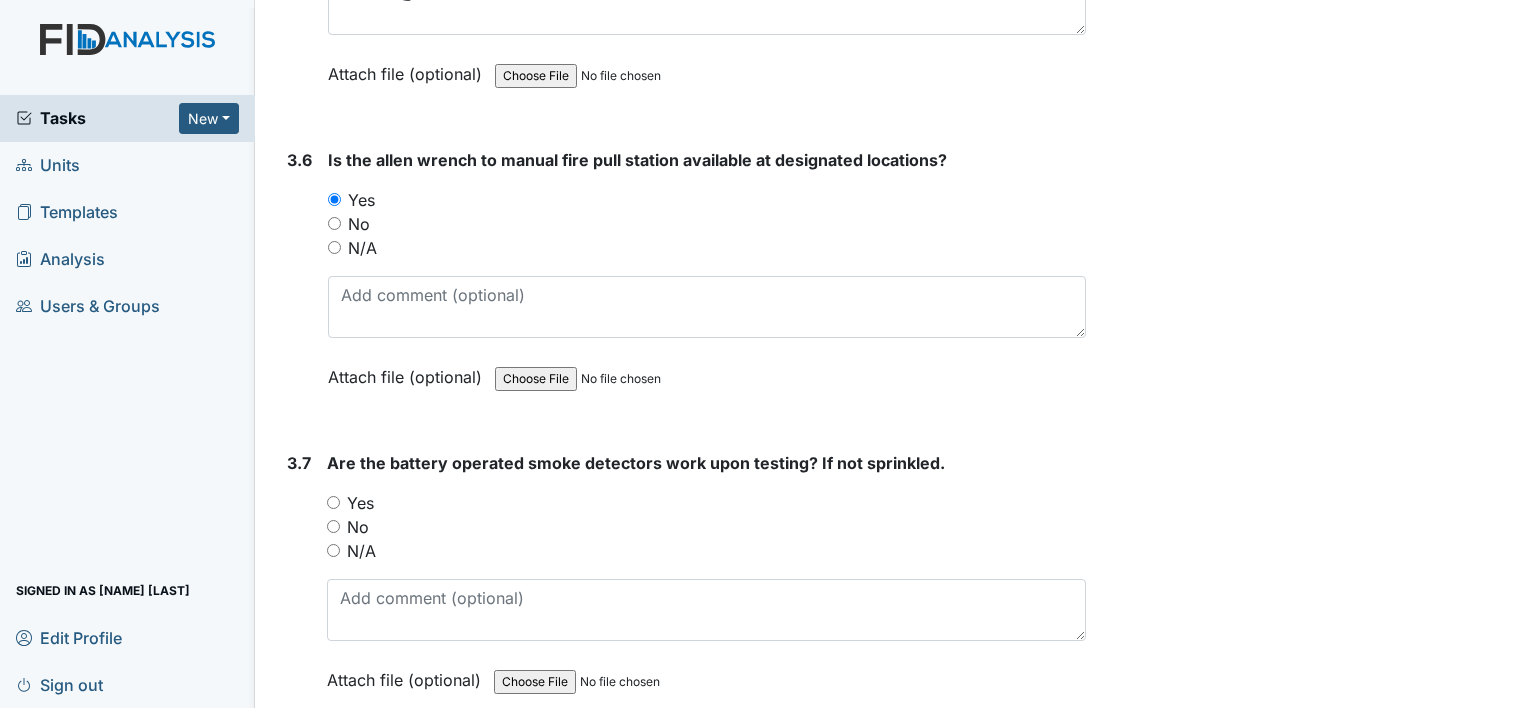 scroll, scrollTop: 9700, scrollLeft: 0, axis: vertical 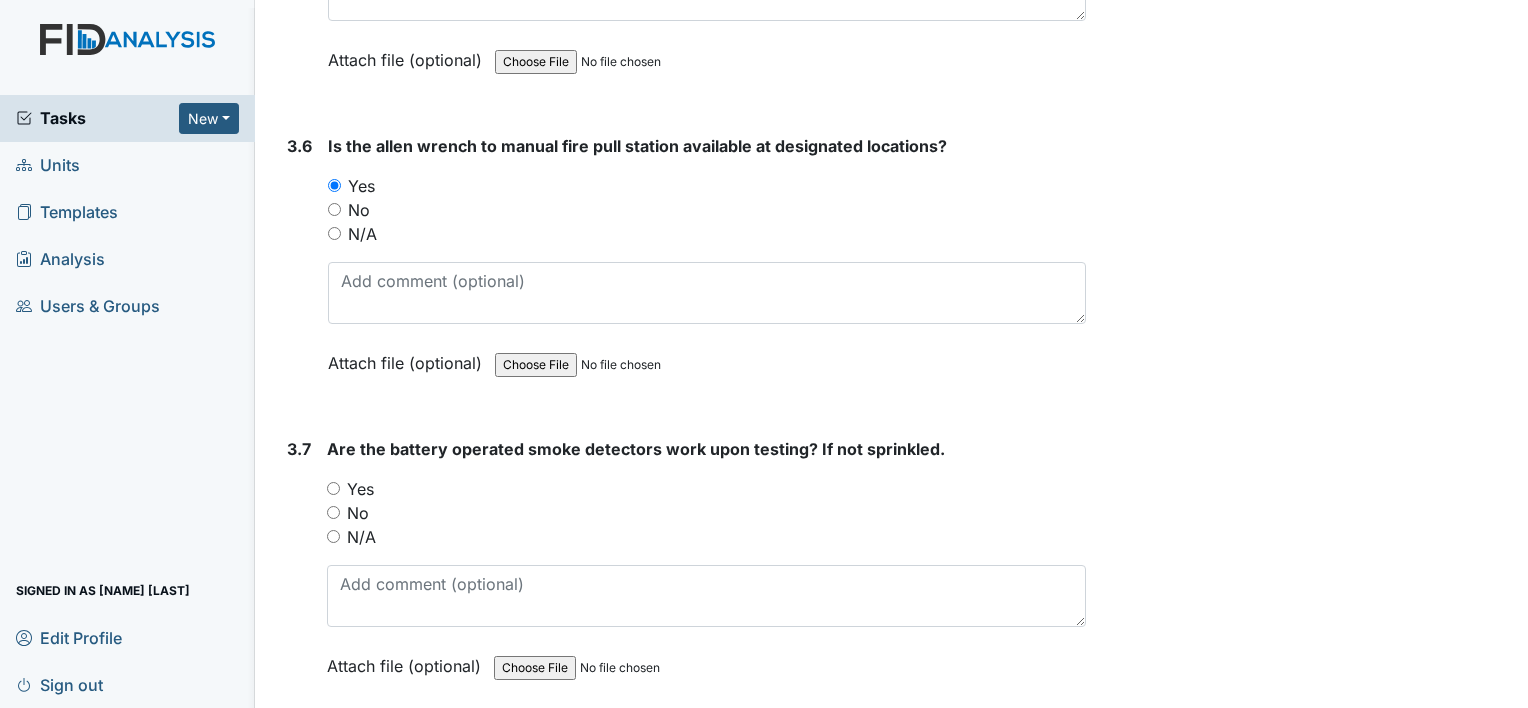 click on "N/A" at bounding box center [333, 536] 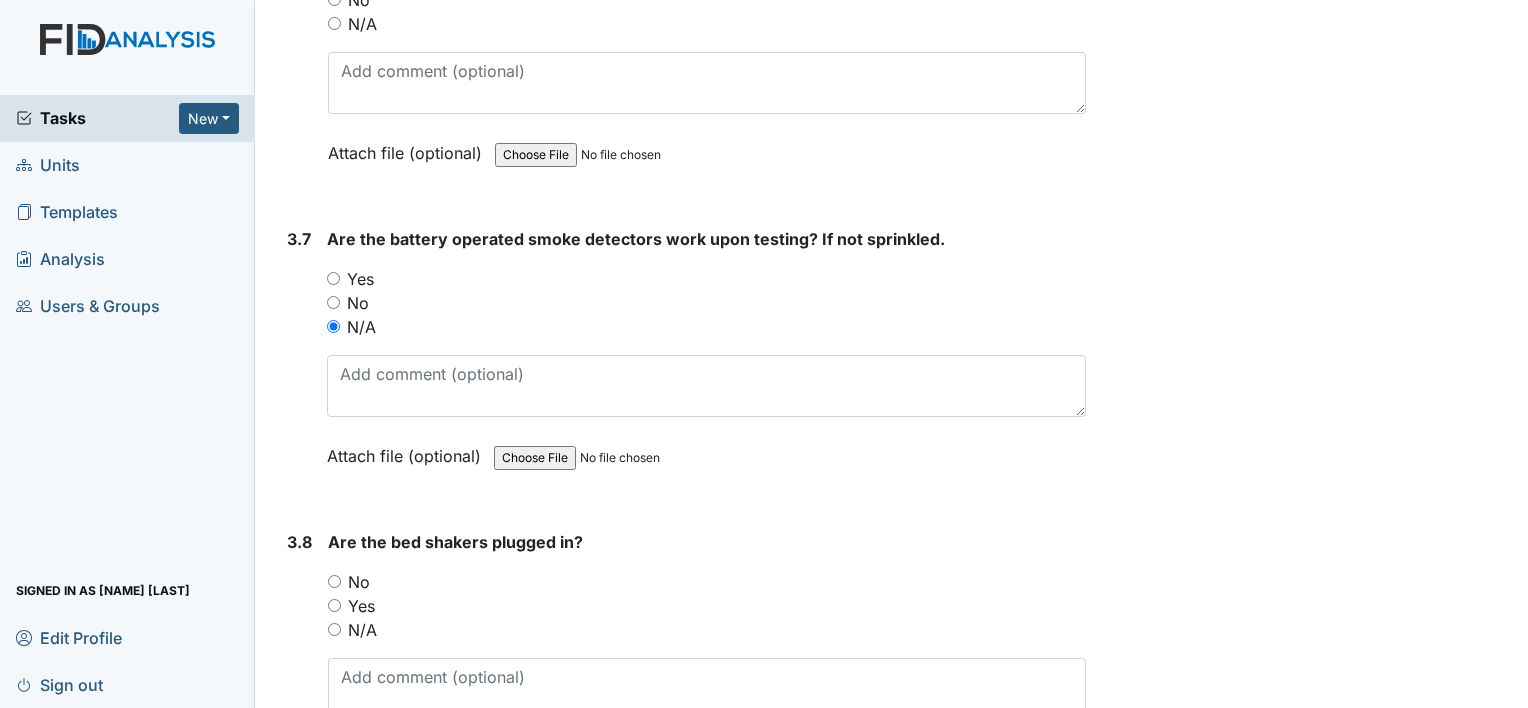 scroll, scrollTop: 10000, scrollLeft: 0, axis: vertical 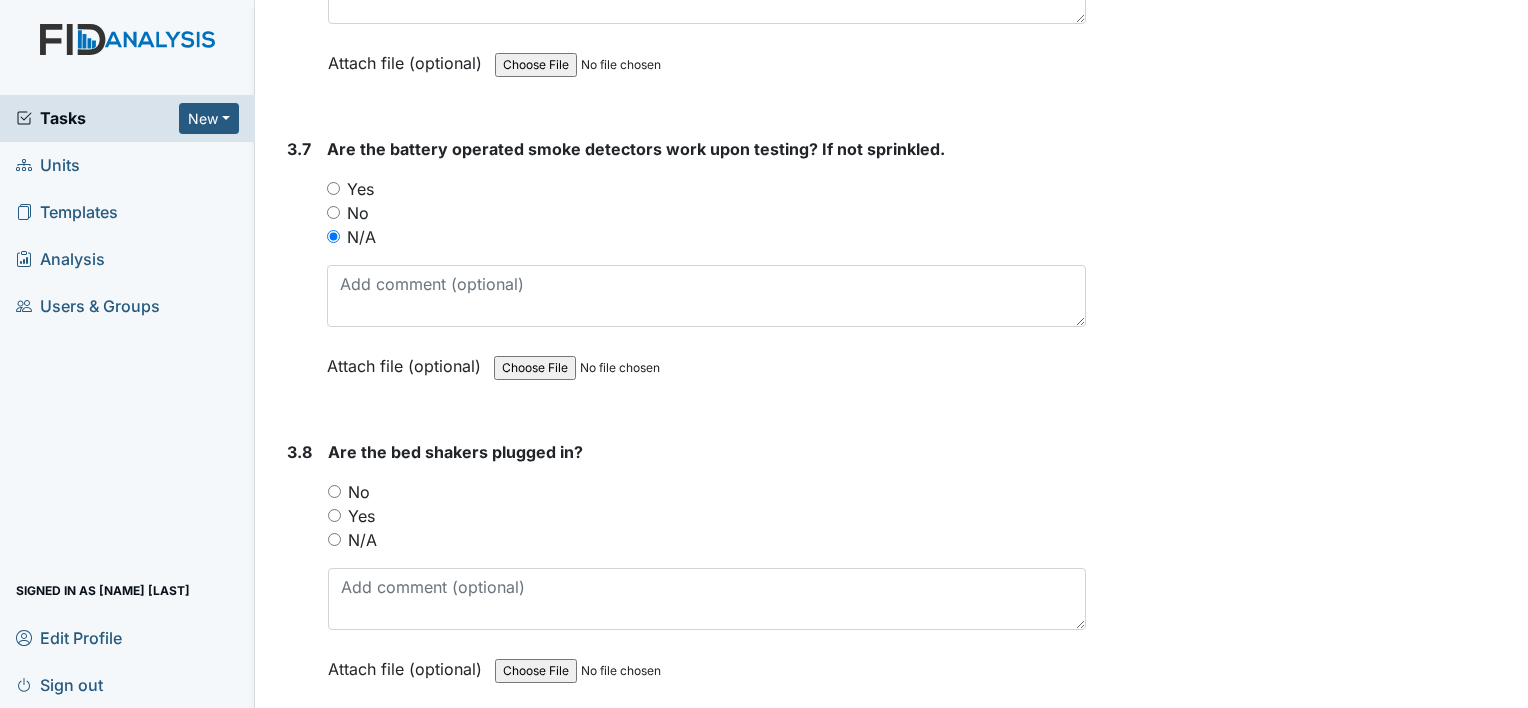 click on "N/A" at bounding box center [334, 539] 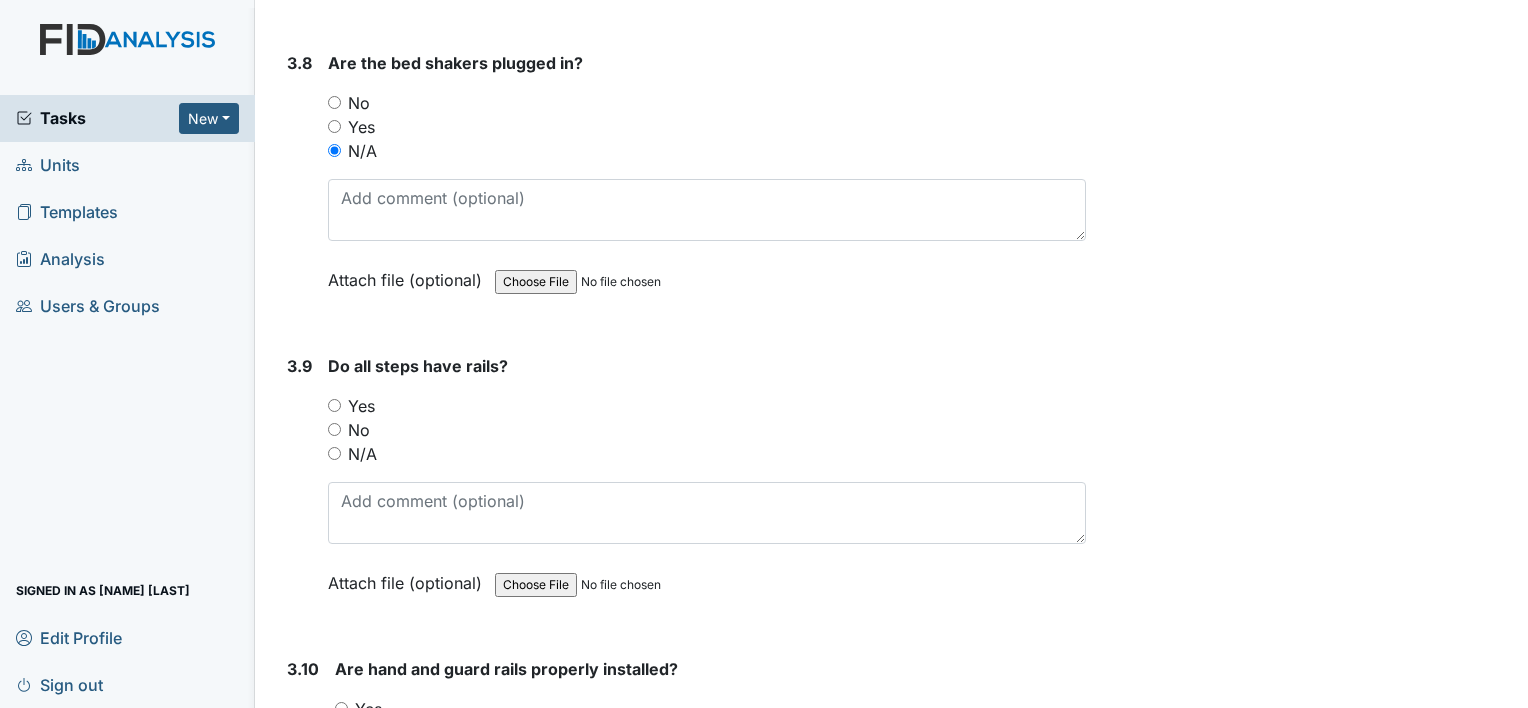 scroll, scrollTop: 10400, scrollLeft: 0, axis: vertical 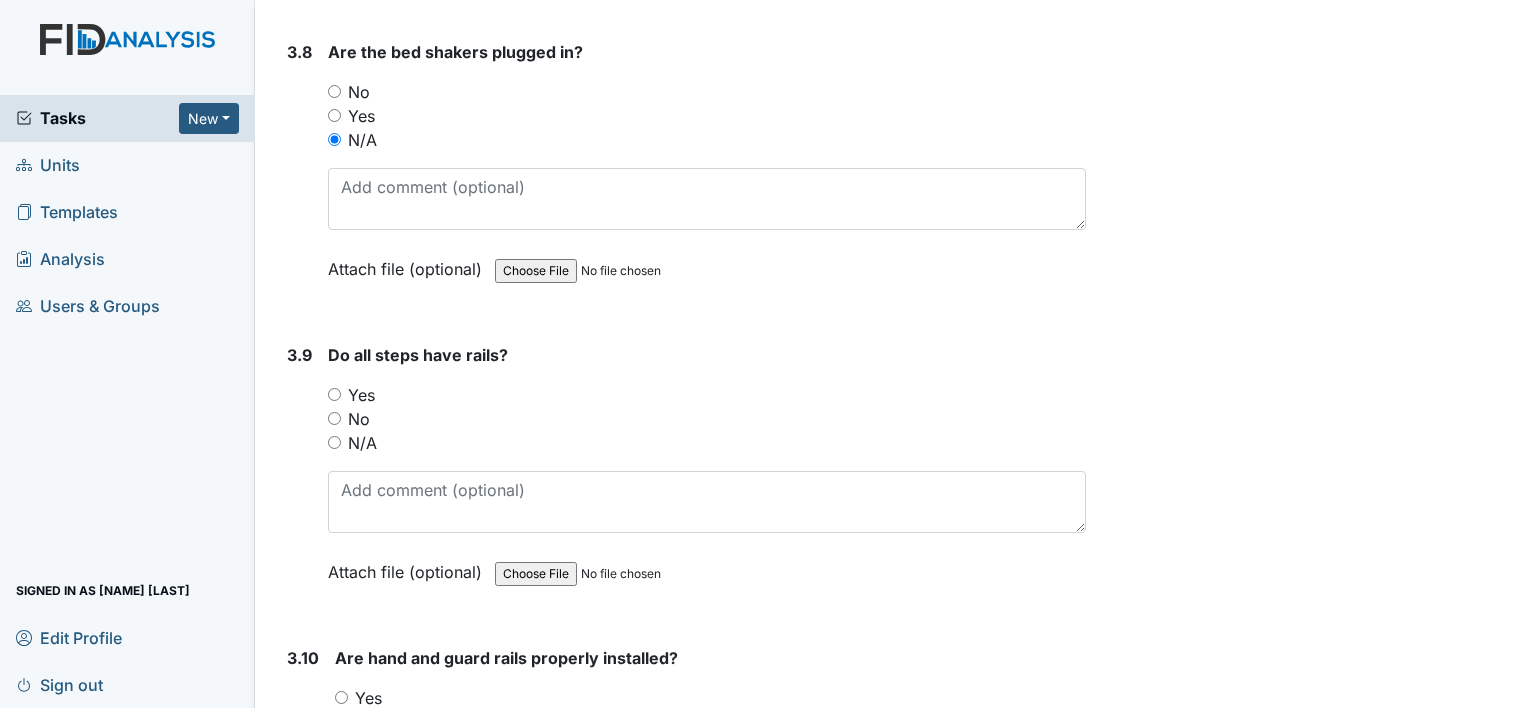 click on "N/A" at bounding box center (334, 442) 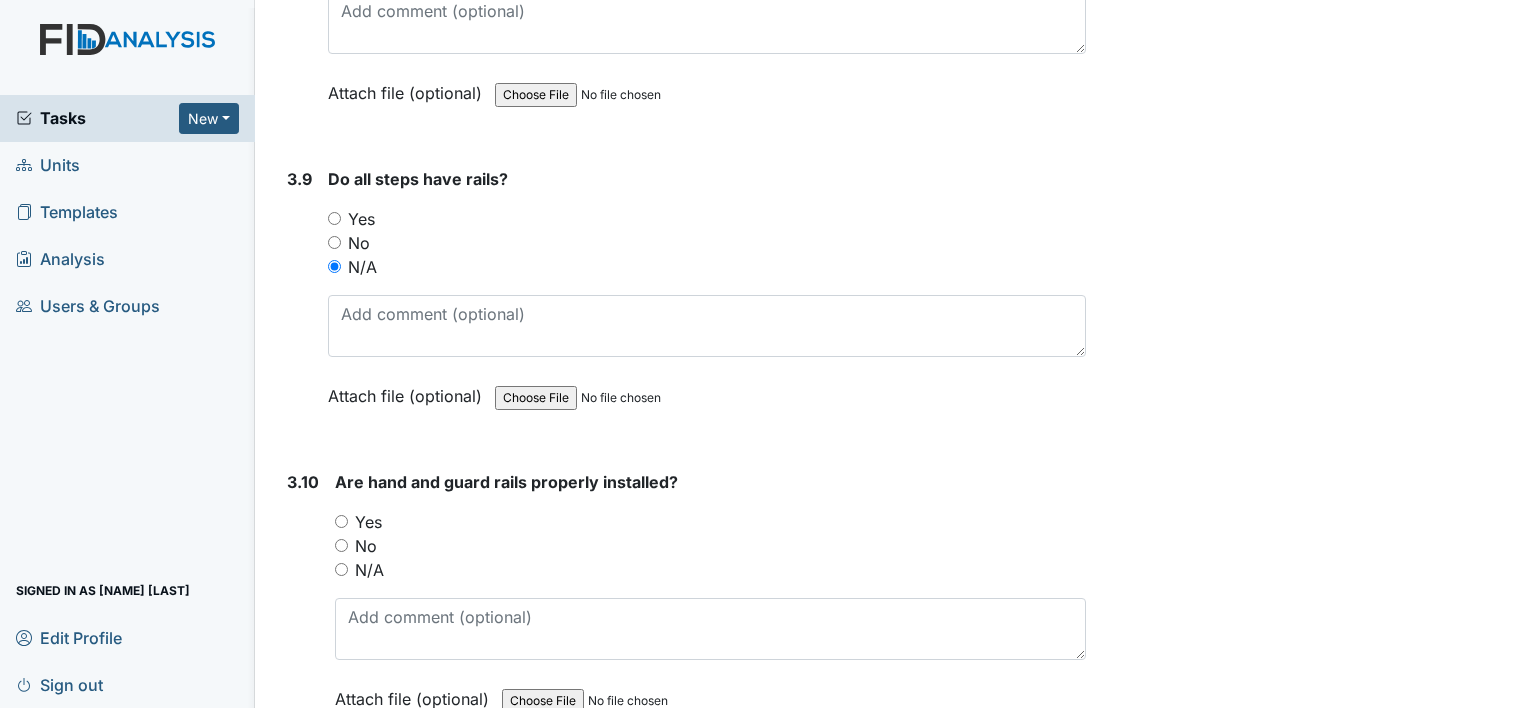 scroll, scrollTop: 10600, scrollLeft: 0, axis: vertical 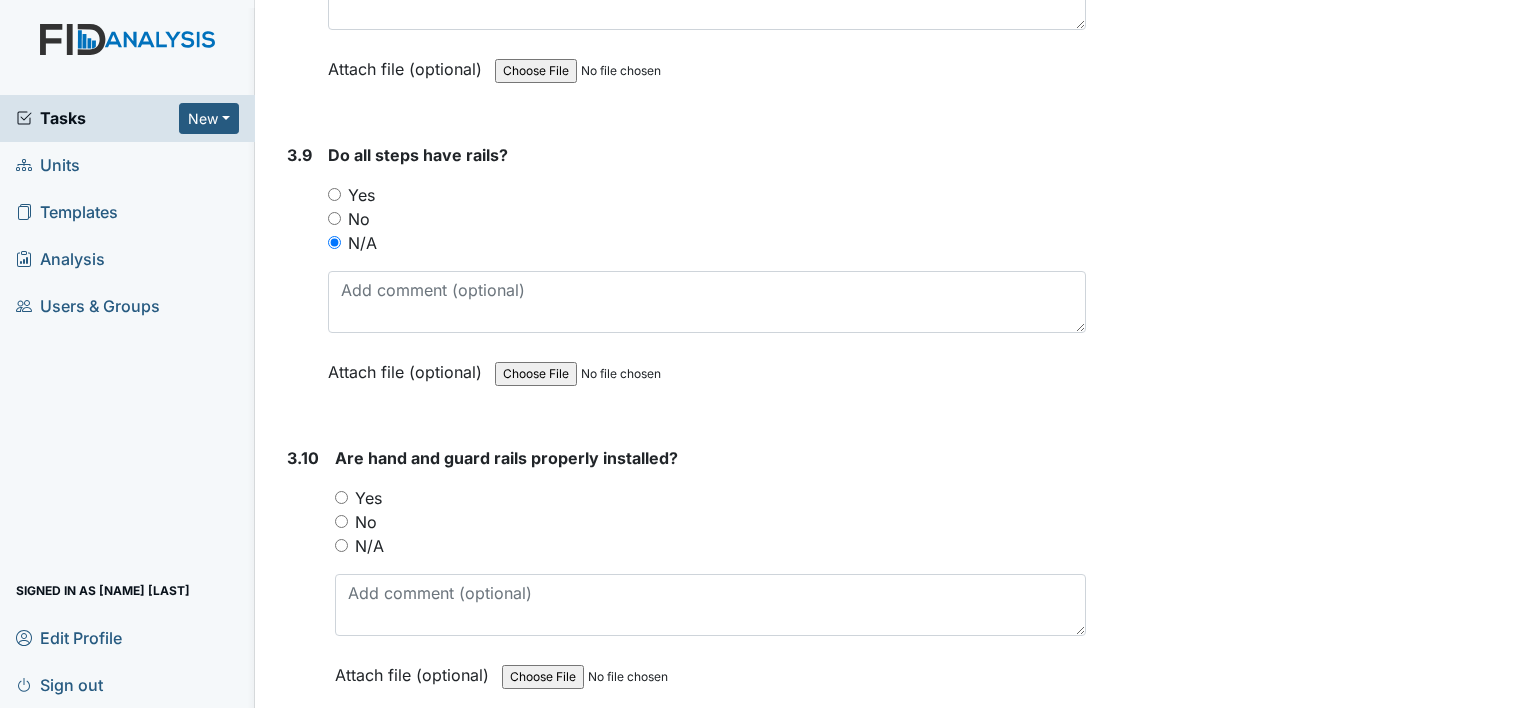click on "N/A" at bounding box center [341, 545] 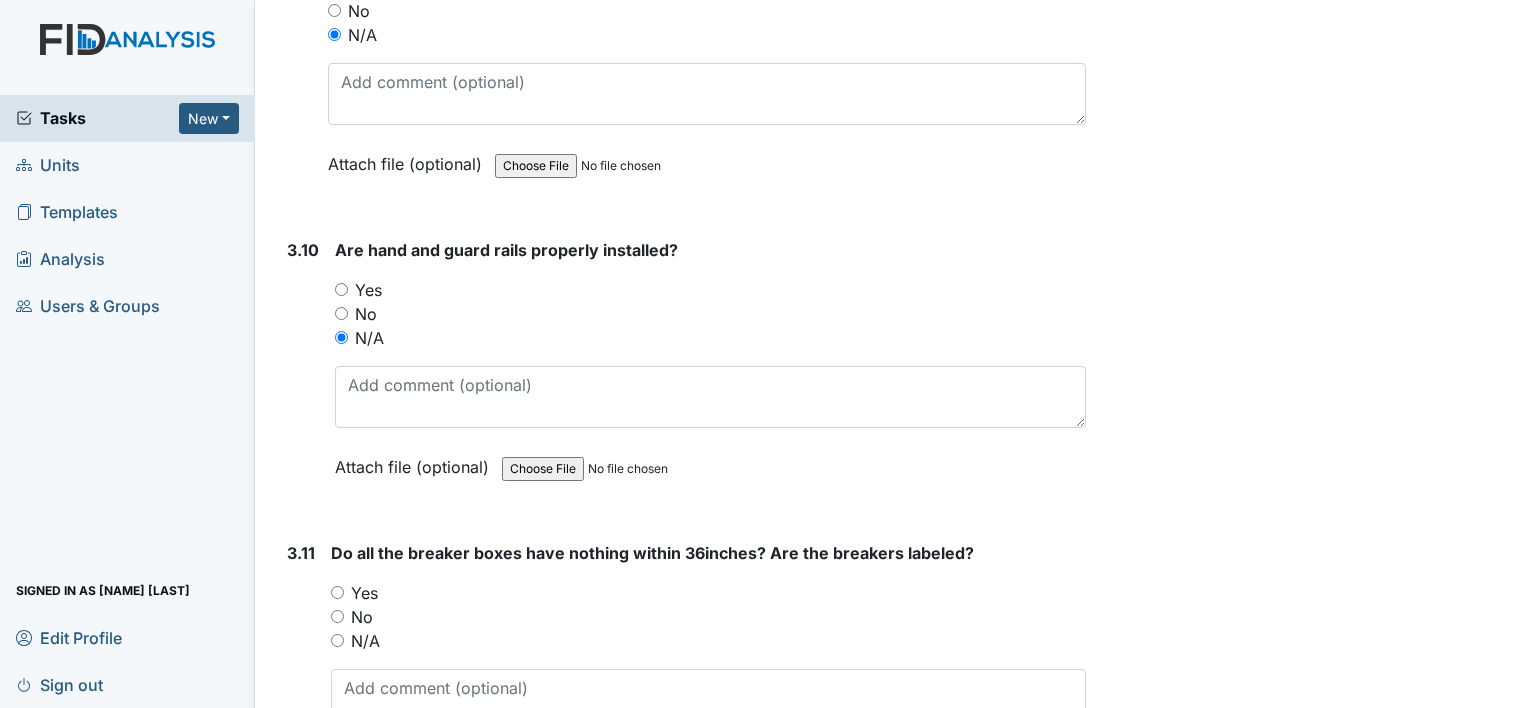 scroll, scrollTop: 10900, scrollLeft: 0, axis: vertical 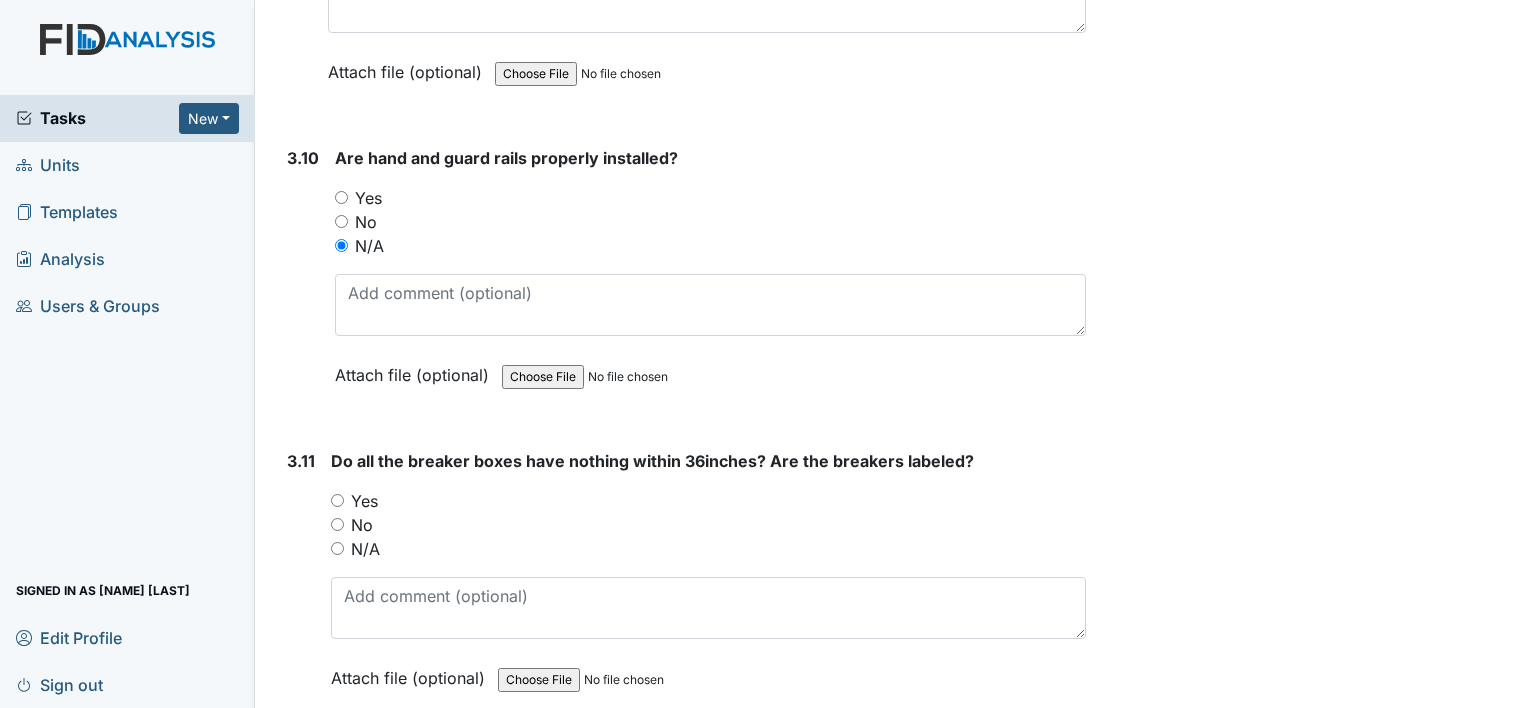 click on "Yes" at bounding box center [337, 500] 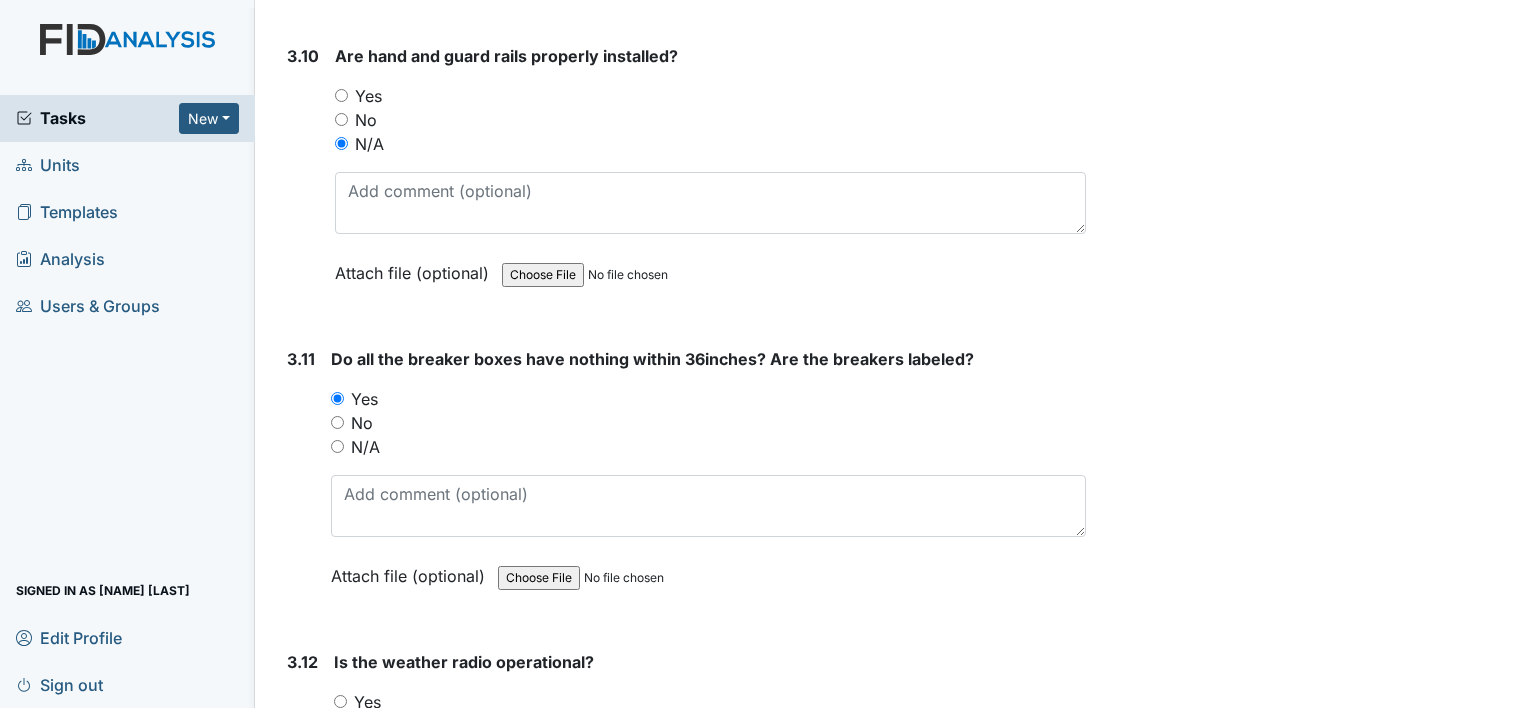scroll, scrollTop: 11200, scrollLeft: 0, axis: vertical 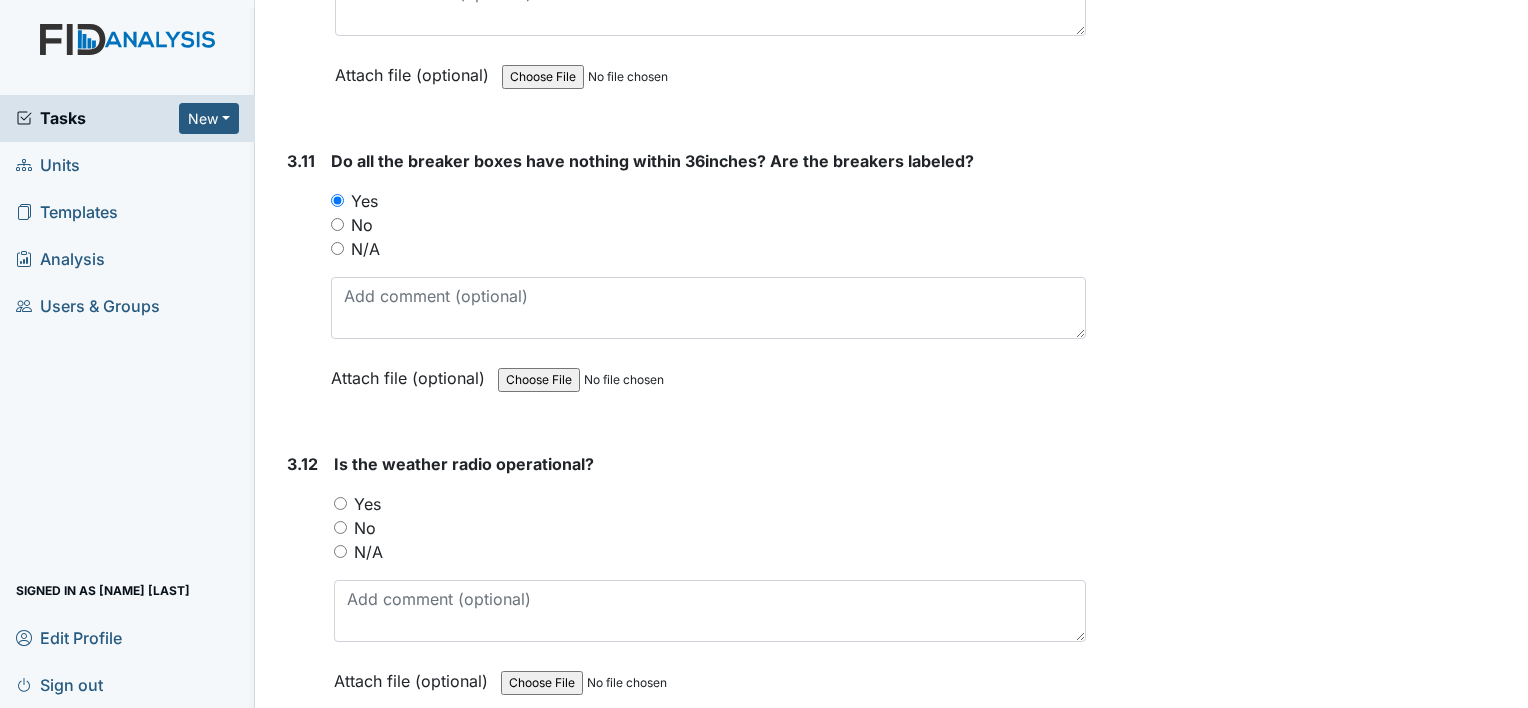 click on "Yes" at bounding box center [340, 503] 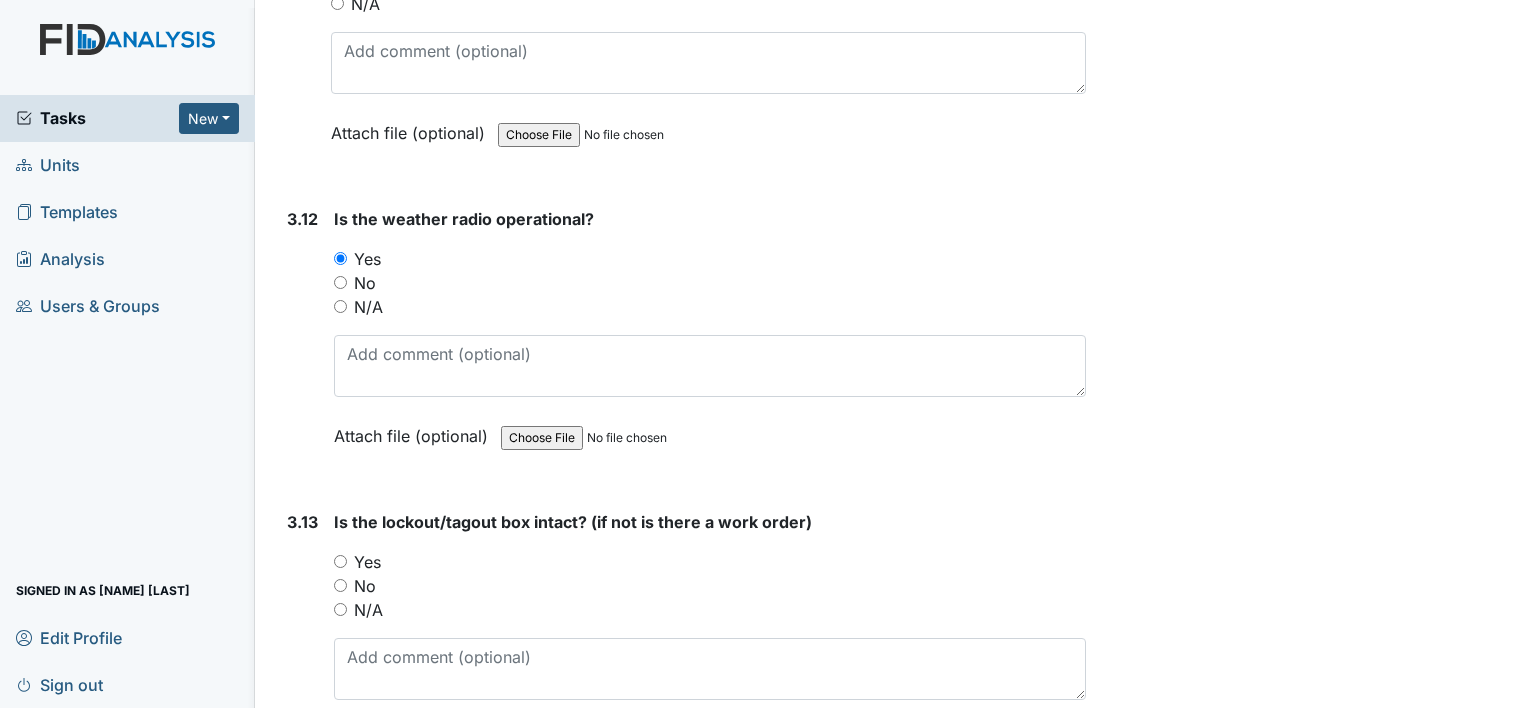 scroll, scrollTop: 11500, scrollLeft: 0, axis: vertical 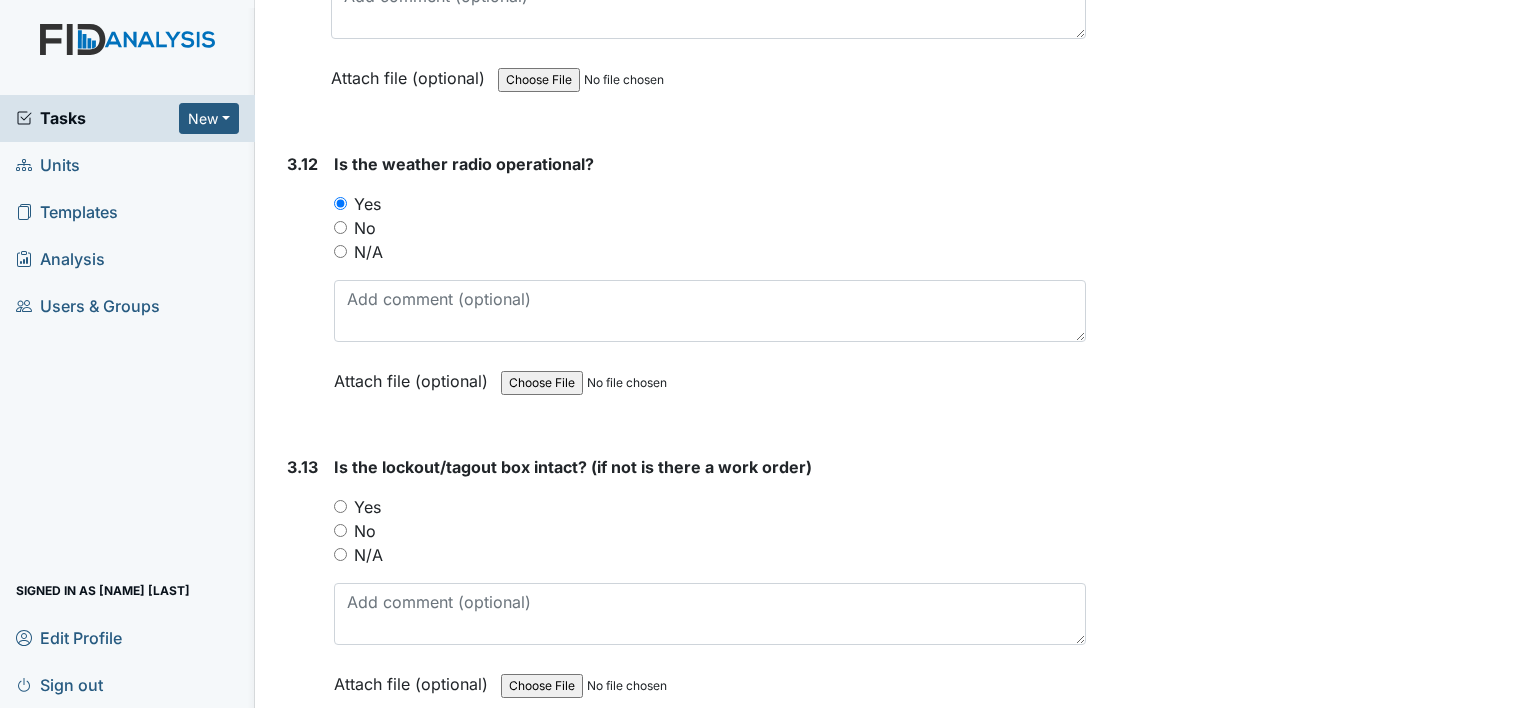 click on "Yes" at bounding box center [340, 506] 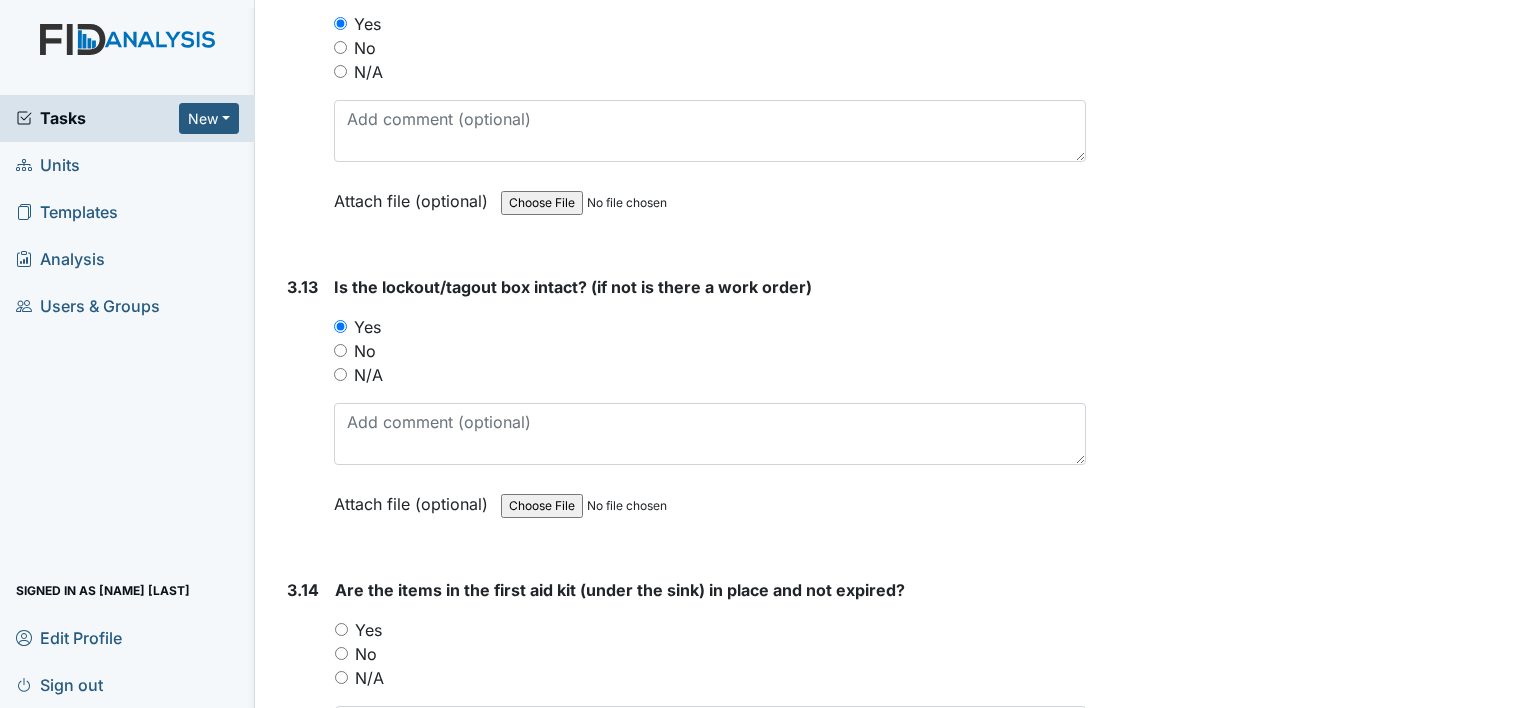 scroll, scrollTop: 11800, scrollLeft: 0, axis: vertical 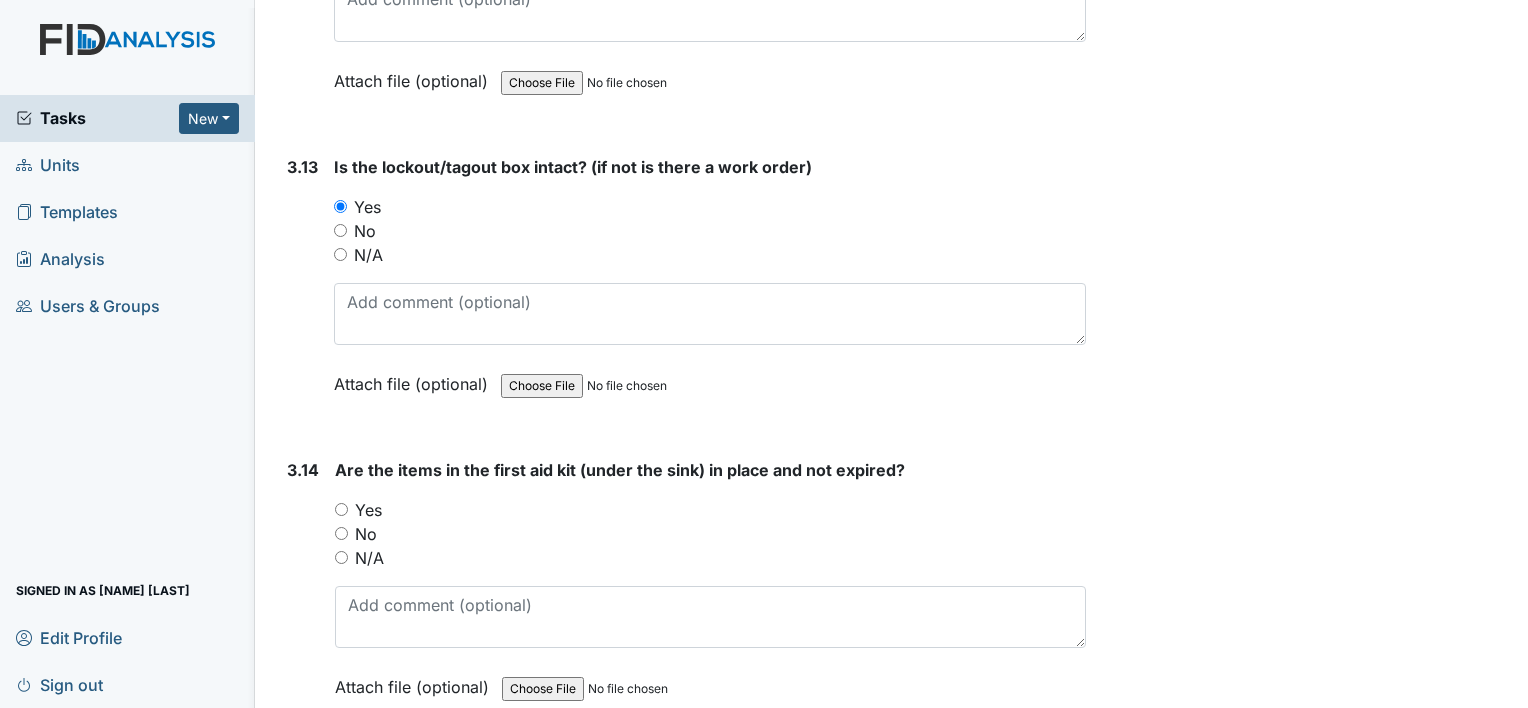 click on "Yes" at bounding box center [341, 509] 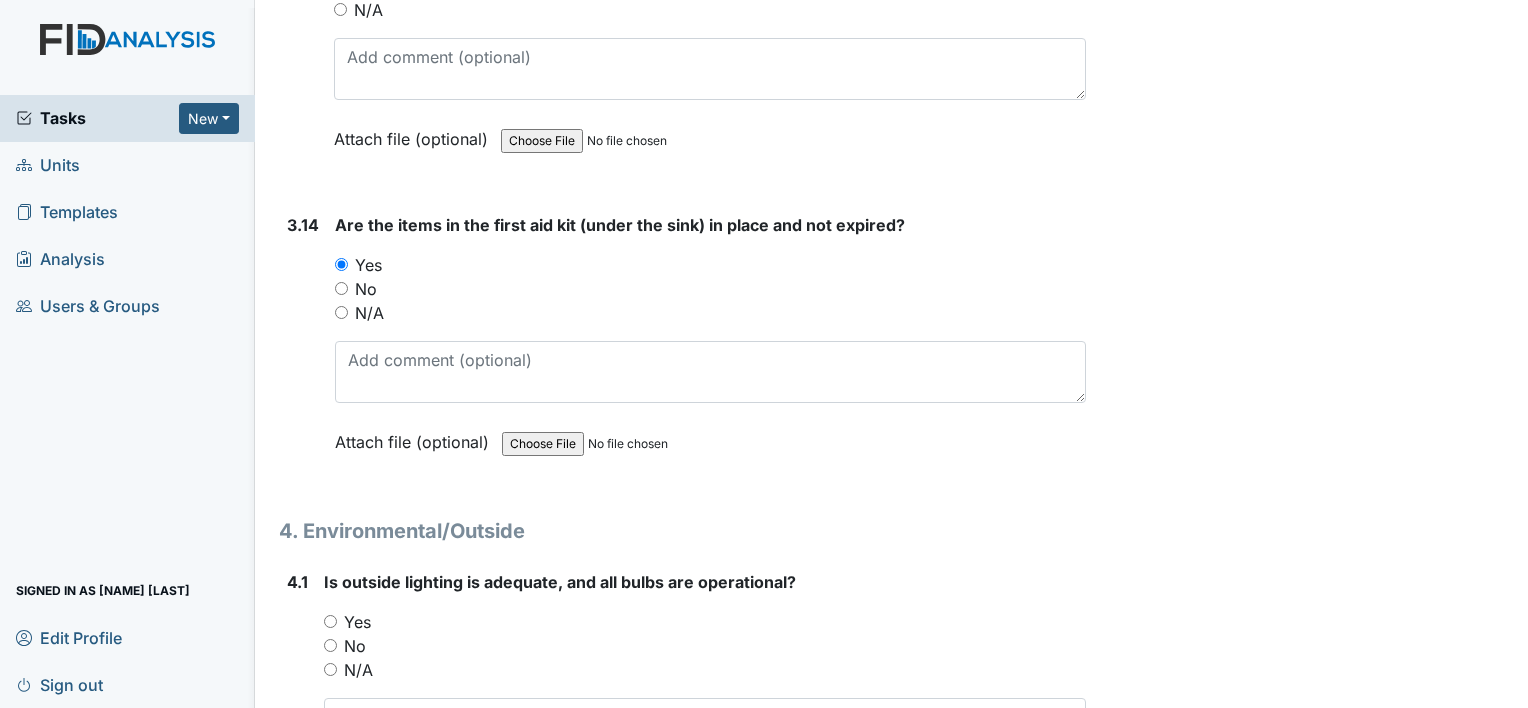 scroll, scrollTop: 12100, scrollLeft: 0, axis: vertical 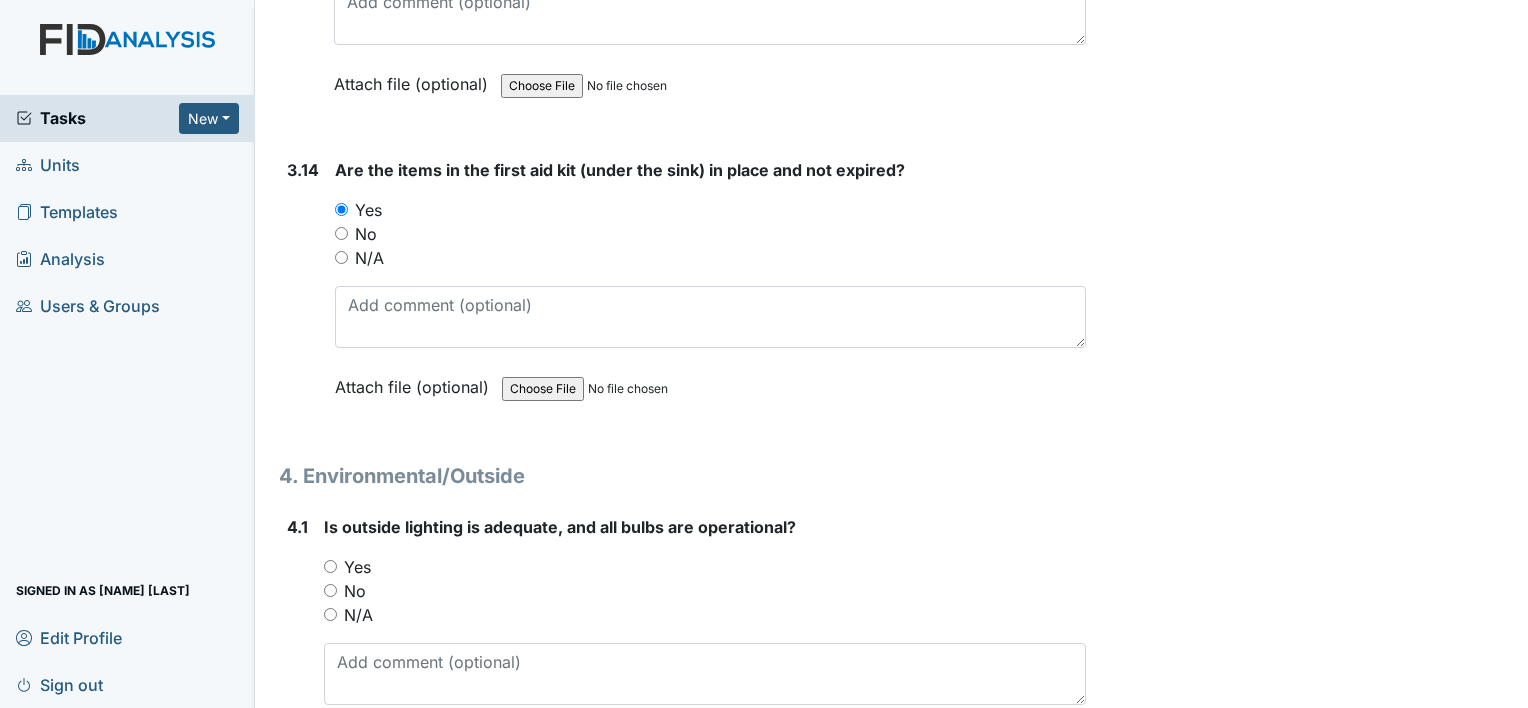 click on "Yes" at bounding box center [330, 566] 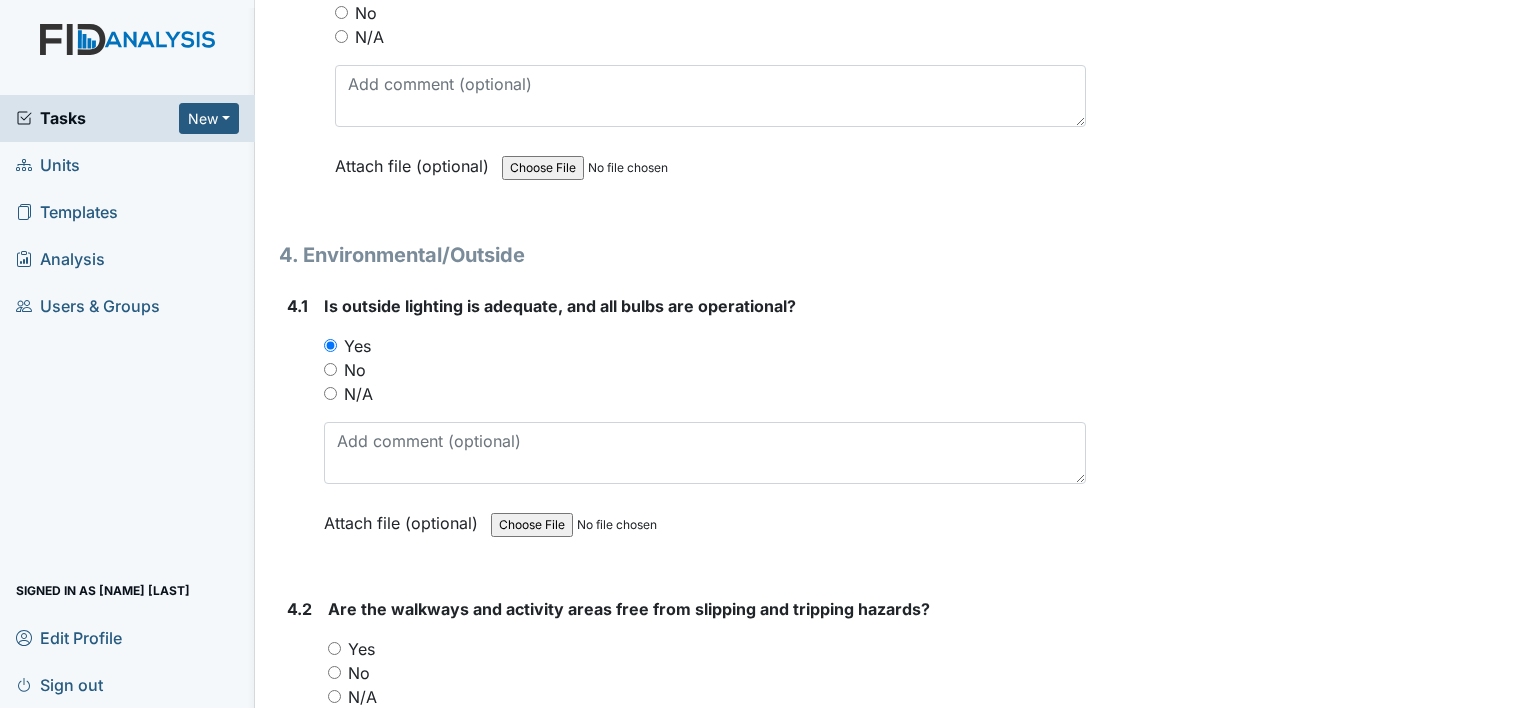 scroll, scrollTop: 12400, scrollLeft: 0, axis: vertical 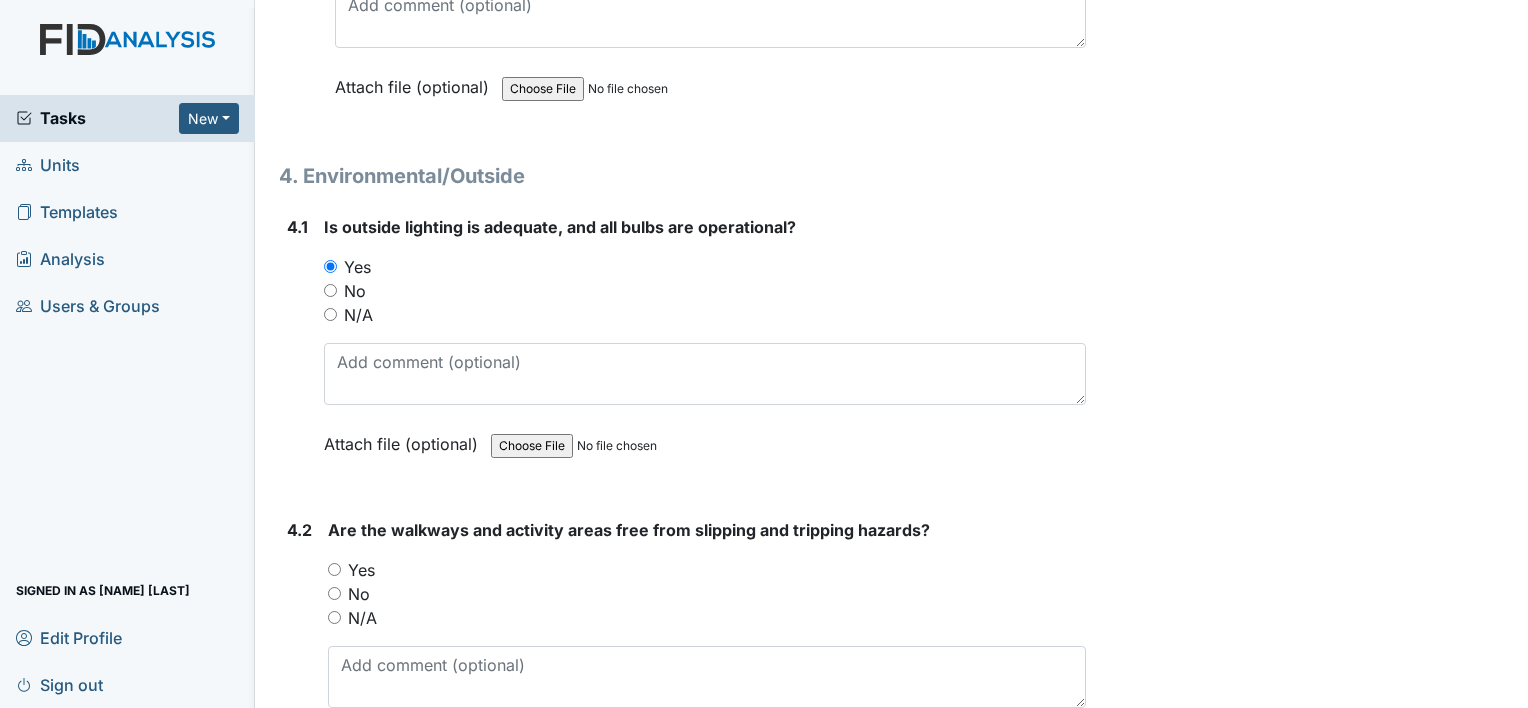 click on "Yes" at bounding box center (334, 569) 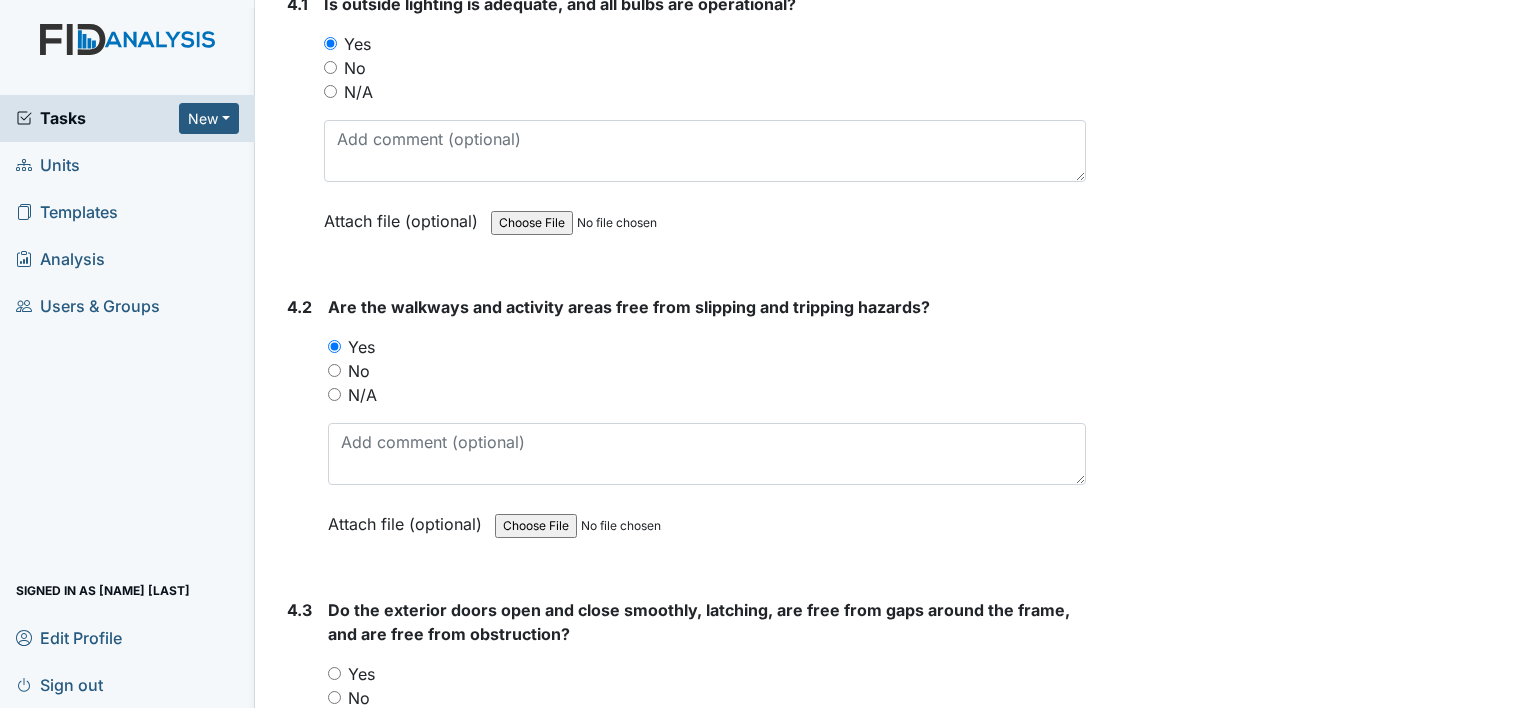 scroll, scrollTop: 12700, scrollLeft: 0, axis: vertical 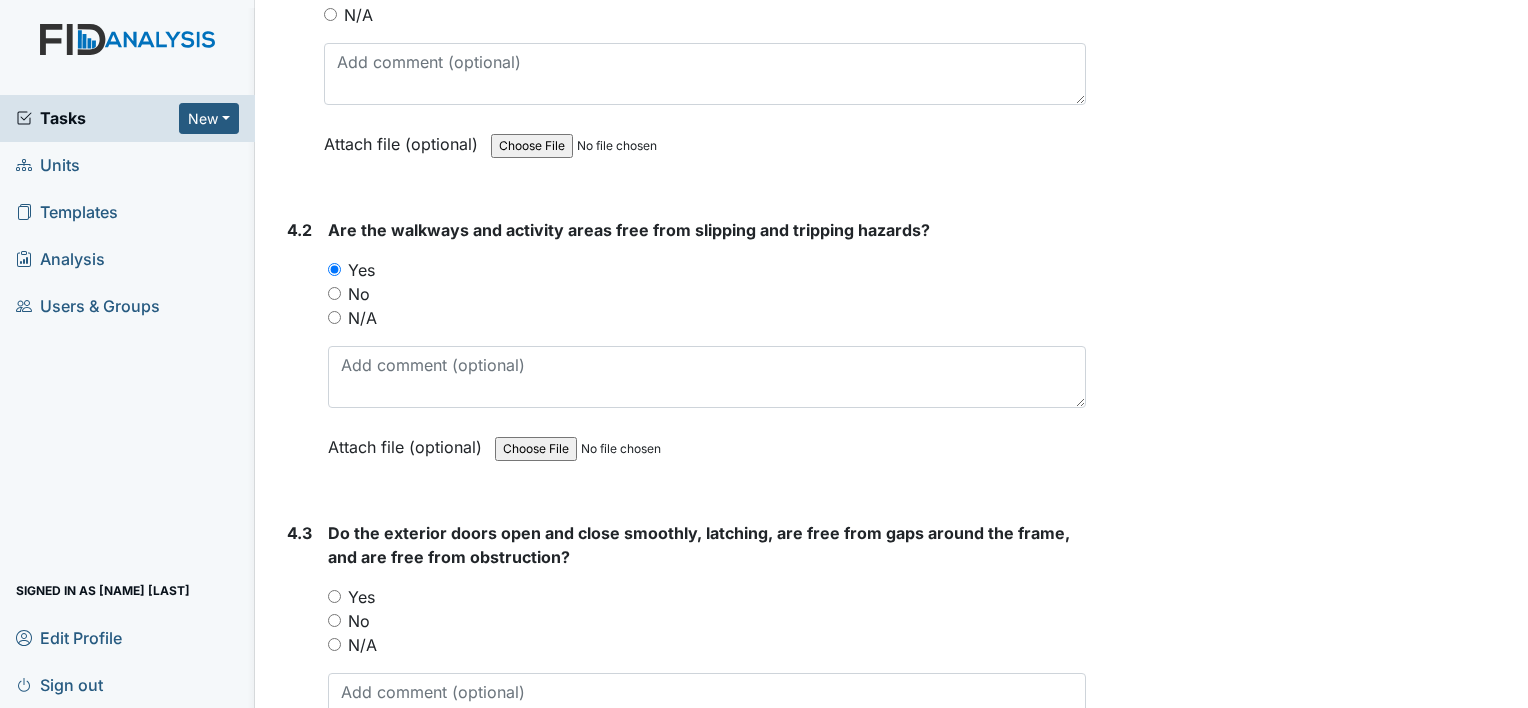 click on "Yes" at bounding box center [334, 596] 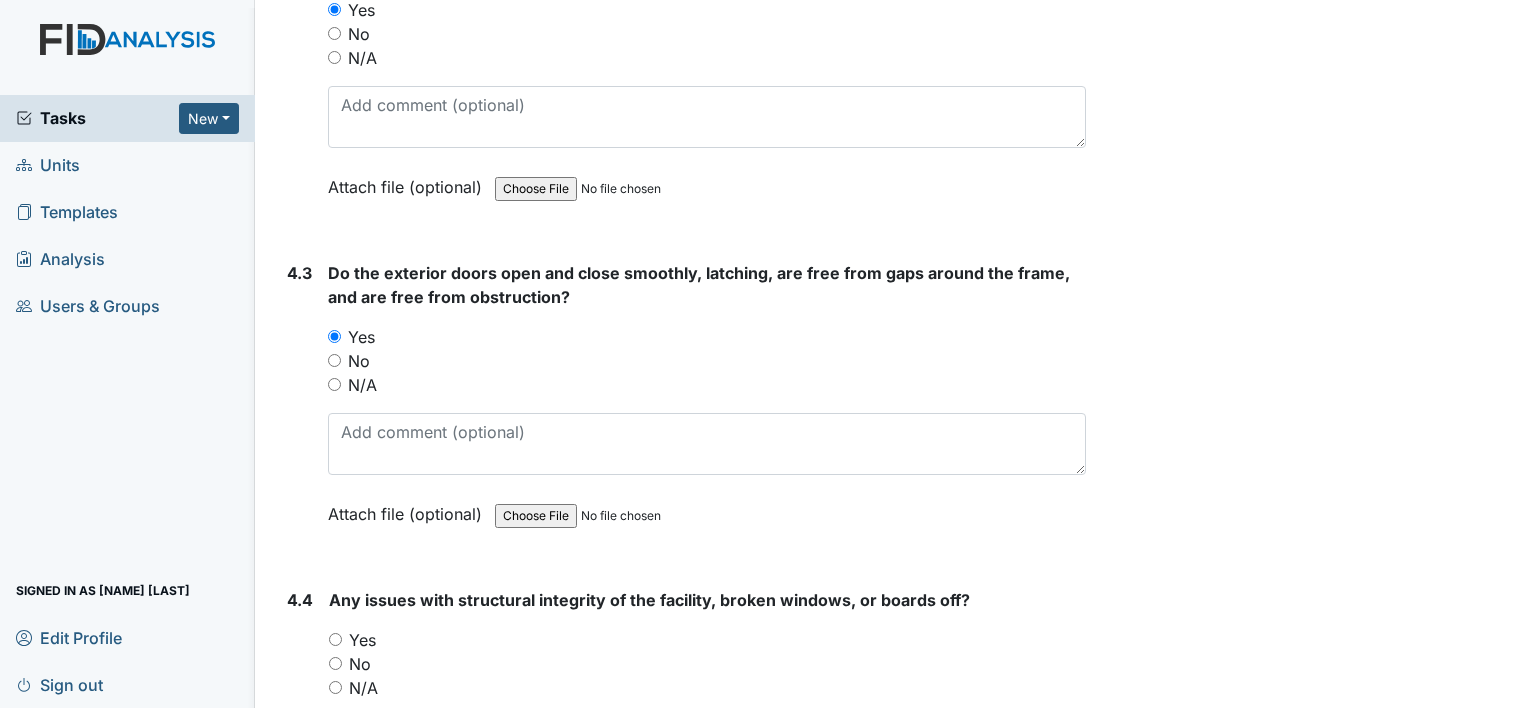 scroll, scrollTop: 13000, scrollLeft: 0, axis: vertical 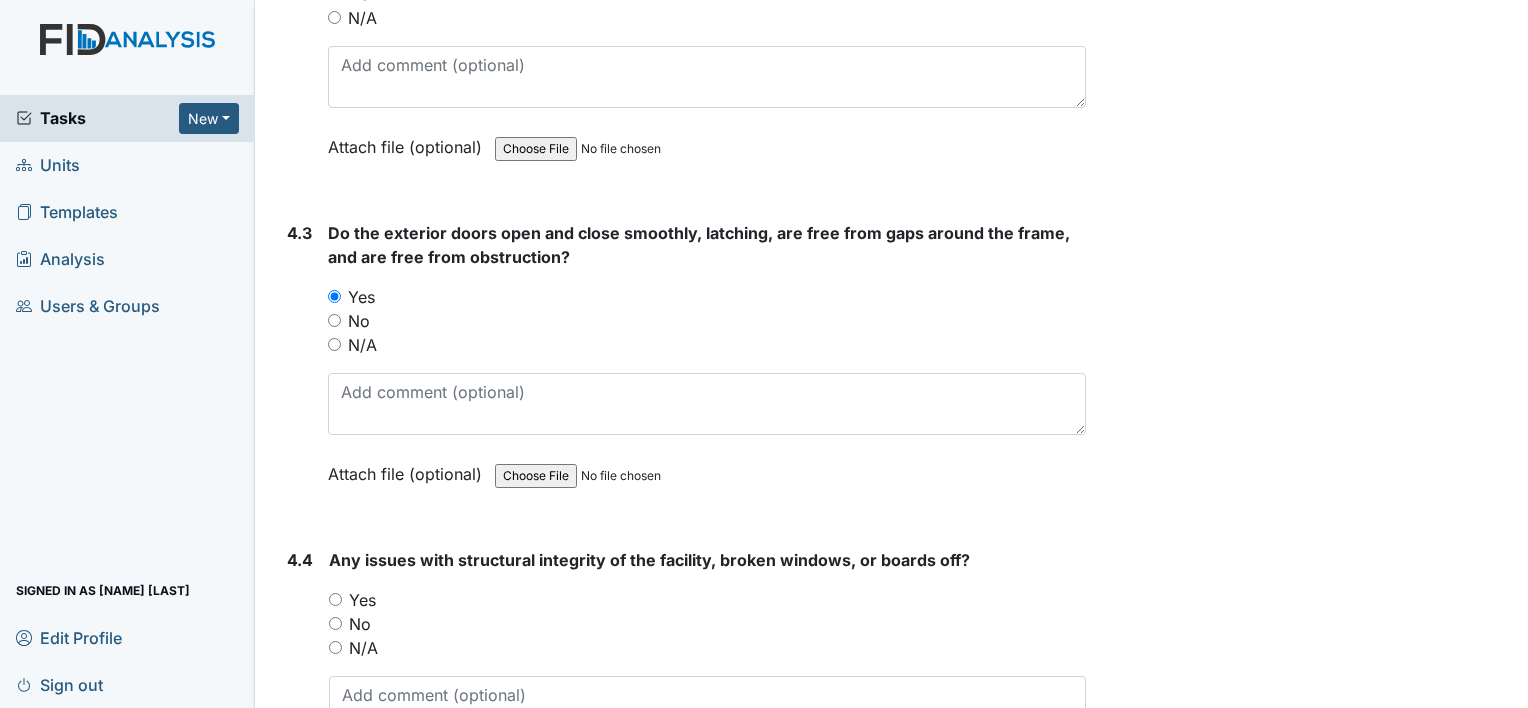 click on "Yes" at bounding box center (335, 599) 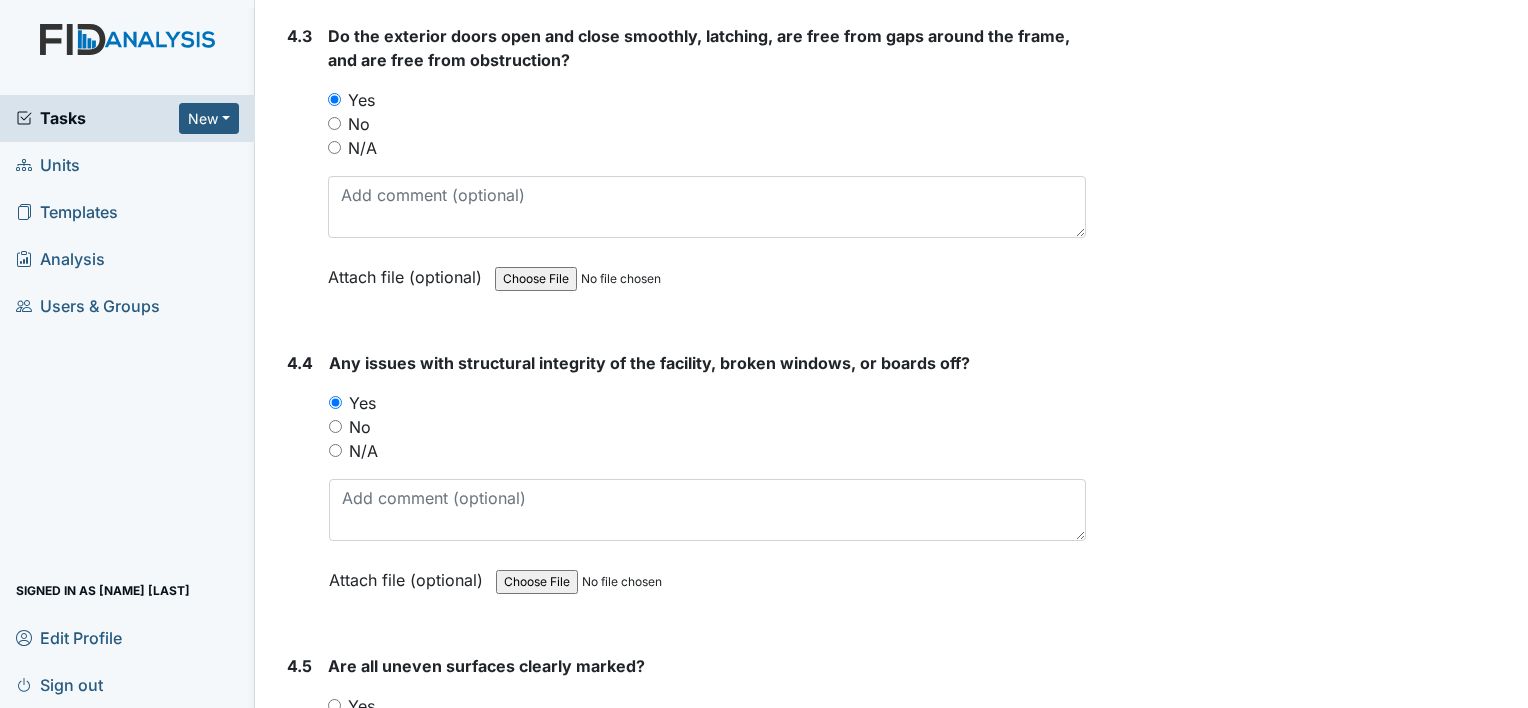 scroll, scrollTop: 13200, scrollLeft: 0, axis: vertical 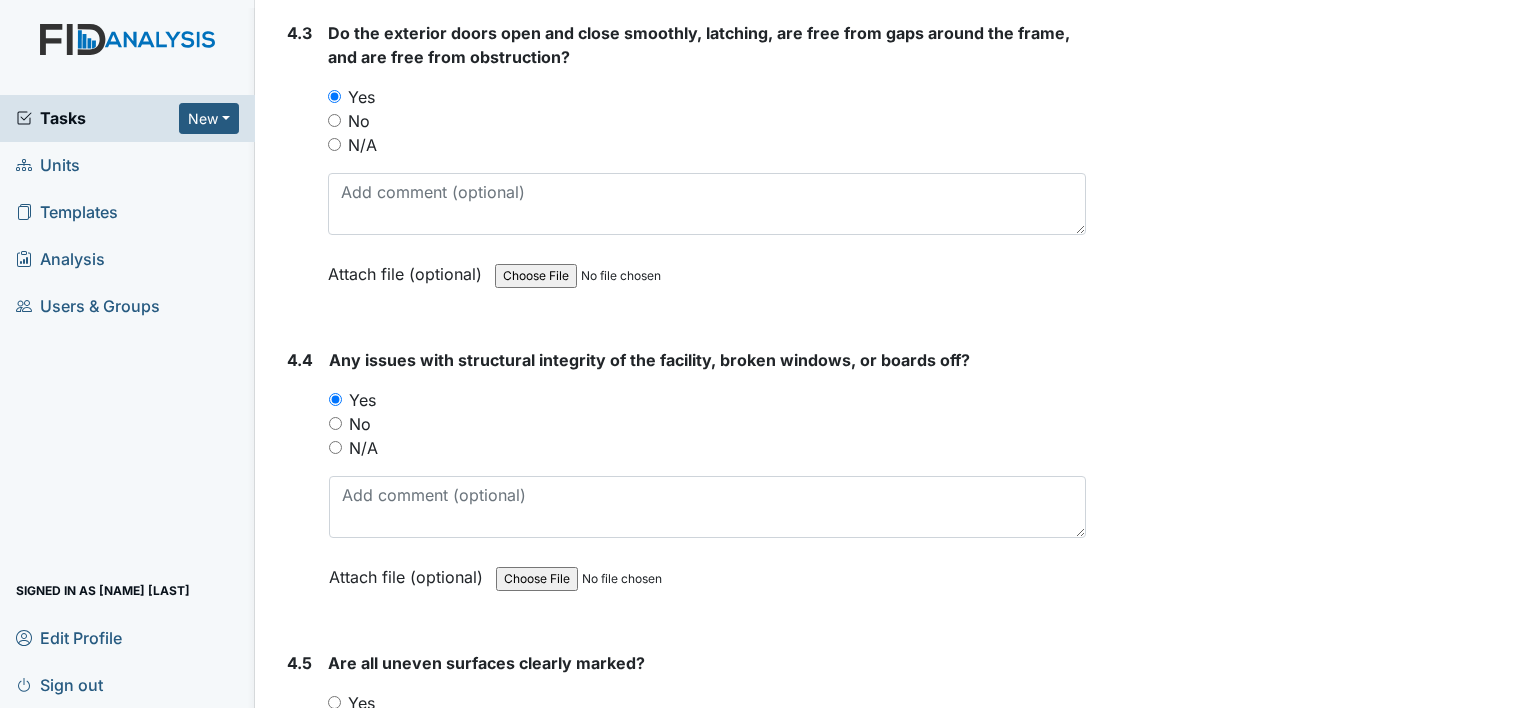 click on "No" at bounding box center [707, 424] 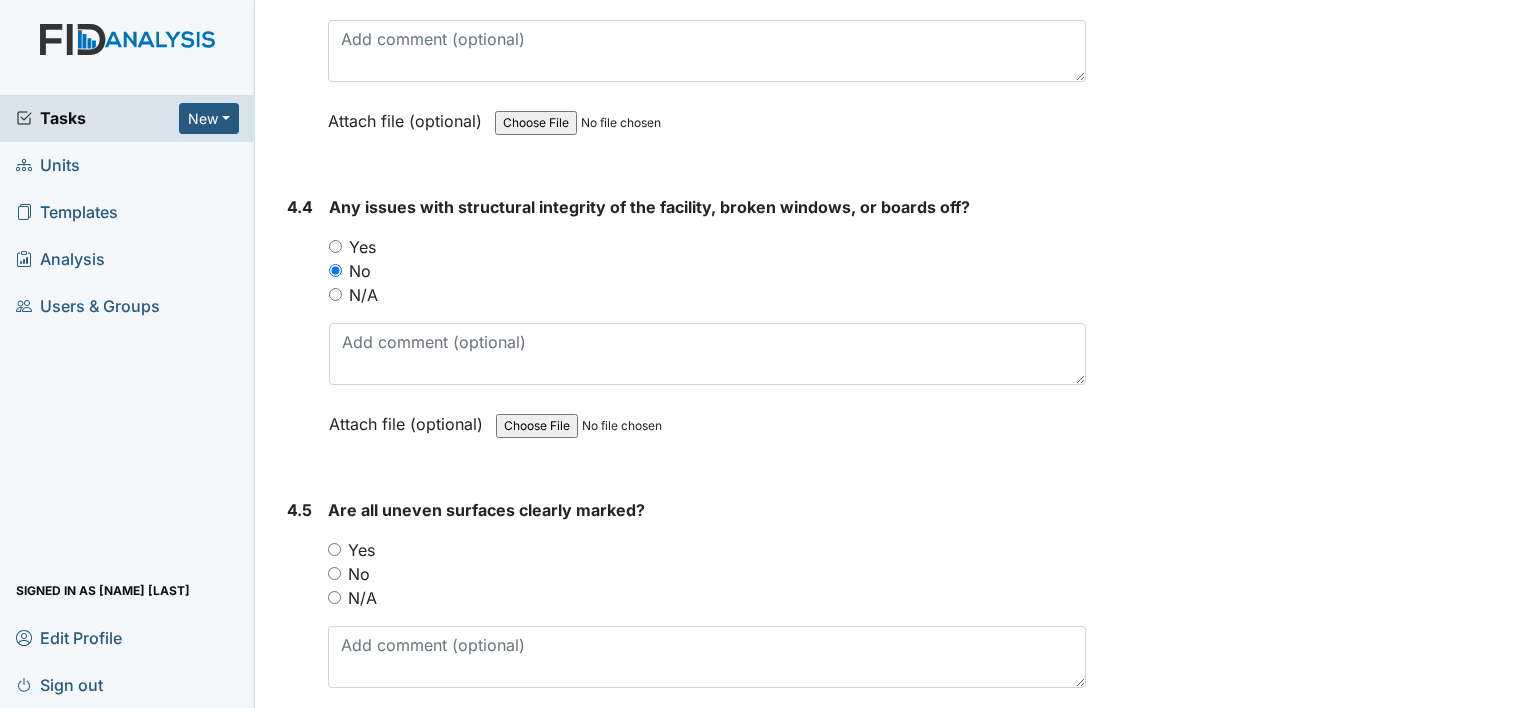 scroll, scrollTop: 13400, scrollLeft: 0, axis: vertical 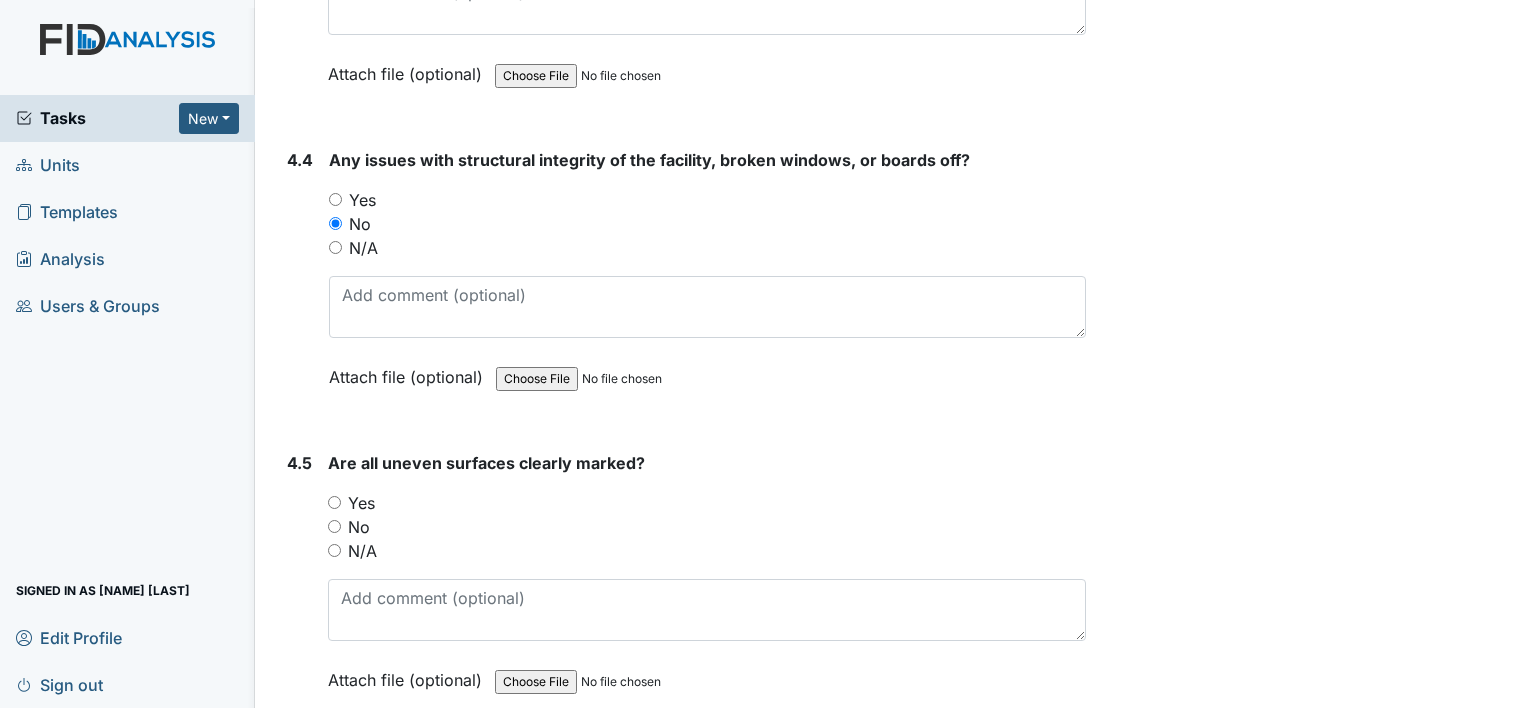 click on "N/A" at bounding box center (334, 550) 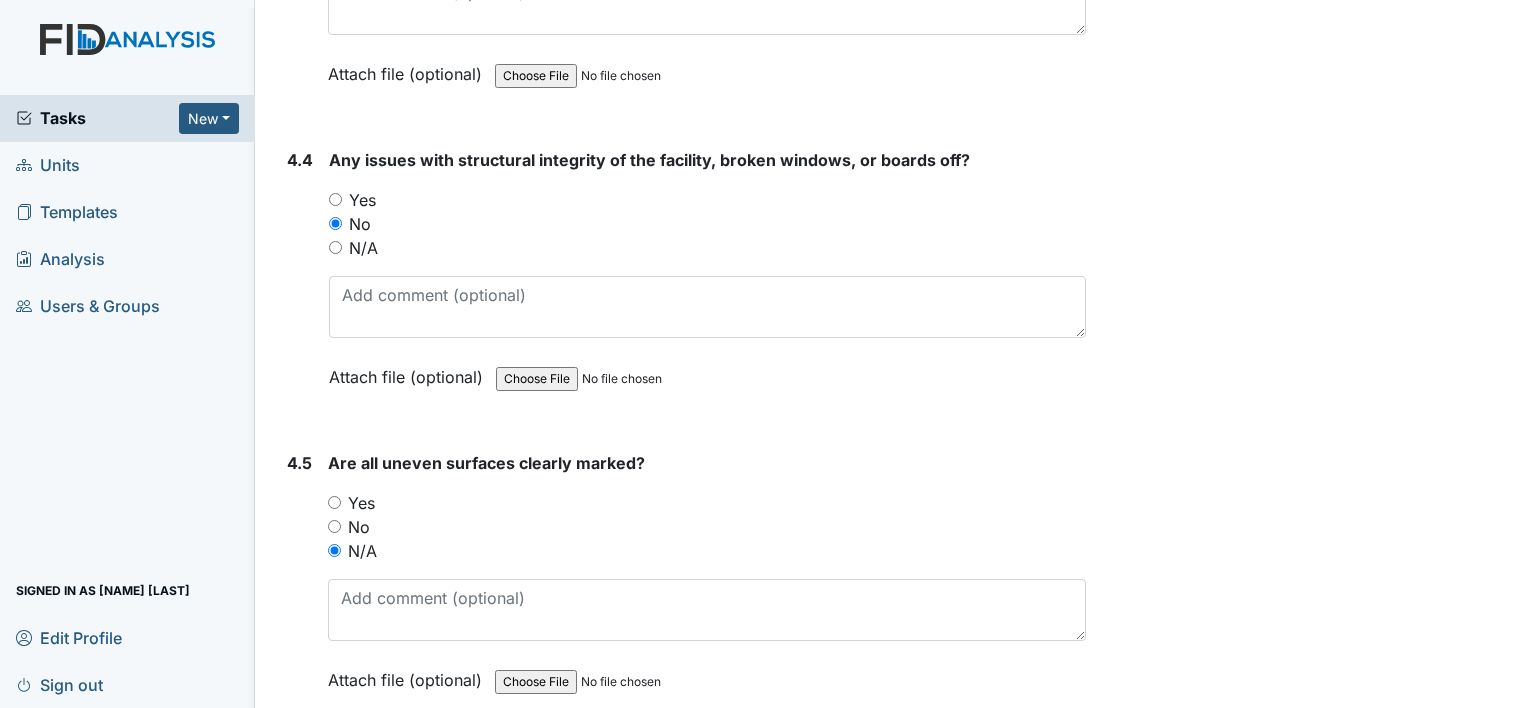 click on "No" at bounding box center [334, 526] 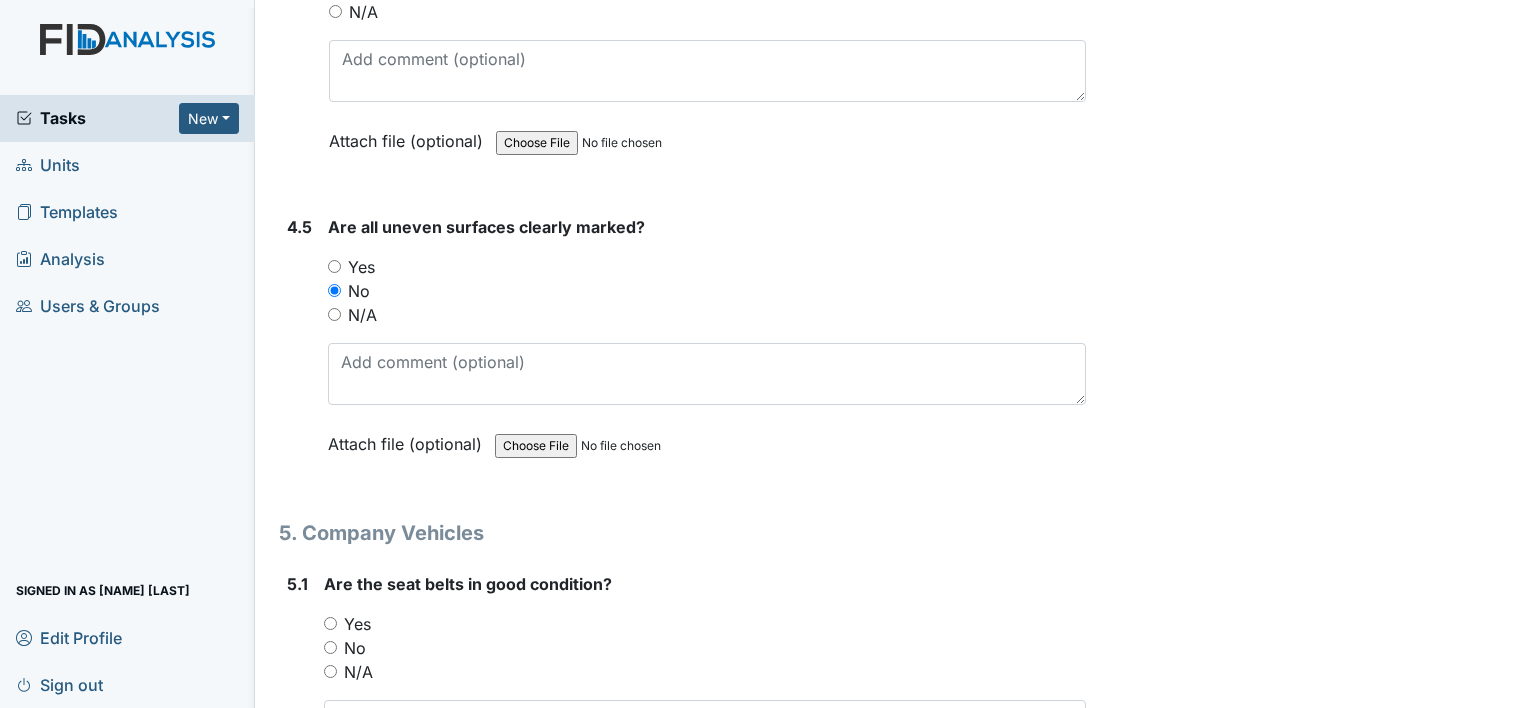 scroll, scrollTop: 13700, scrollLeft: 0, axis: vertical 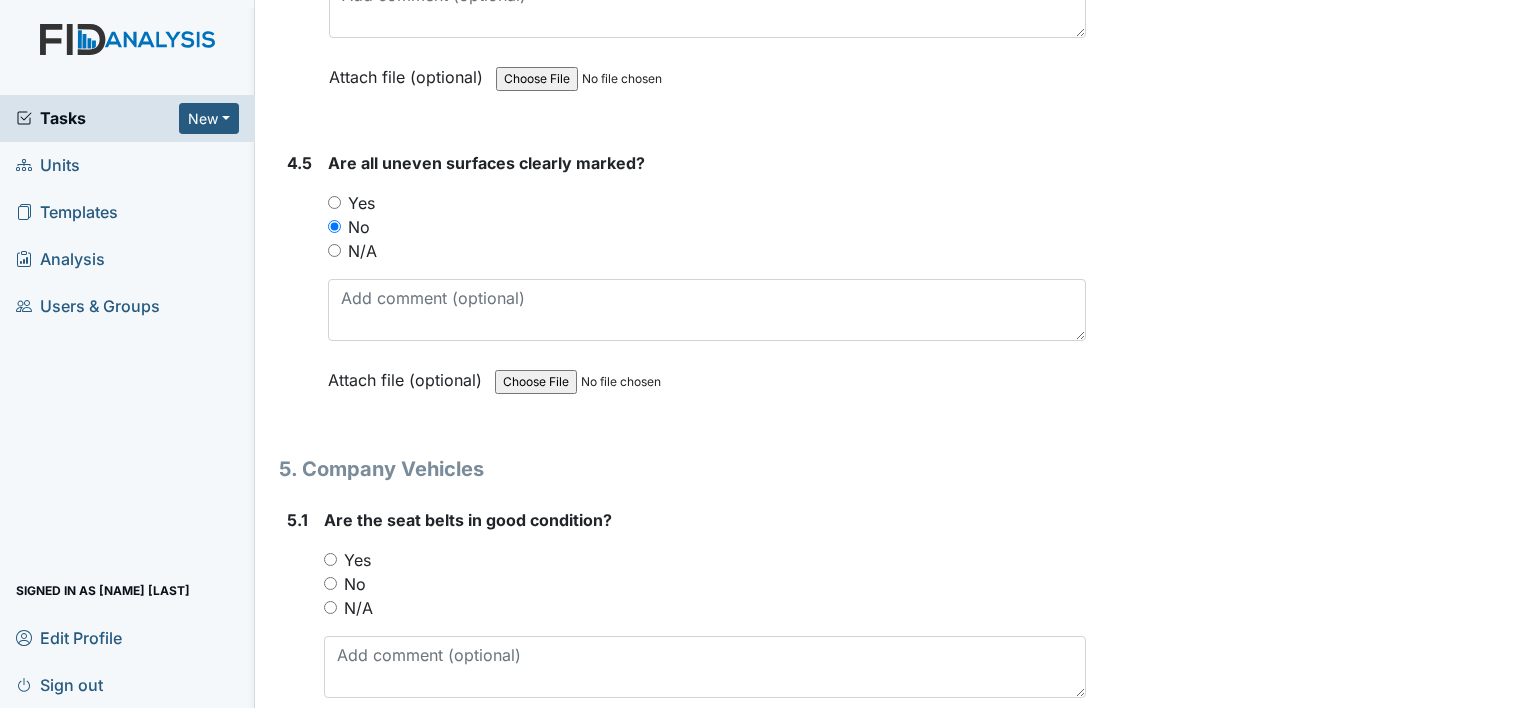 click on "Yes" at bounding box center (330, 559) 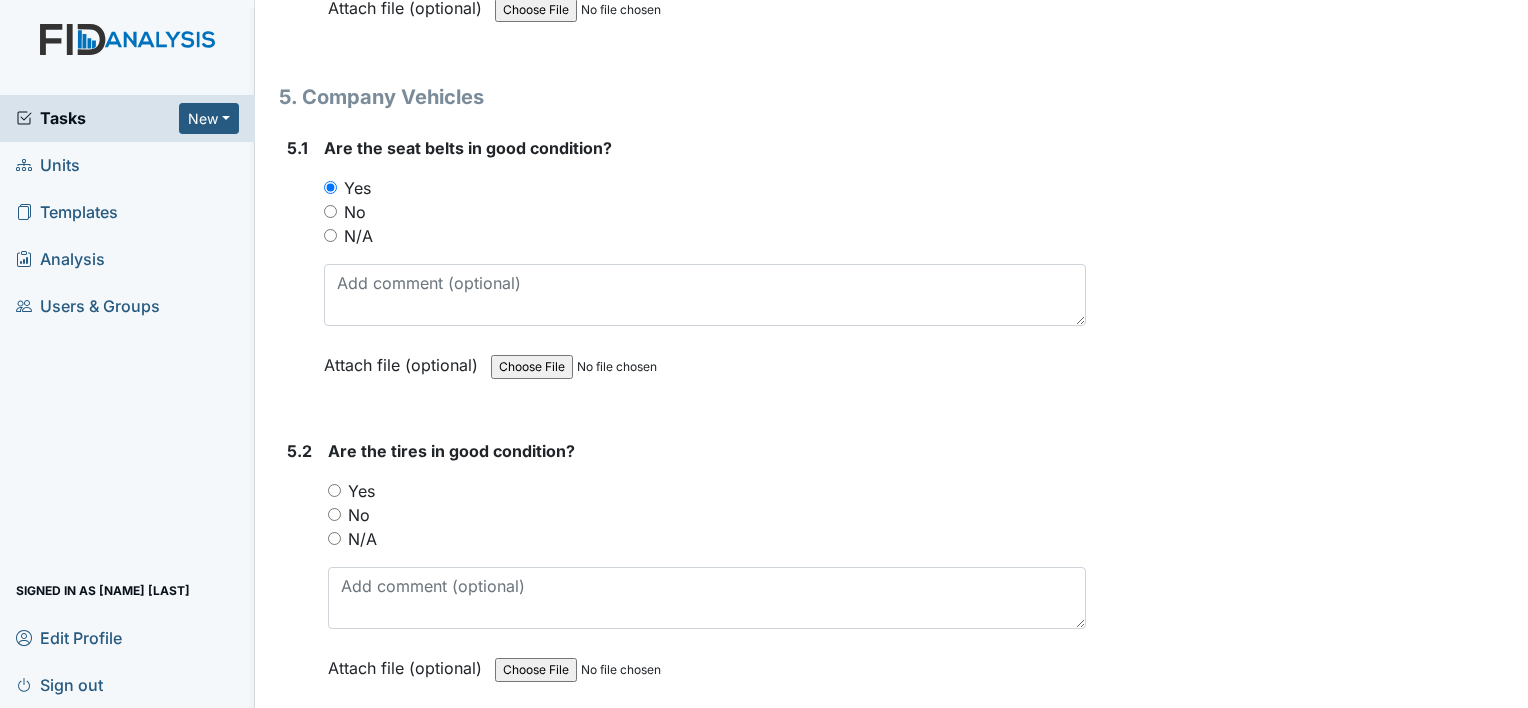 scroll, scrollTop: 14100, scrollLeft: 0, axis: vertical 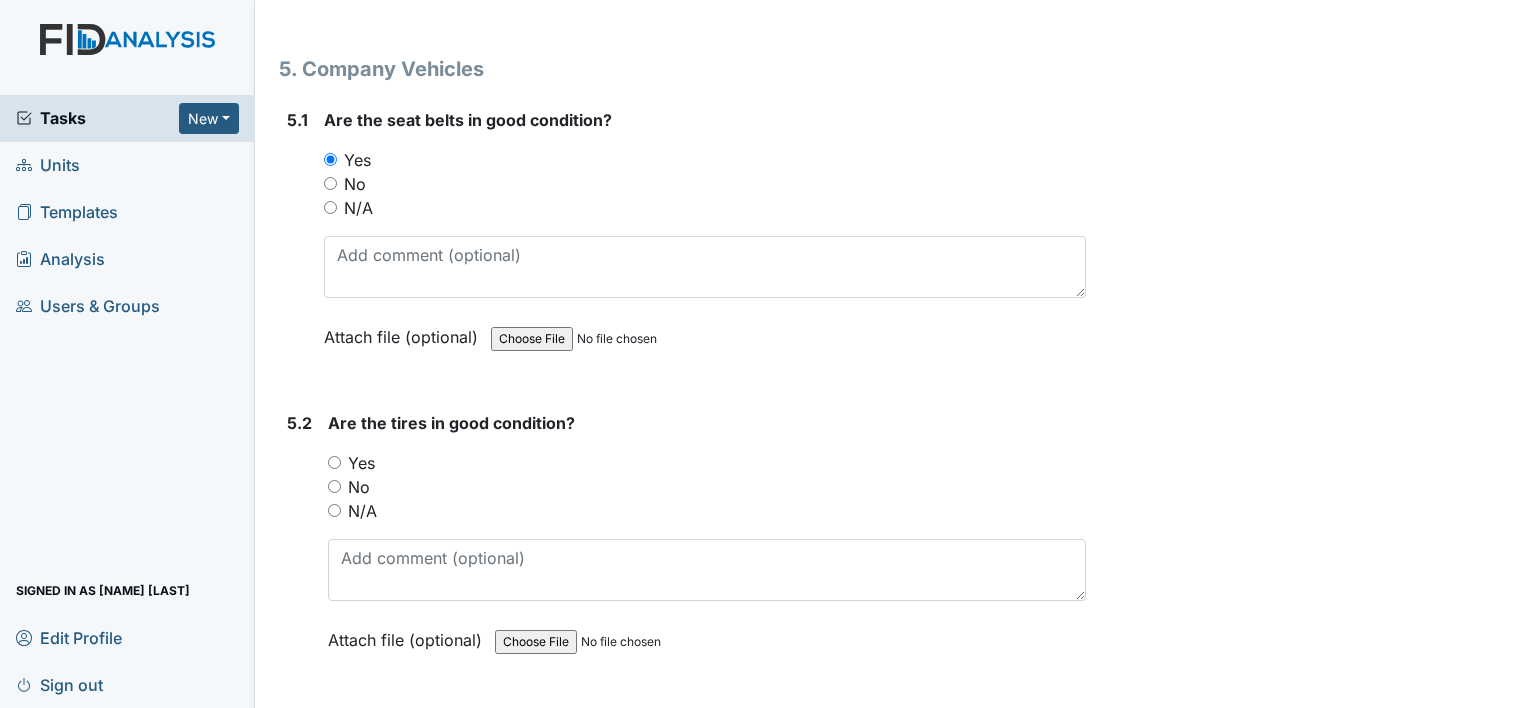 click on "Yes" at bounding box center (334, 462) 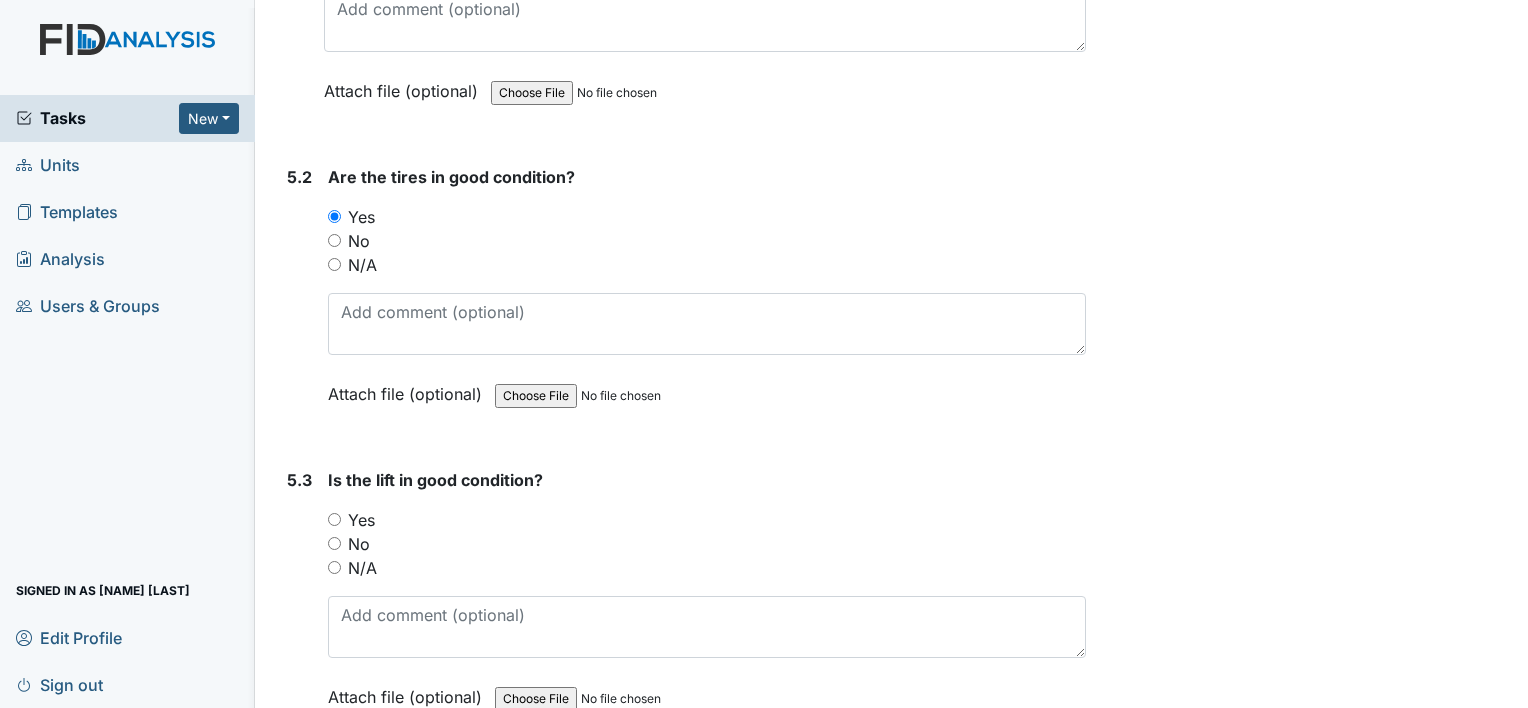 scroll, scrollTop: 14400, scrollLeft: 0, axis: vertical 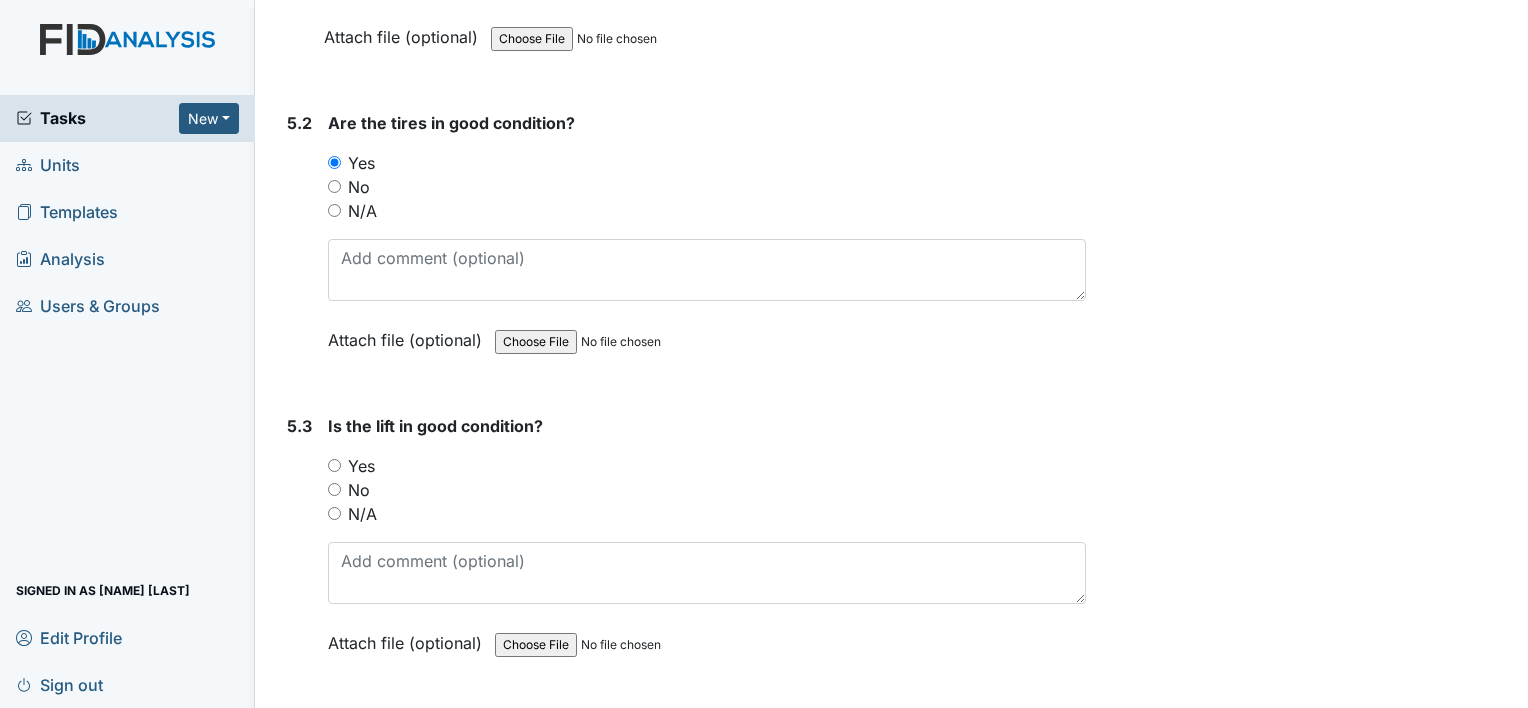 click on "N/A" at bounding box center [707, 514] 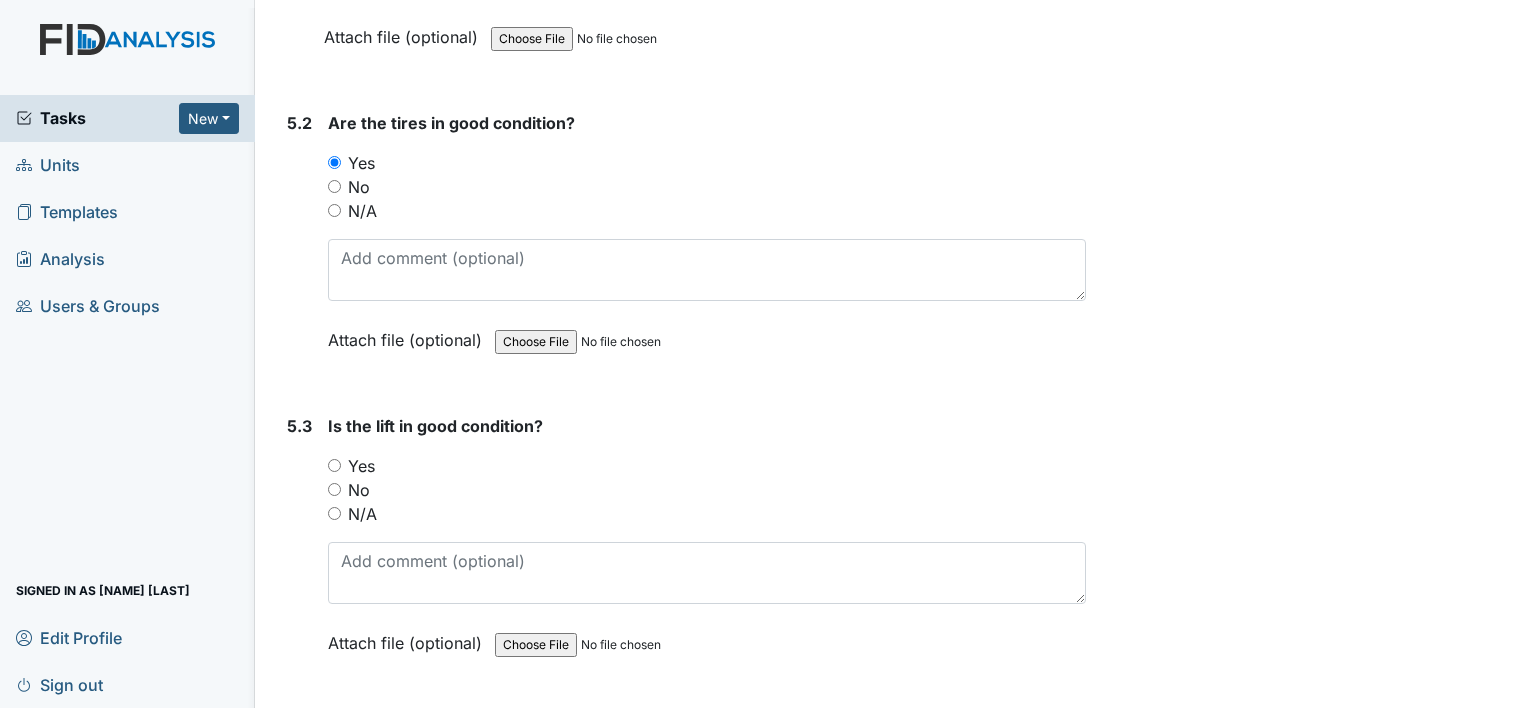 click on "N/A" at bounding box center (334, 513) 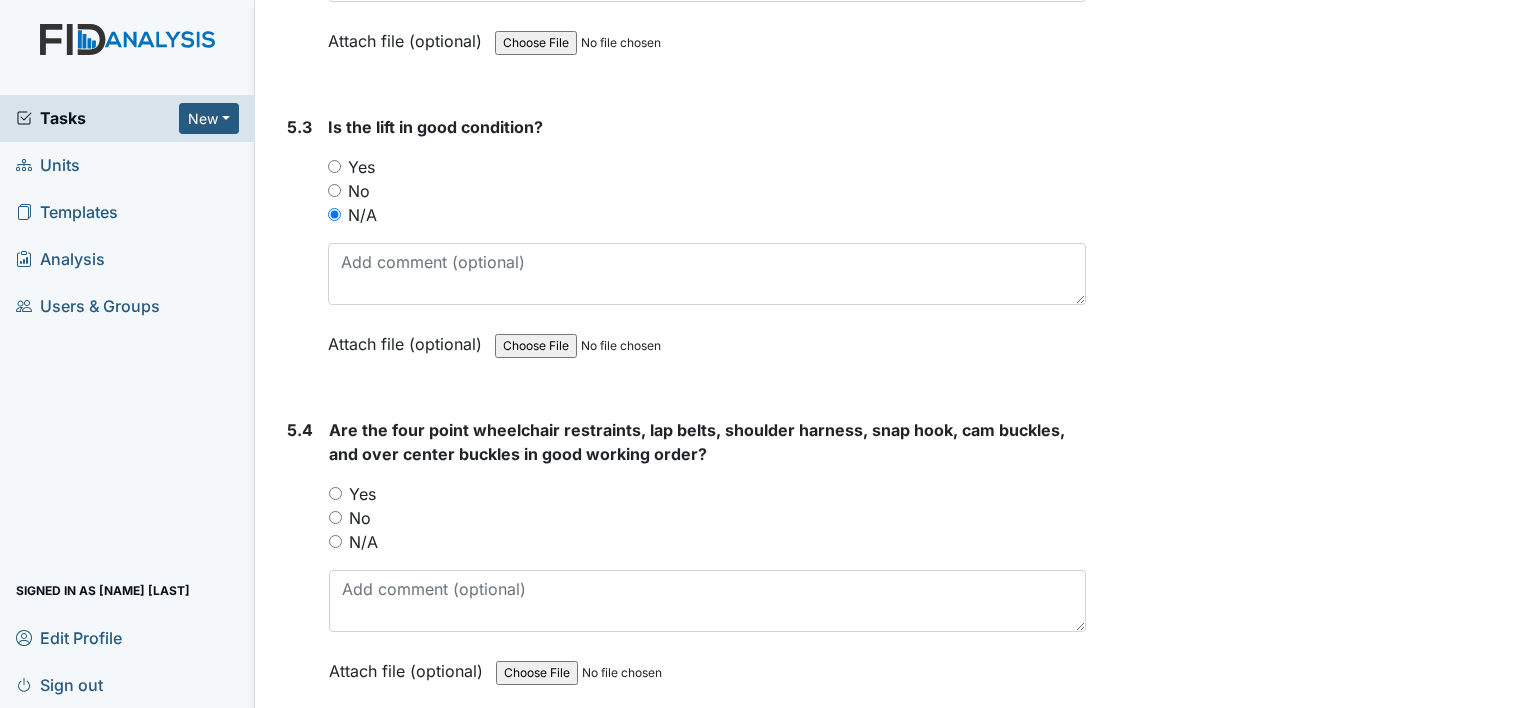 scroll, scrollTop: 14700, scrollLeft: 0, axis: vertical 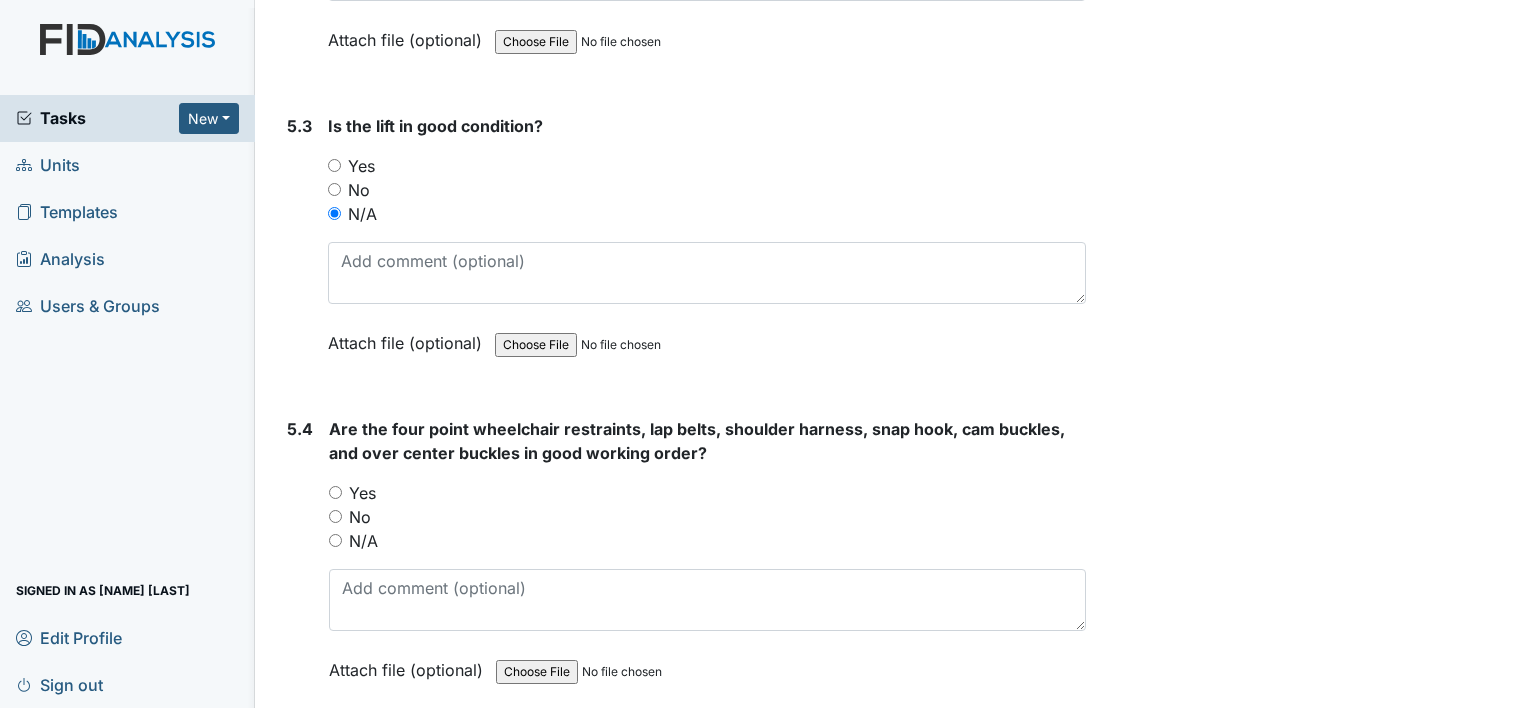 click on "N/A" at bounding box center (707, 541) 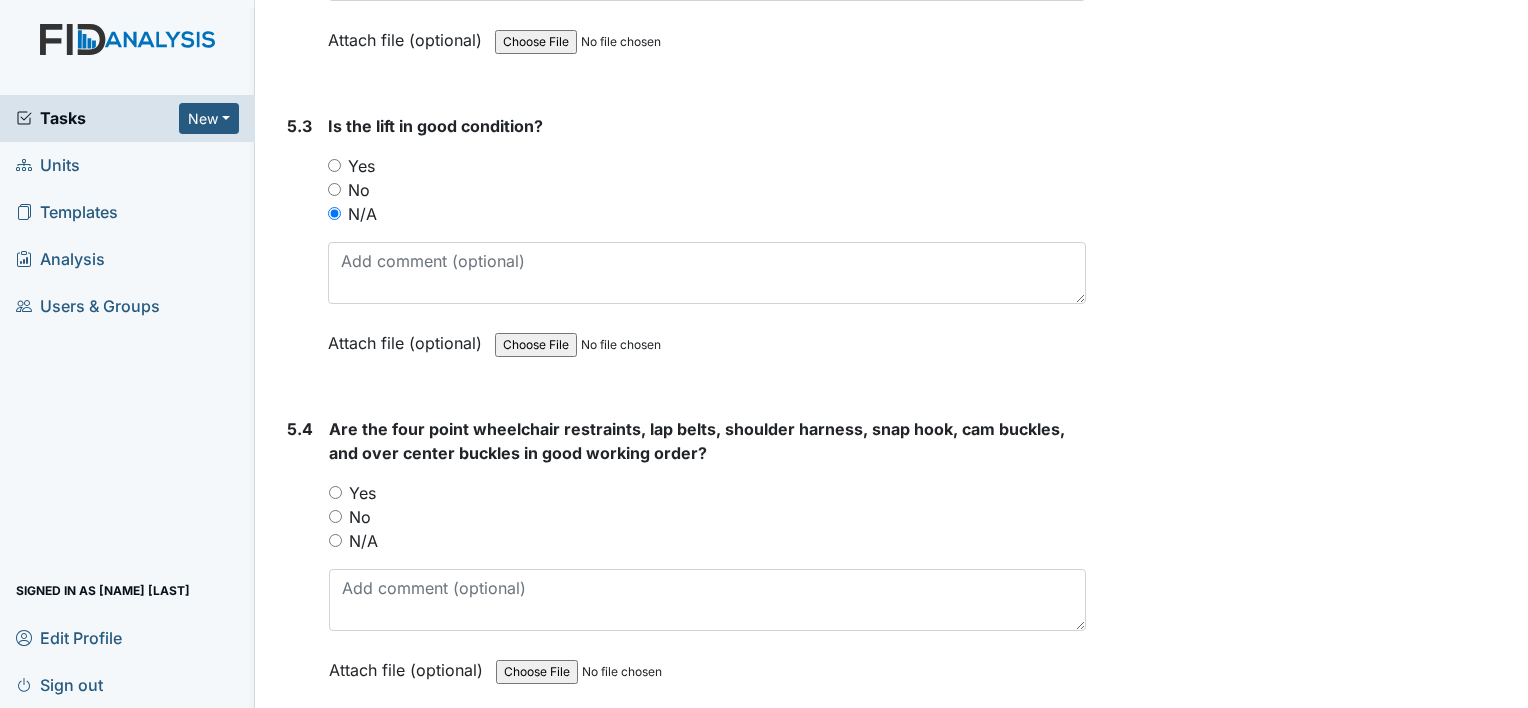 click on "N/A" at bounding box center [335, 540] 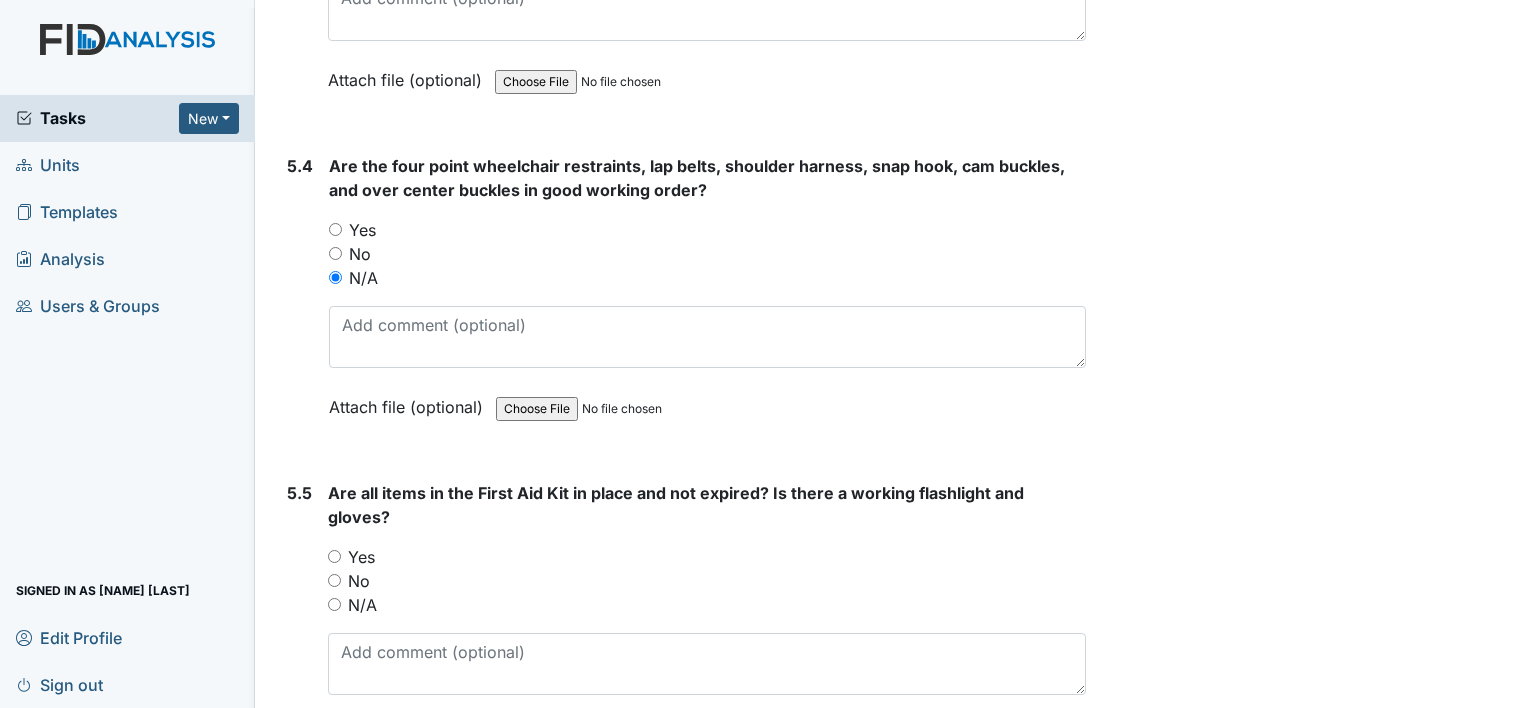scroll, scrollTop: 15000, scrollLeft: 0, axis: vertical 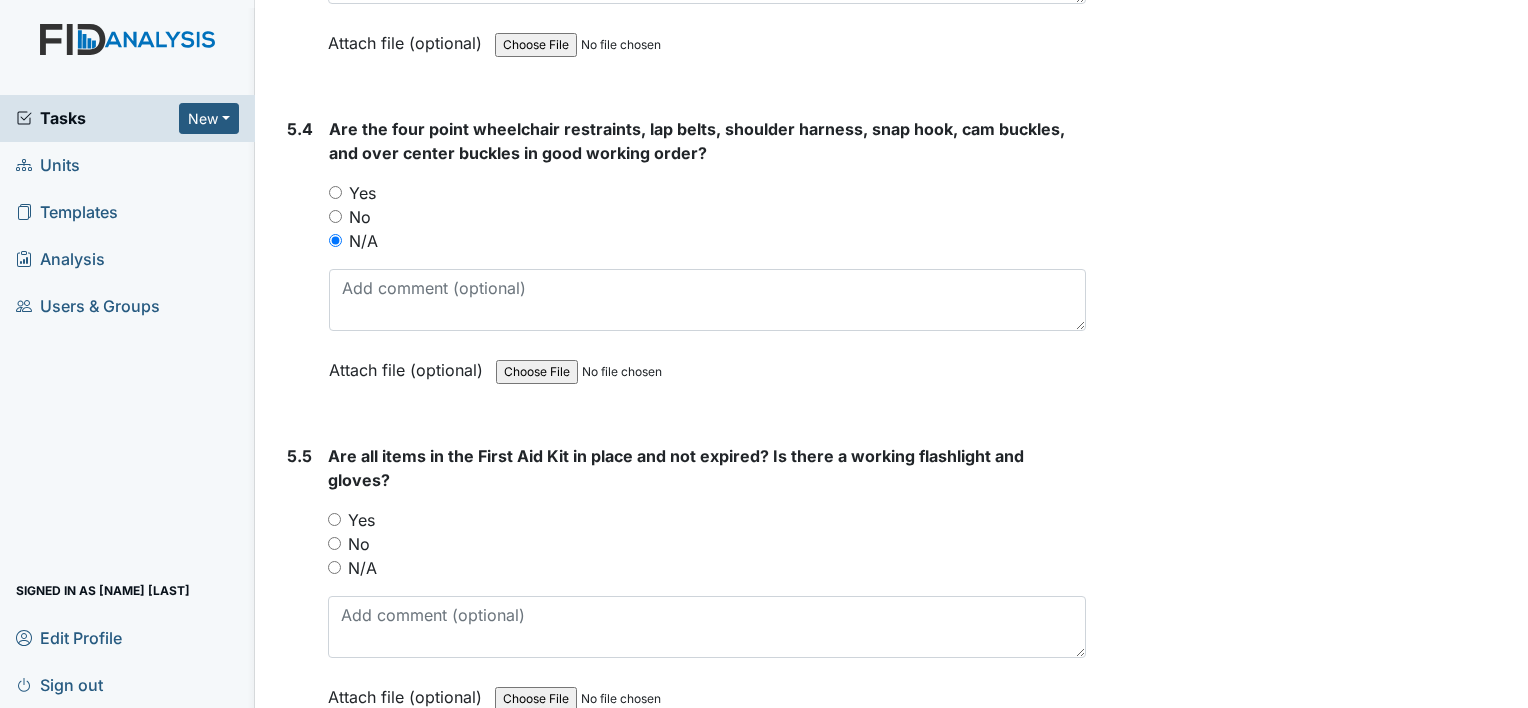 click on "No" at bounding box center [334, 543] 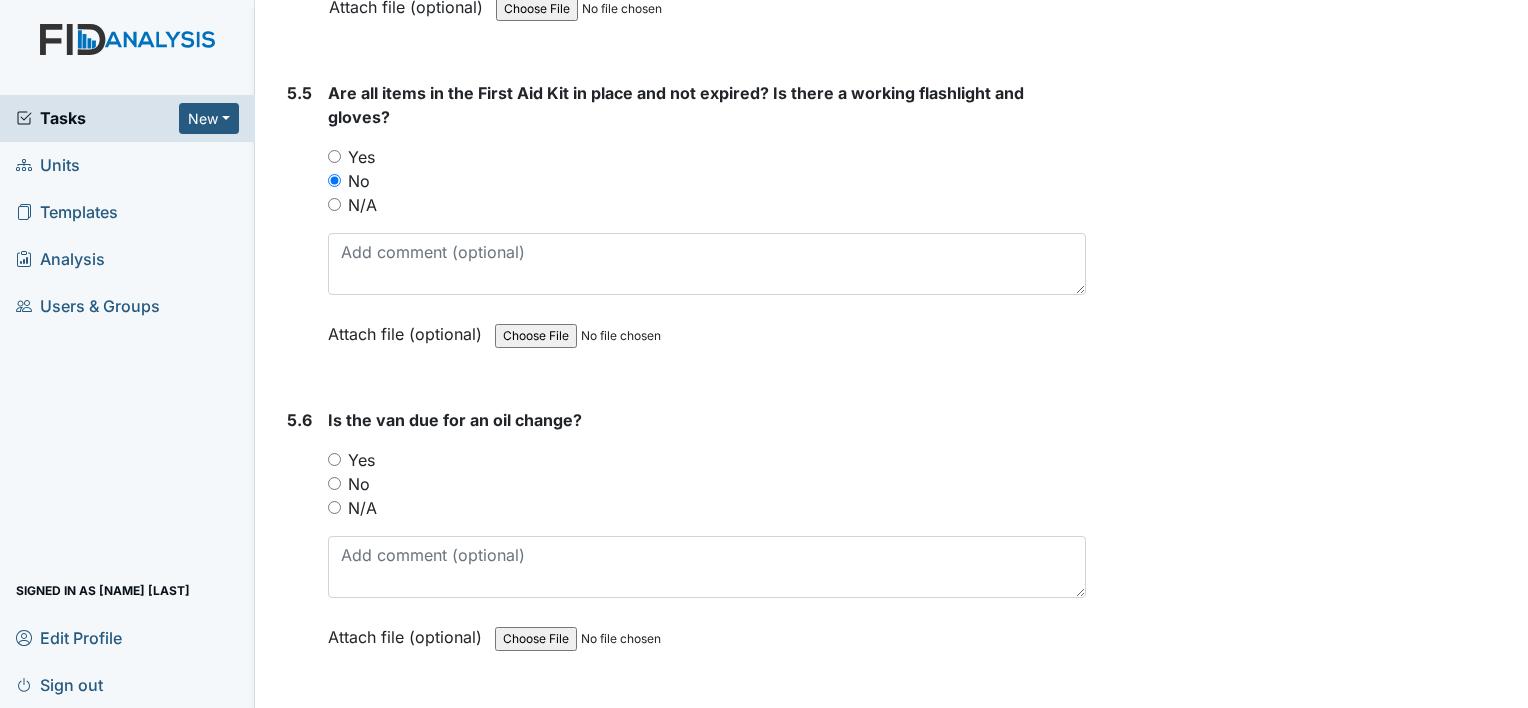 scroll, scrollTop: 15369, scrollLeft: 0, axis: vertical 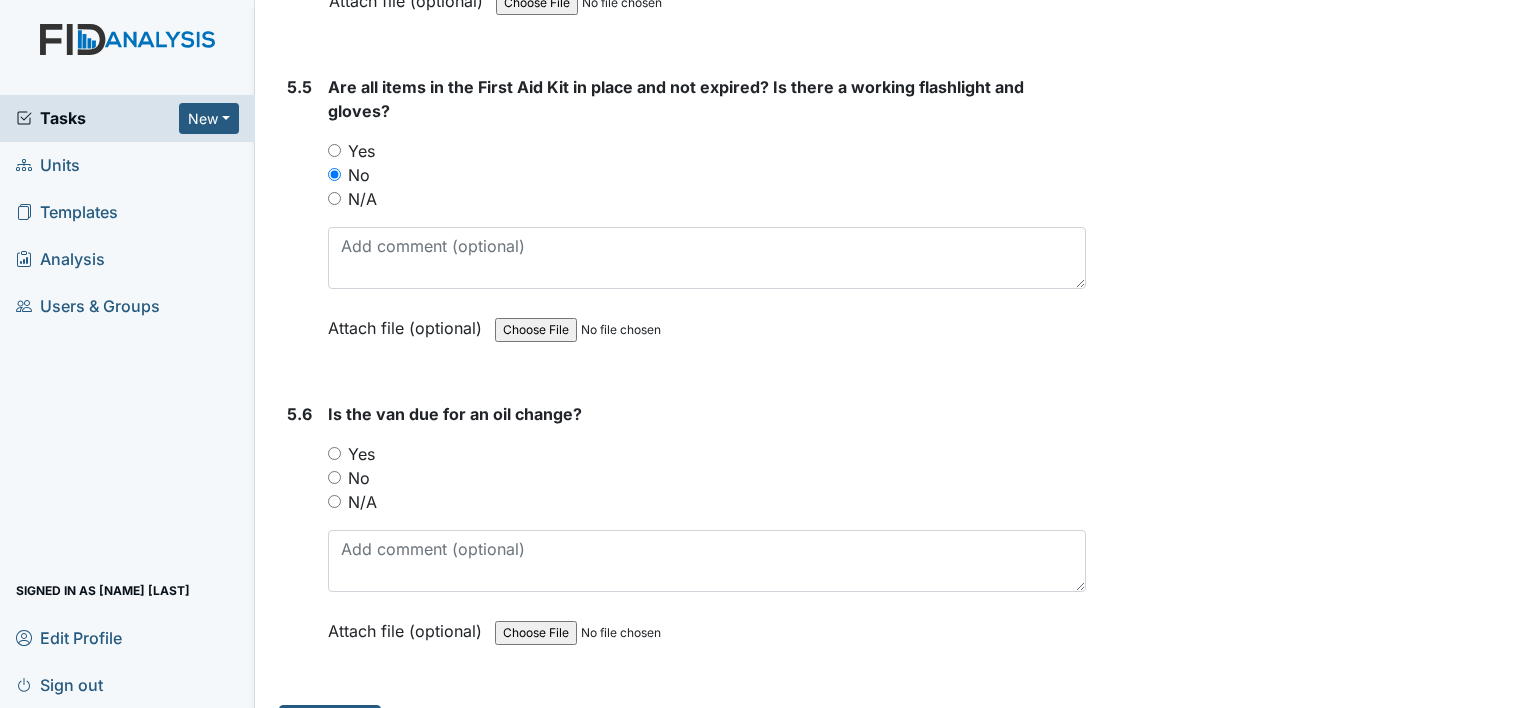 click on "No" at bounding box center [334, 477] 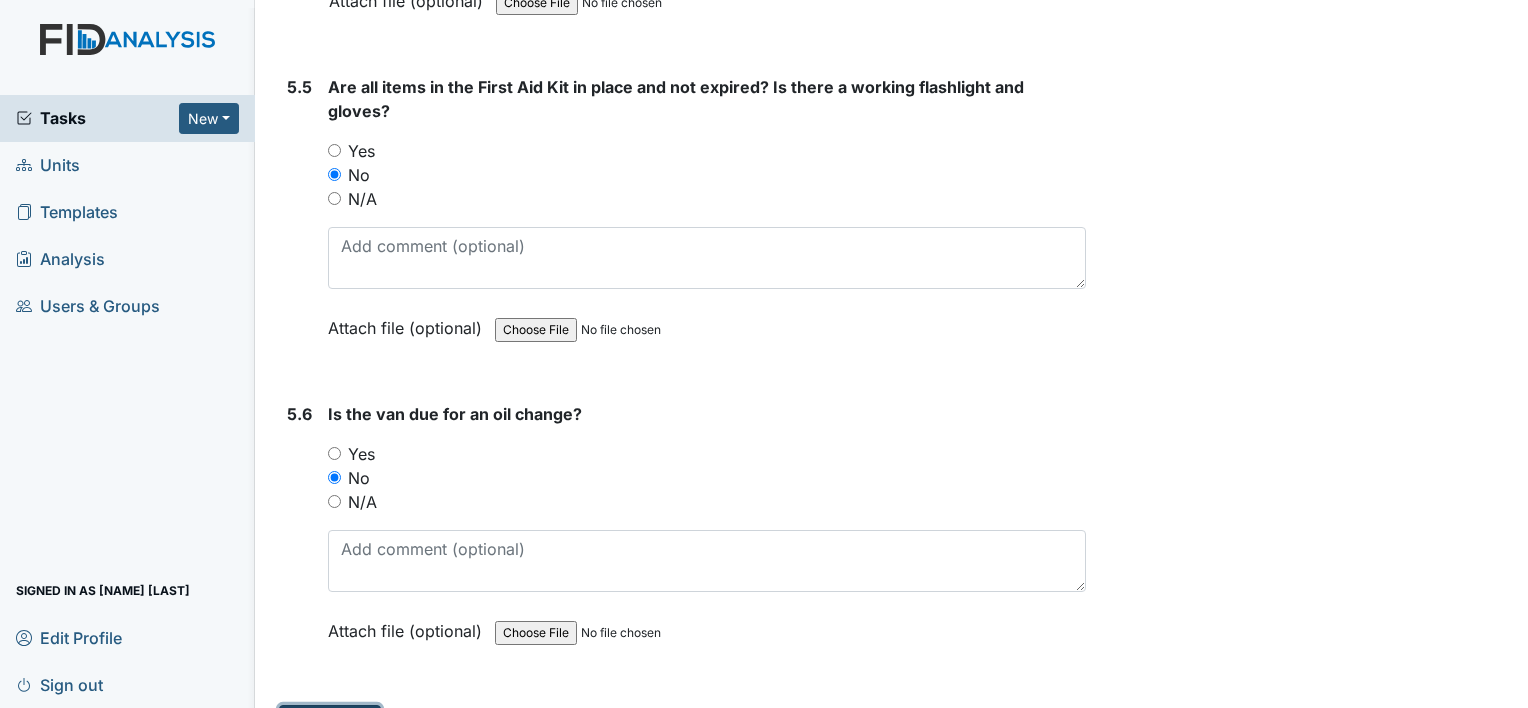 click on "Submit" at bounding box center [330, 724] 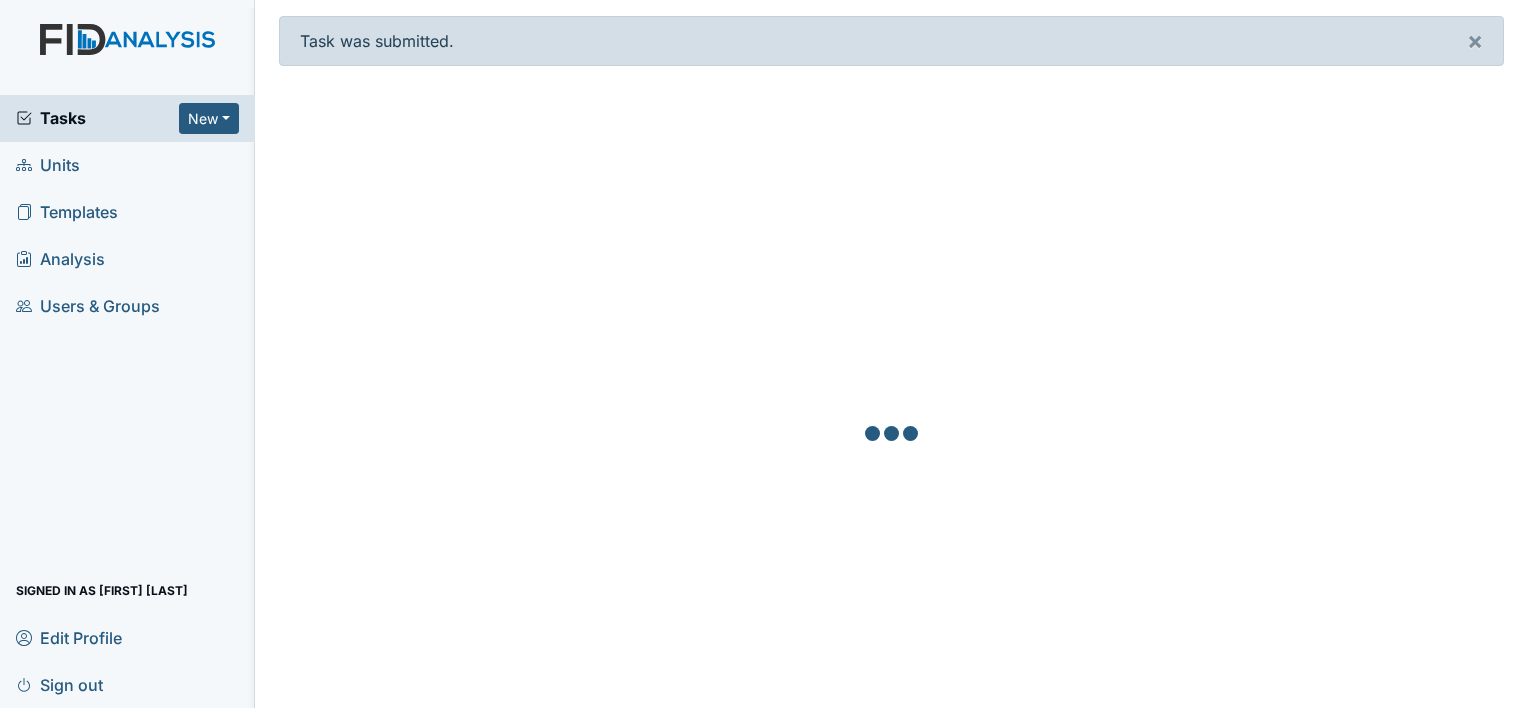 scroll, scrollTop: 0, scrollLeft: 0, axis: both 